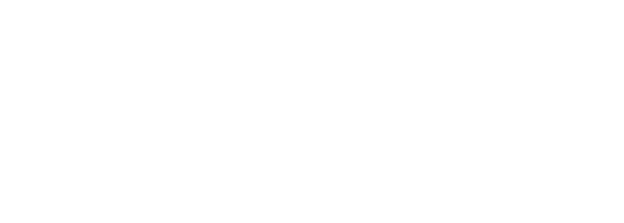 scroll, scrollTop: 0, scrollLeft: 0, axis: both 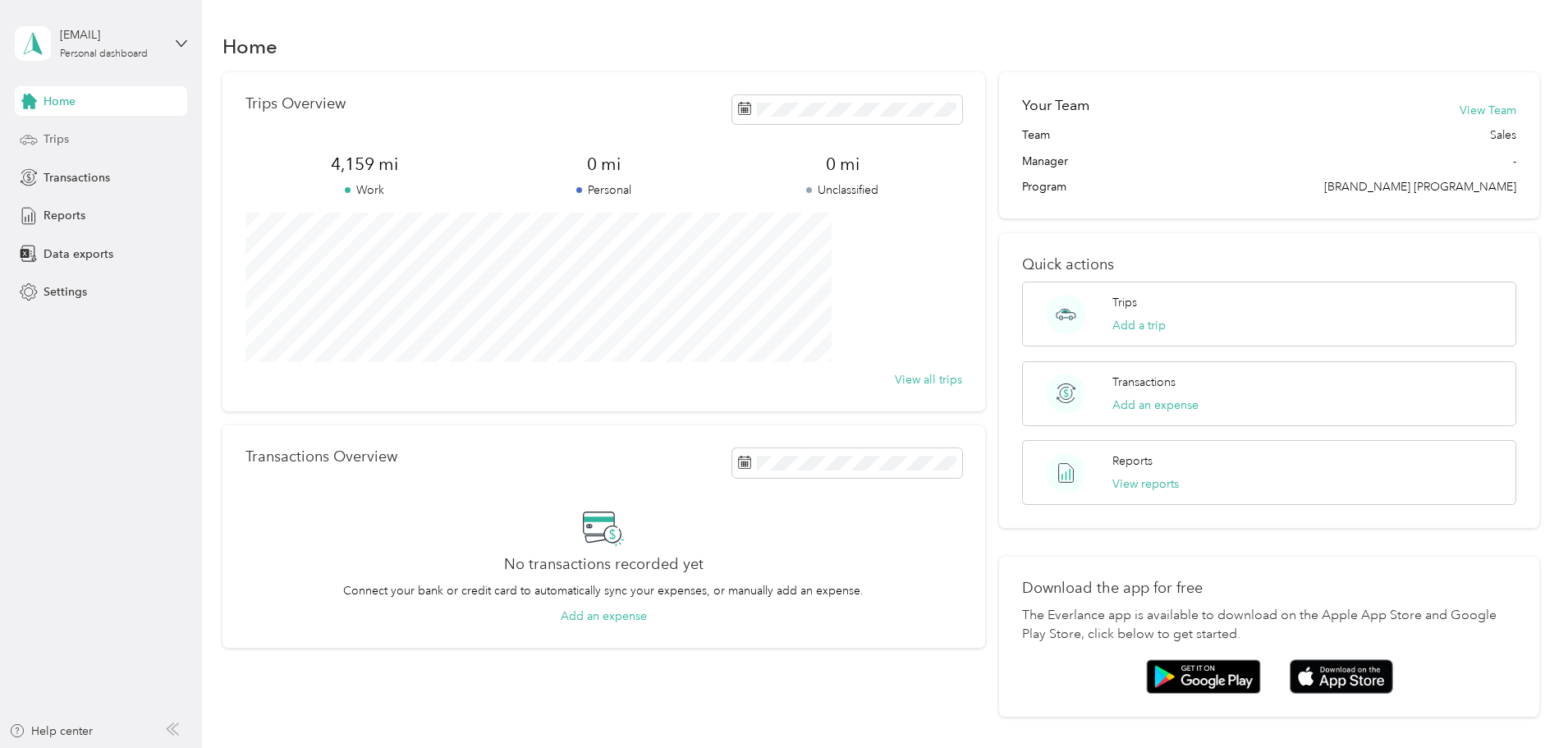 click on "Trips" at bounding box center [56, 139] 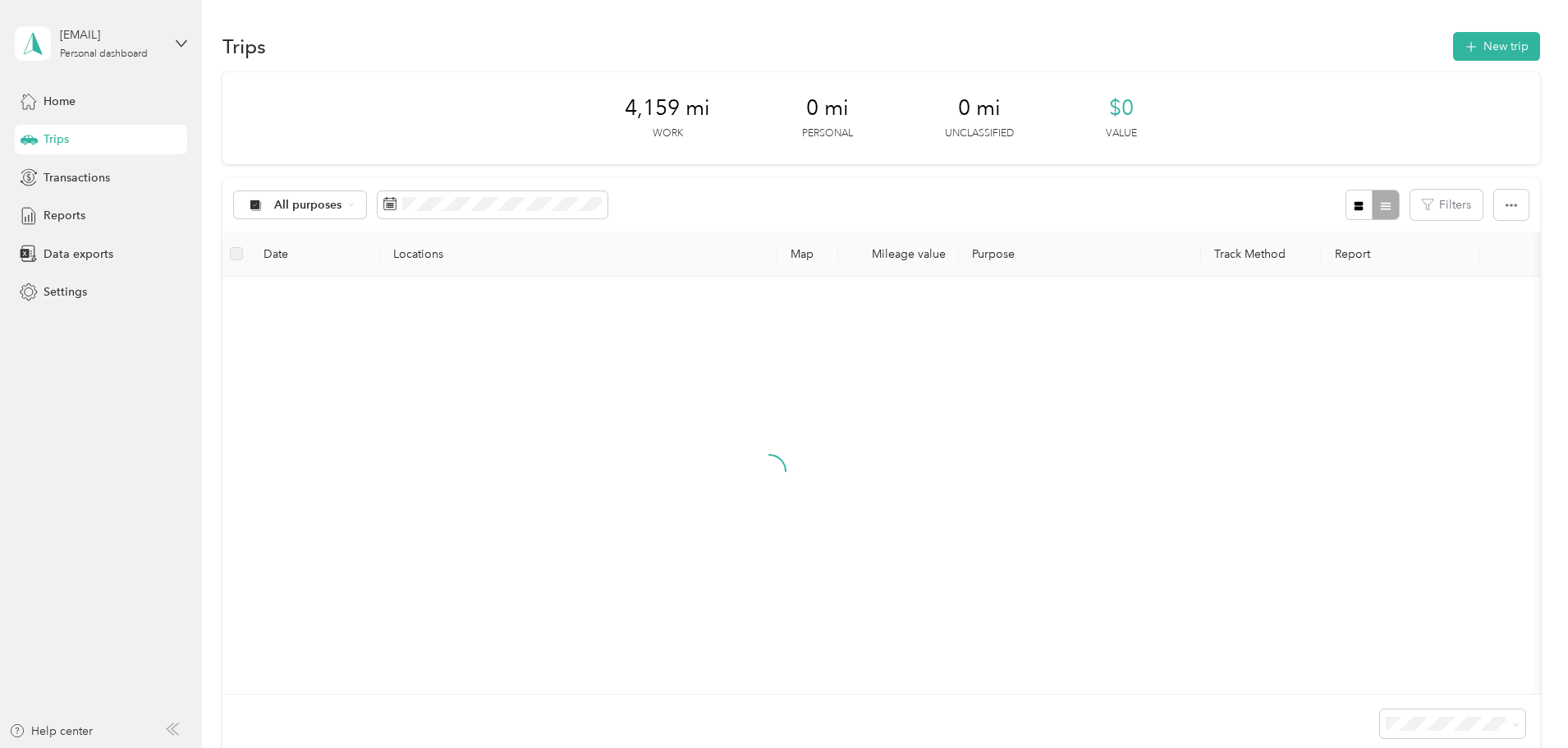 scroll, scrollTop: 244, scrollLeft: 0, axis: vertical 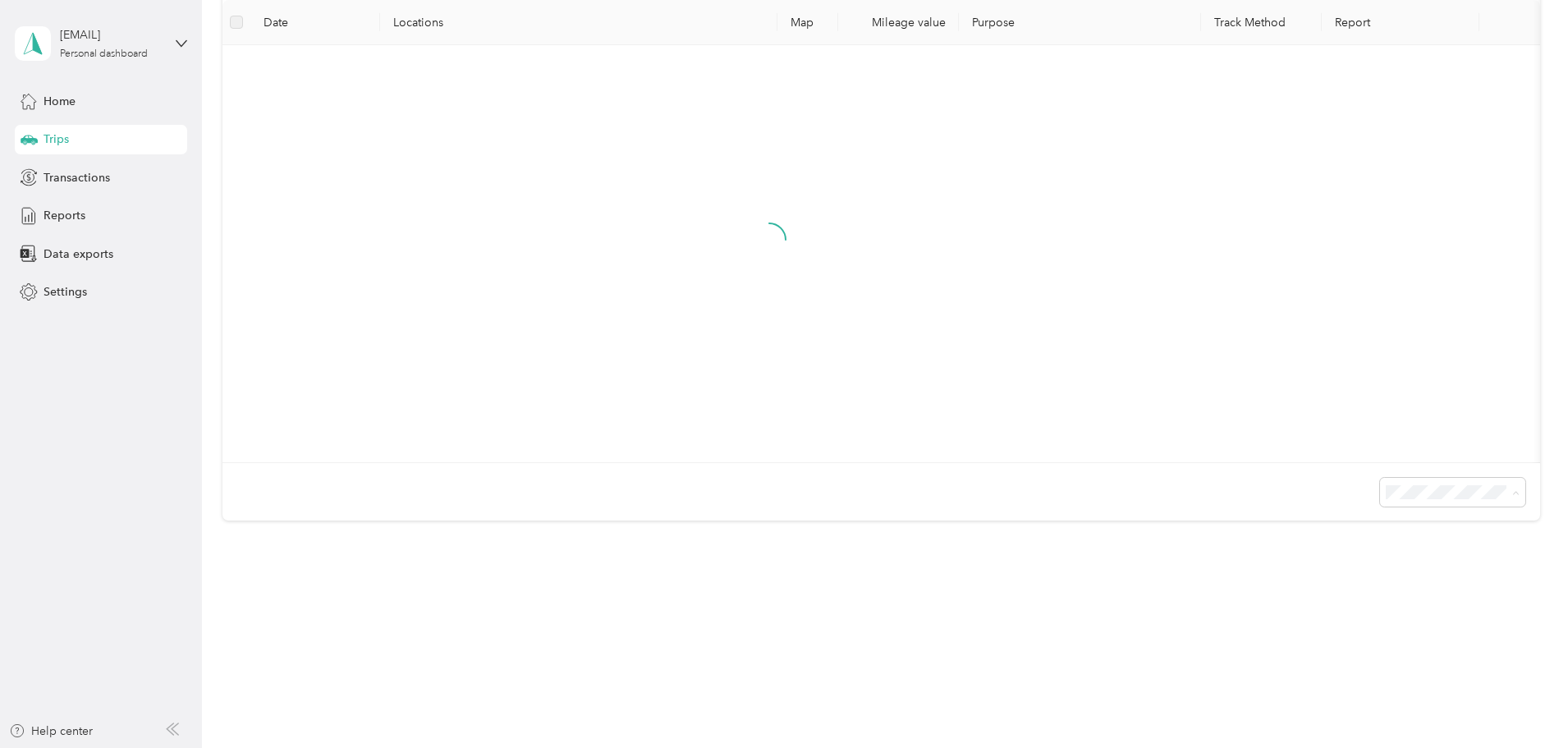 click on "50 per load" at bounding box center (1309, 551) 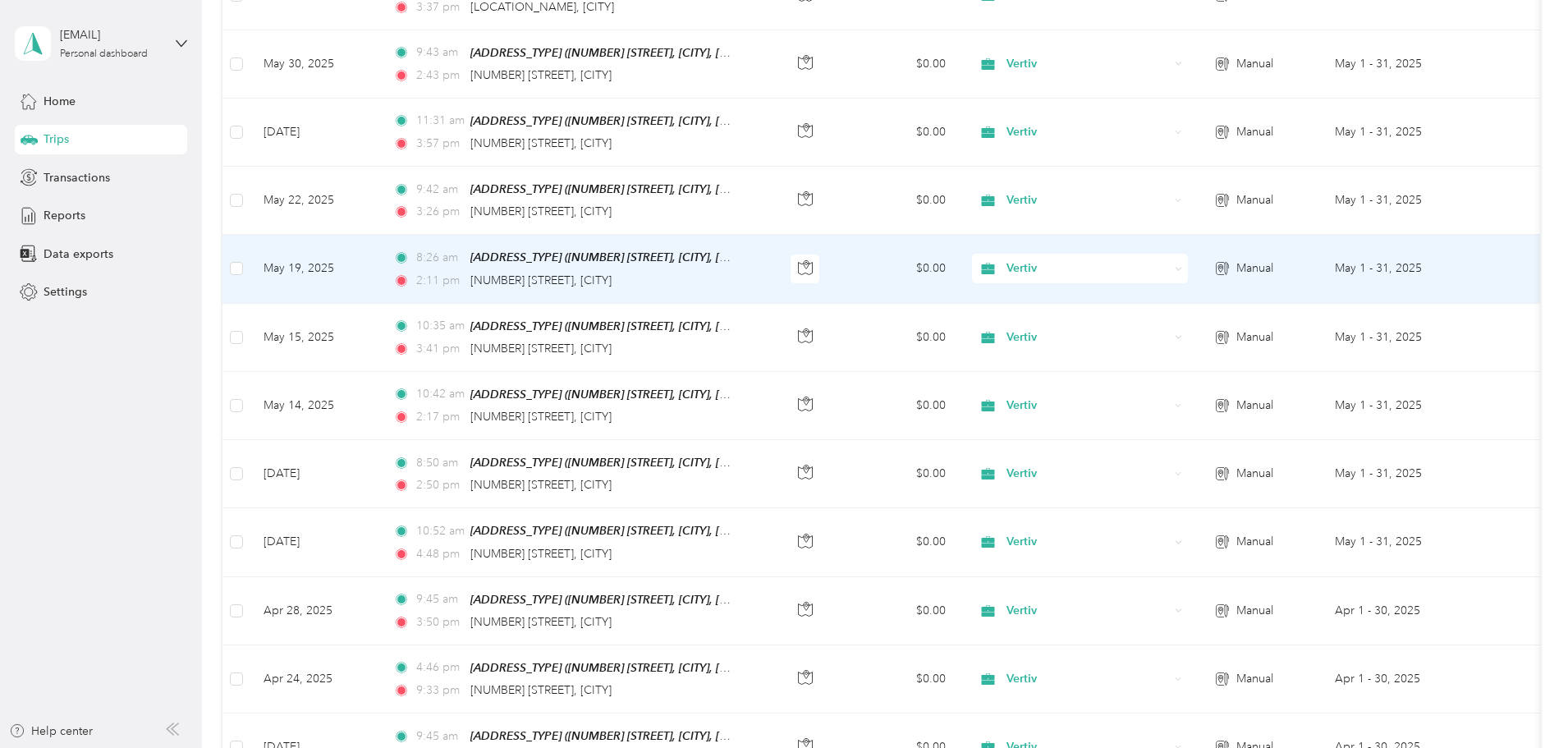 scroll, scrollTop: 0, scrollLeft: 0, axis: both 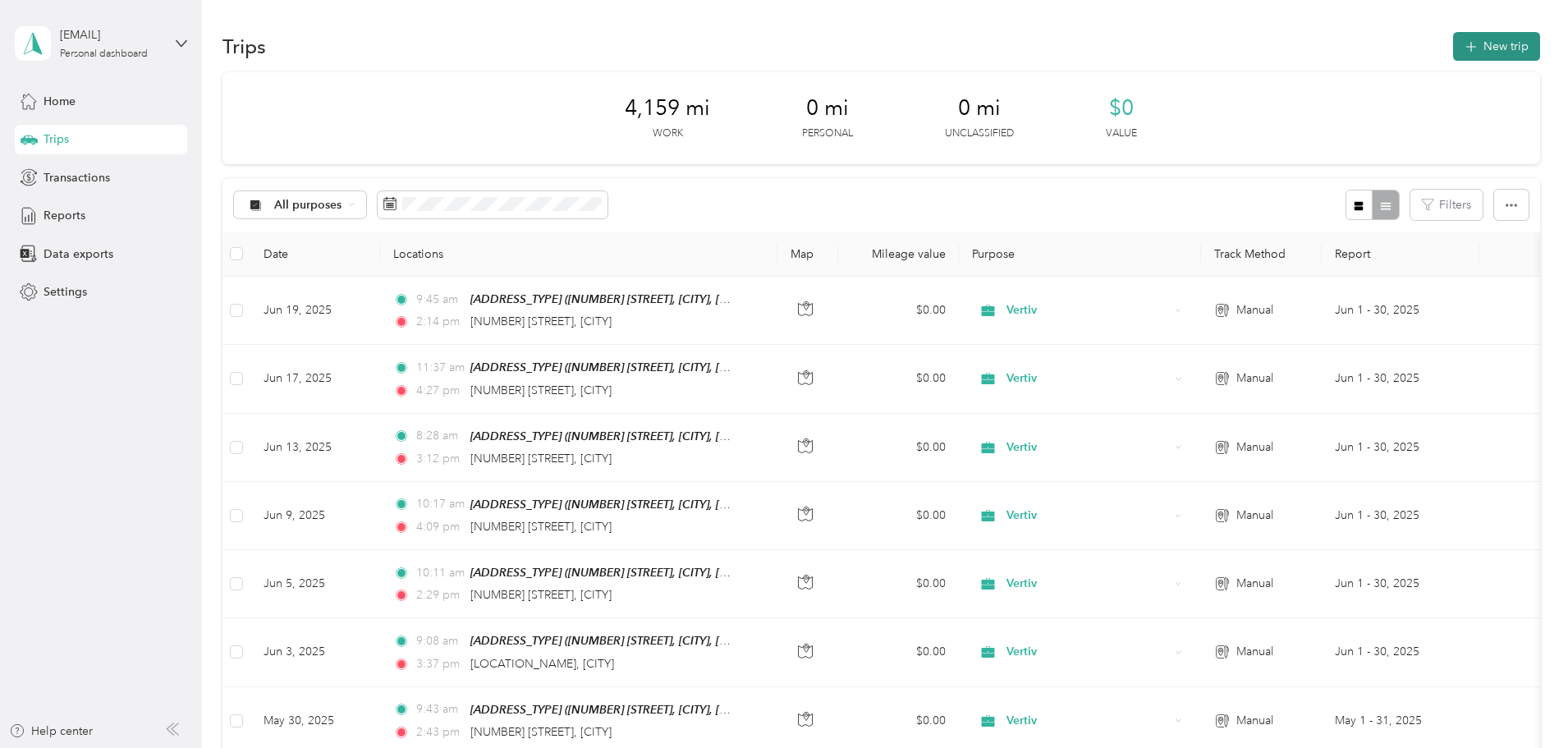 click on "New trip" at bounding box center (1497, 46) 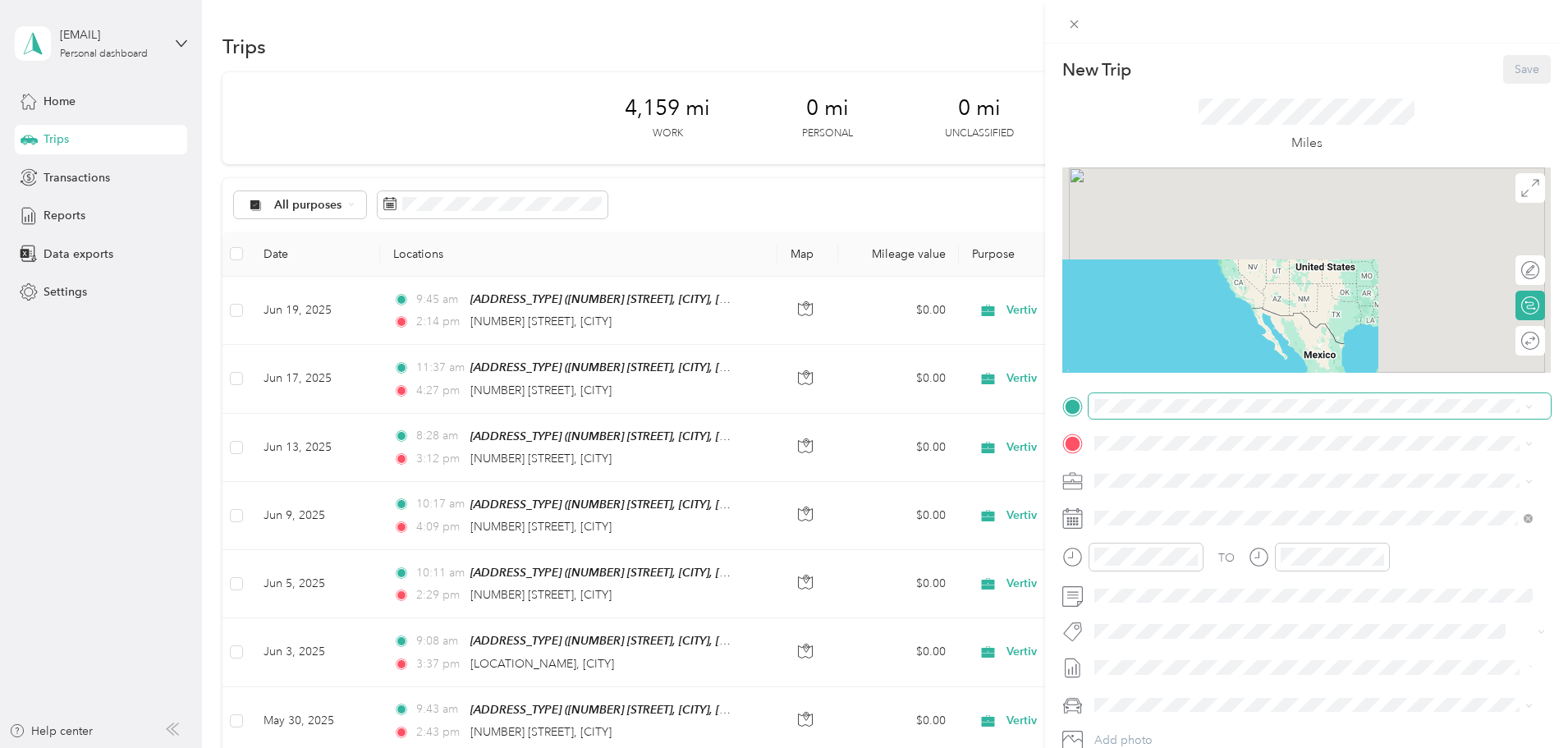 click at bounding box center (1319, 406) 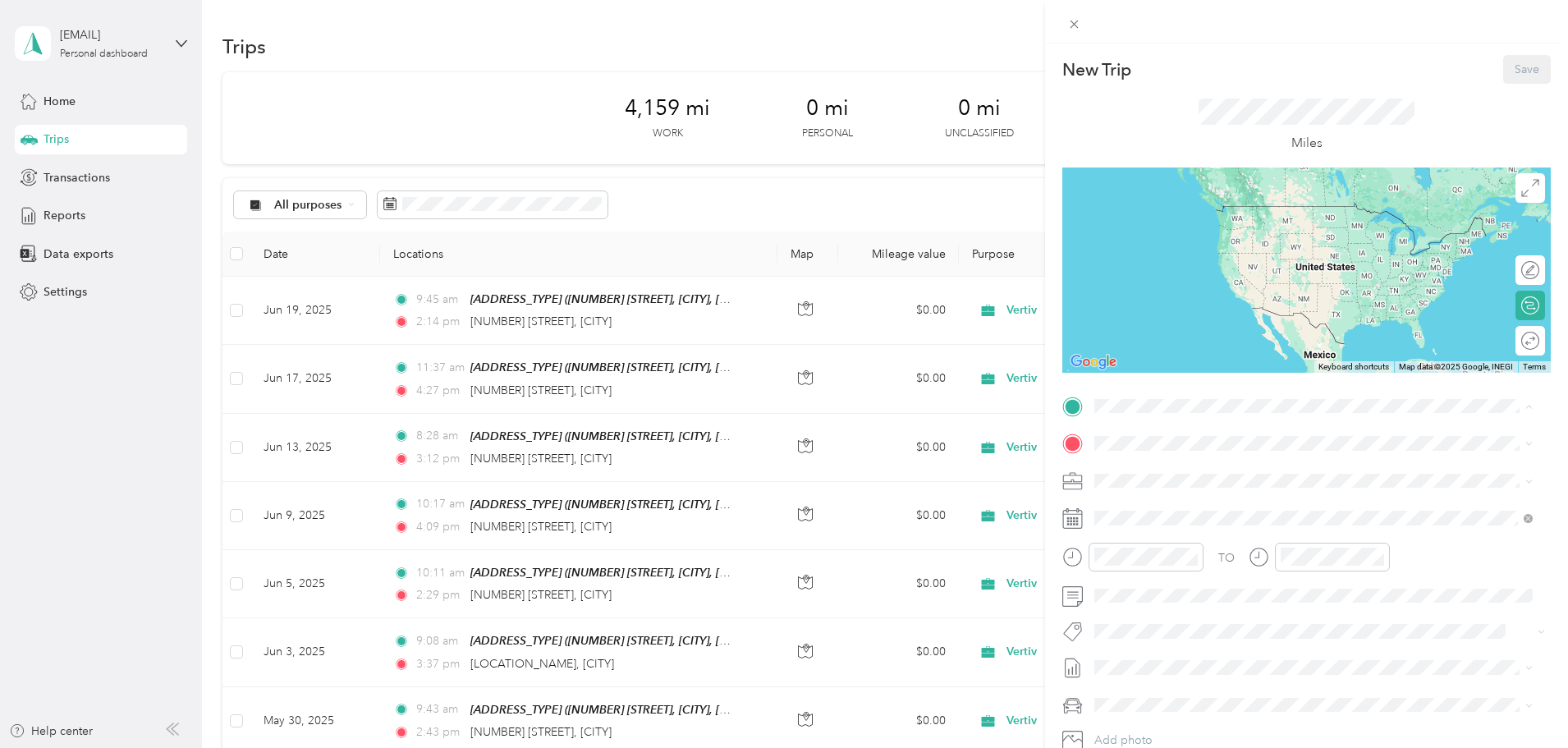 click on "[NUMBER] [STREET], [CITY], [POSTAL_CODE], [CITY], [STATE], [COUNTRY]" at bounding box center [1319, 489] 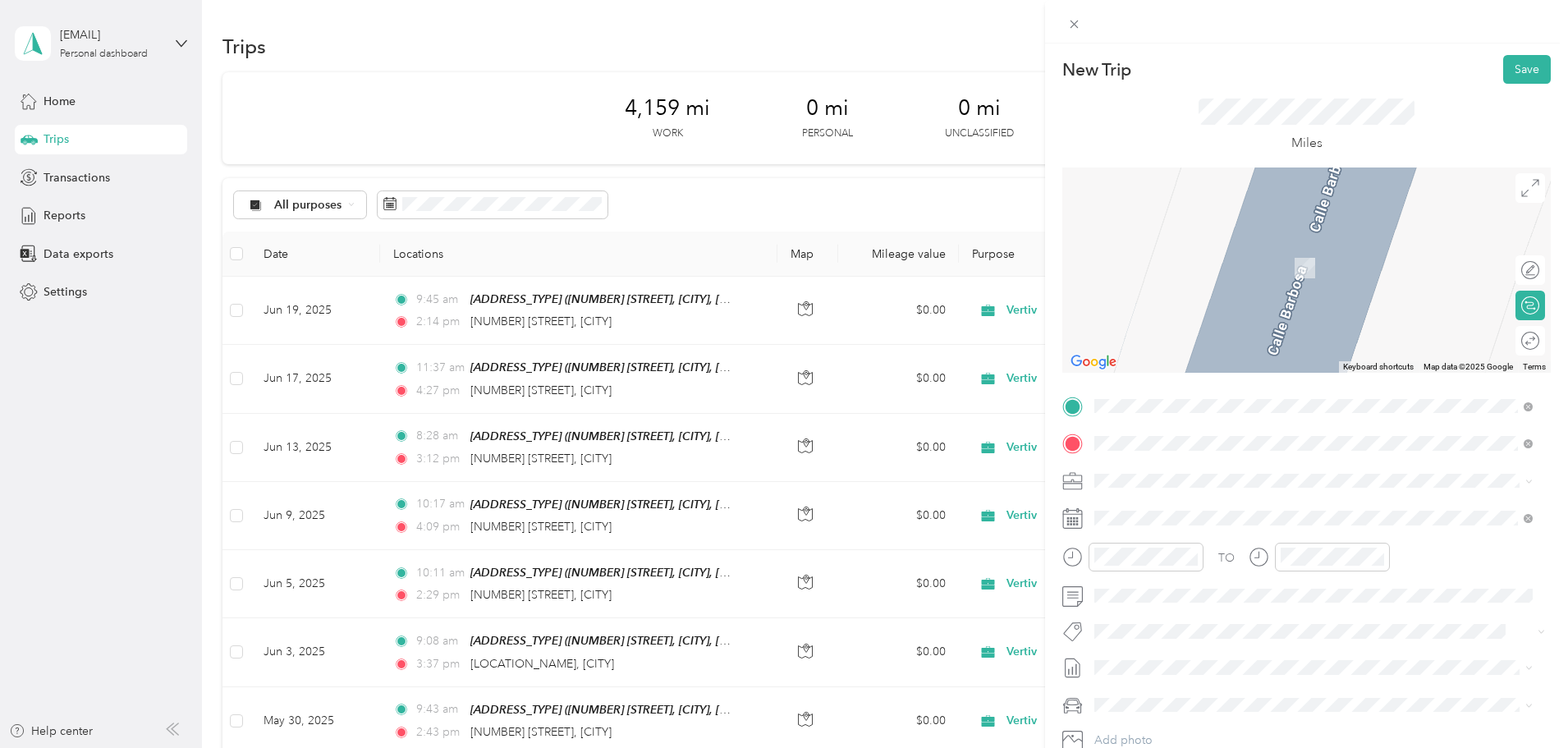 click on "[NUMBER] [STREET]
[CITY], [STATE] [POSTAL_CODE], [COUNTRY]" at bounding box center [1244, 509] 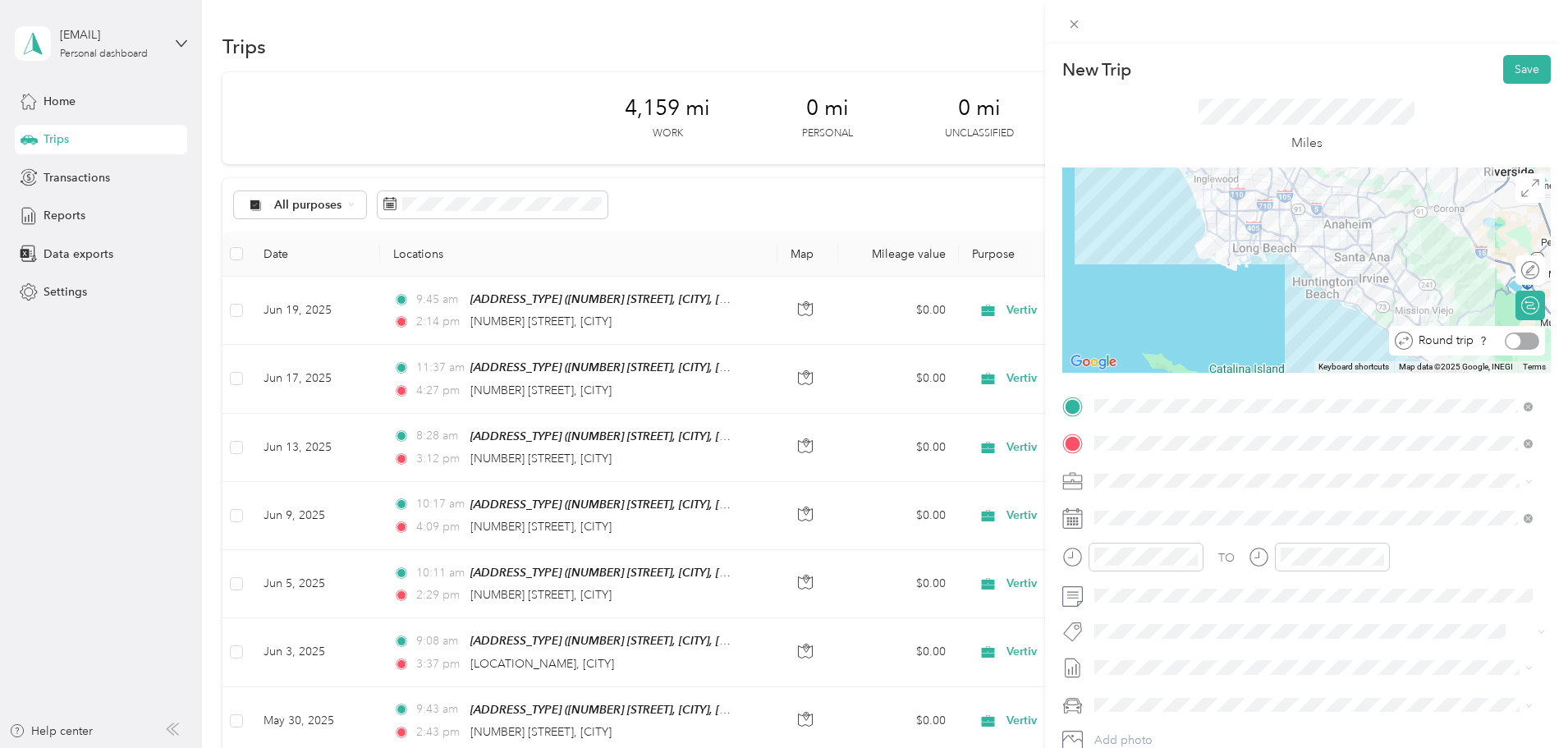 click at bounding box center [1522, 341] 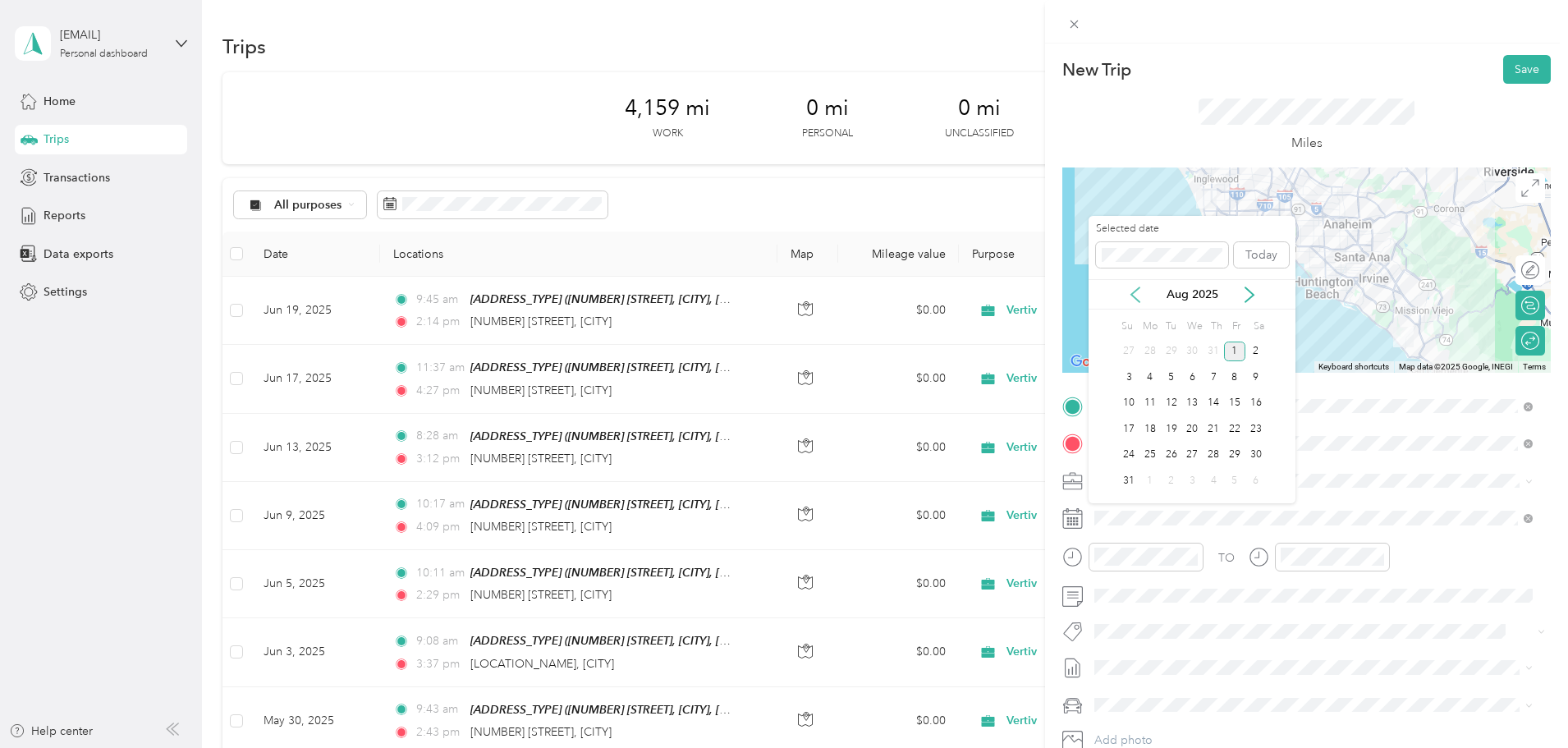 click 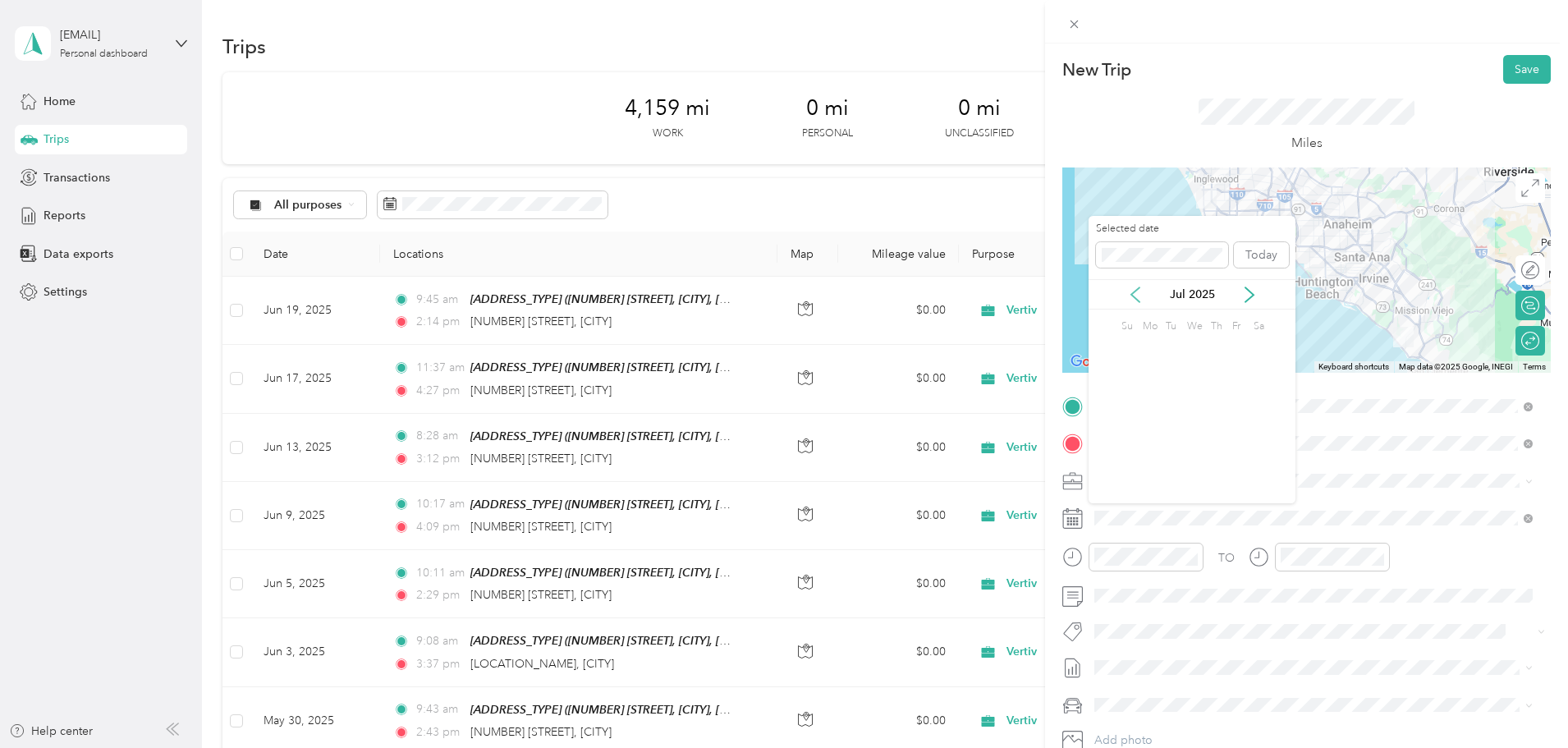click 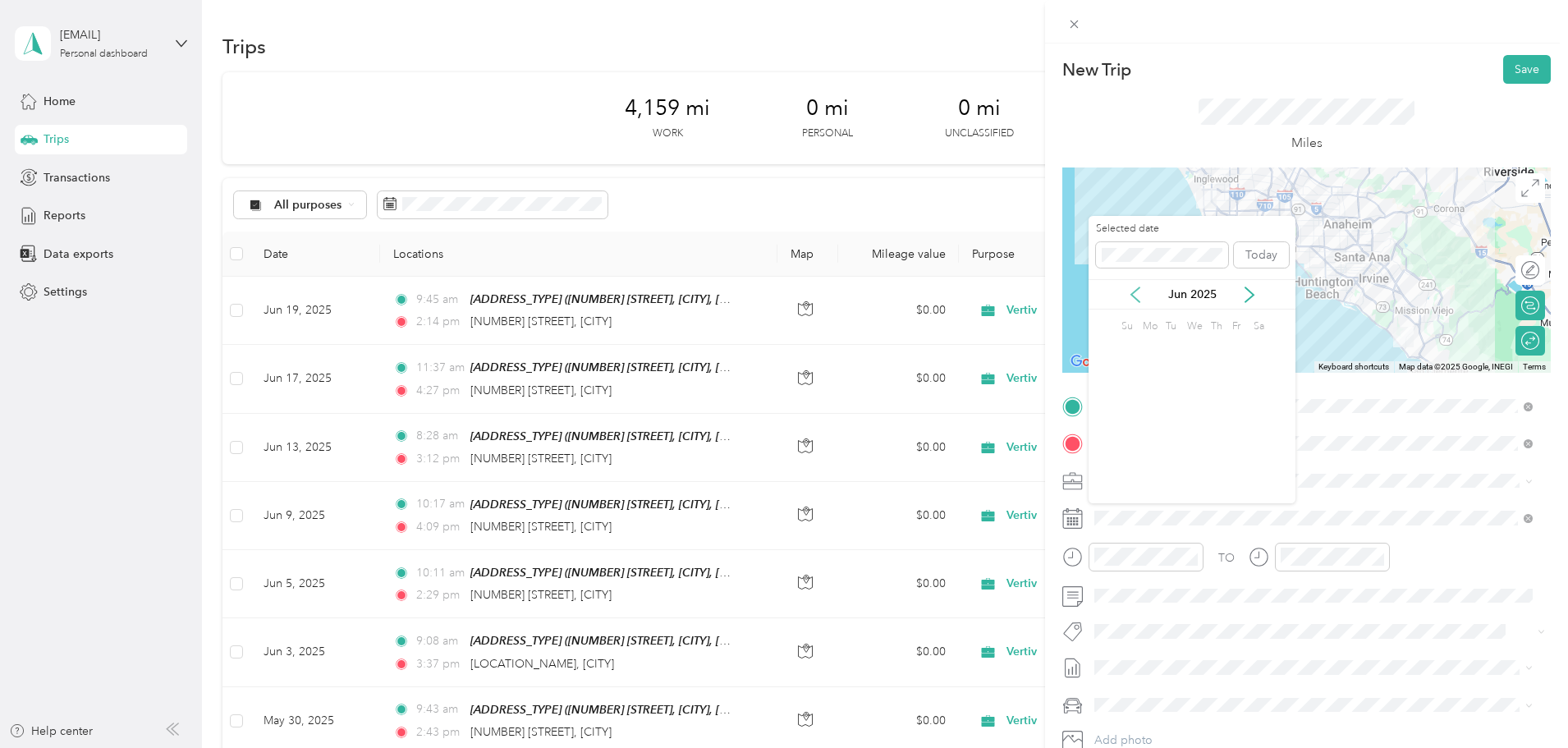 click 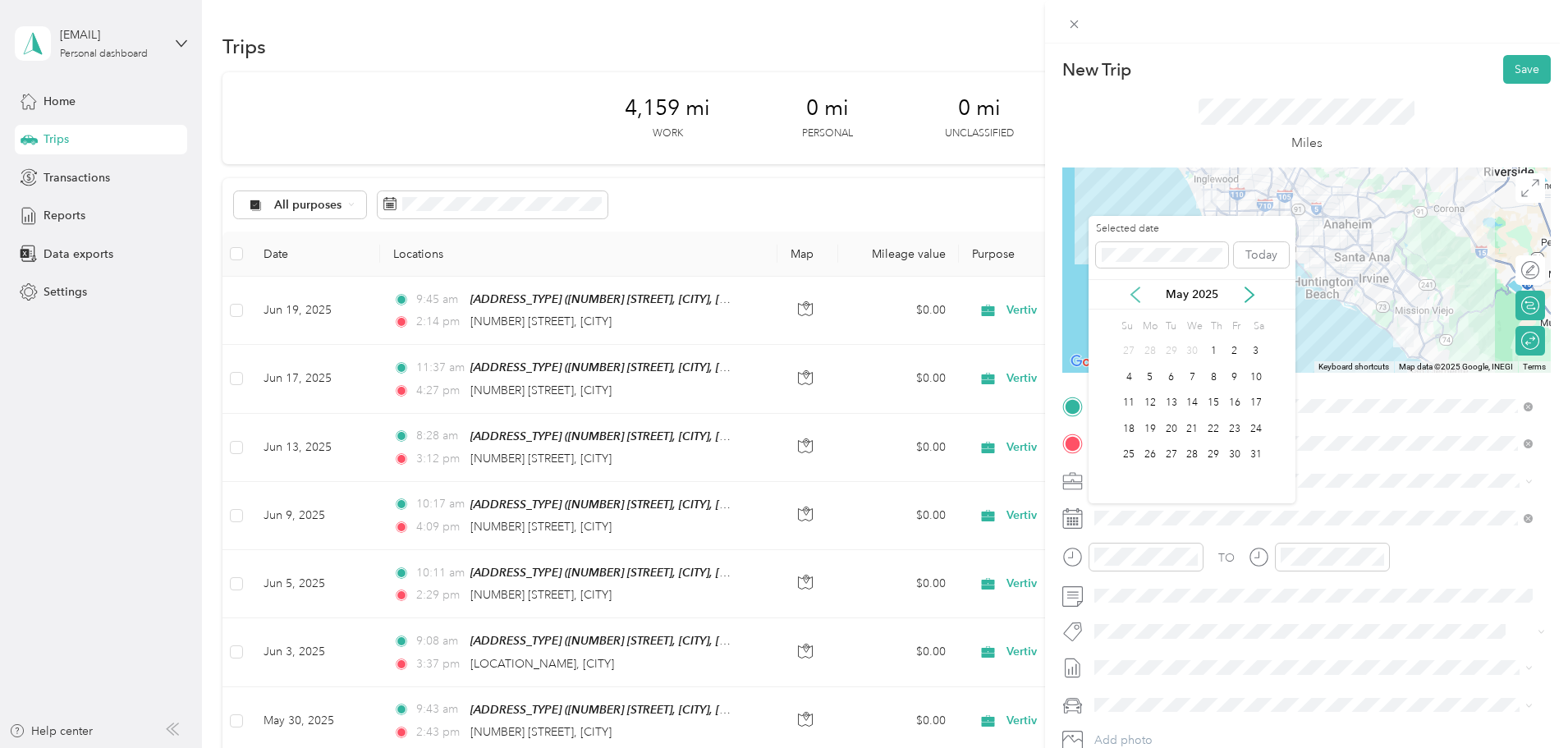 click 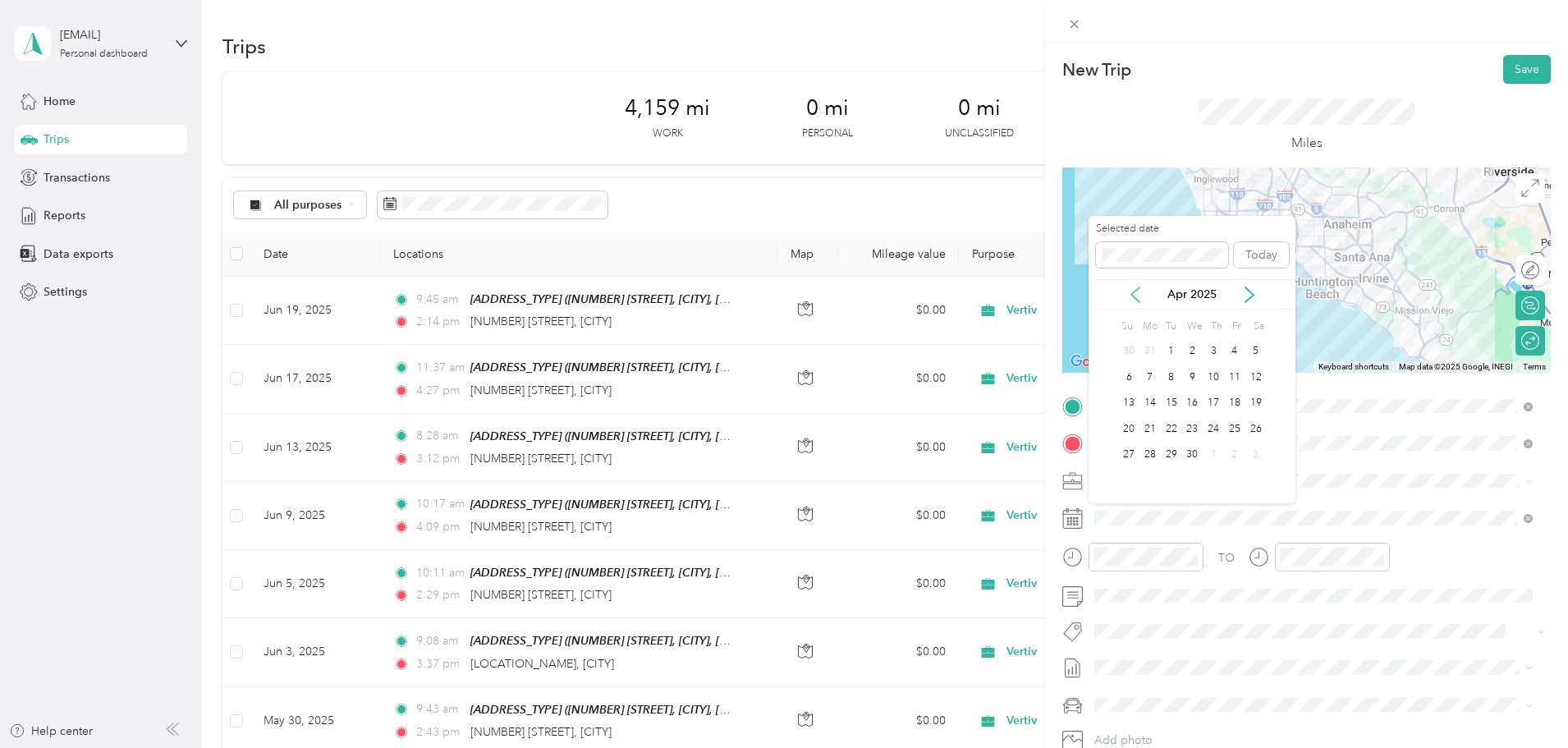 click 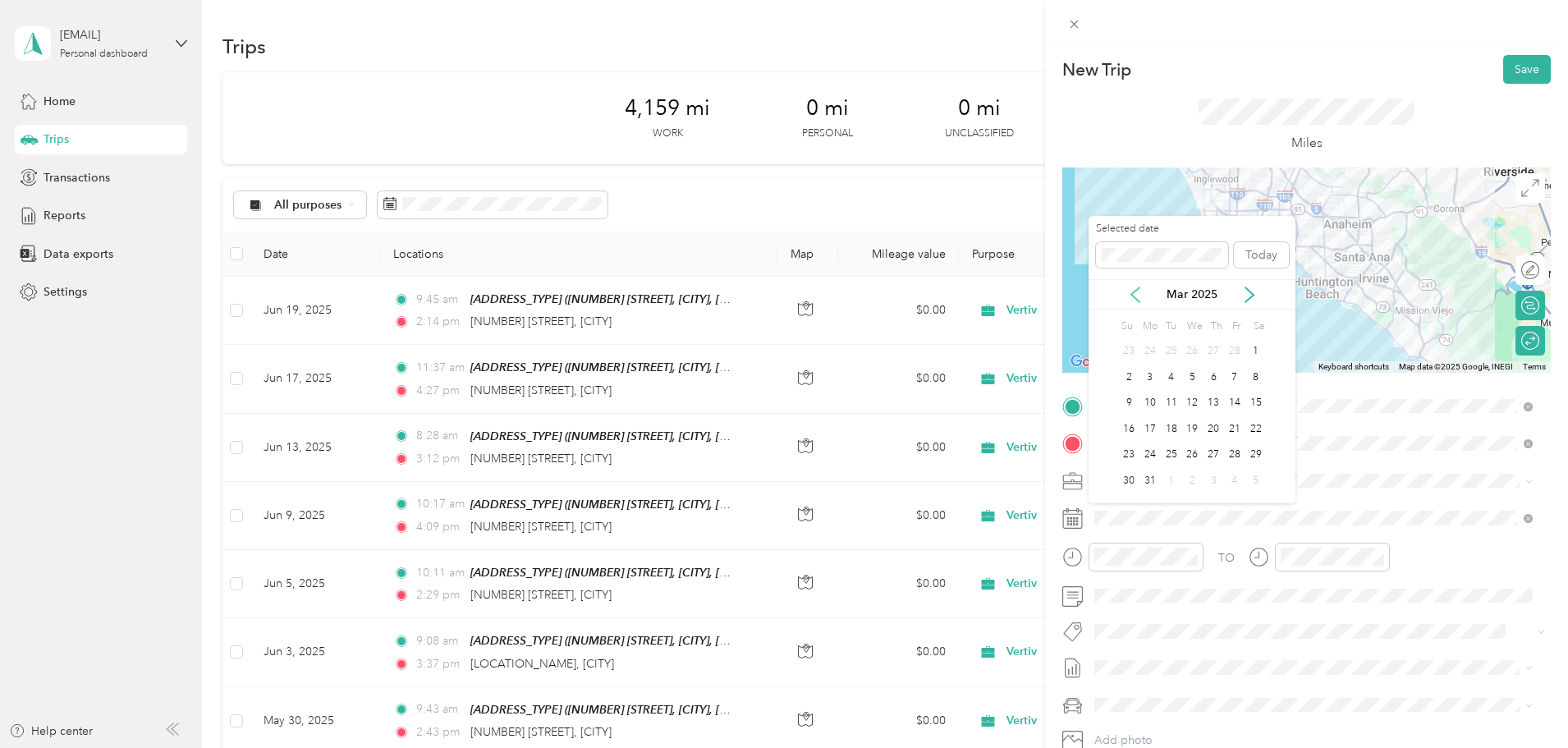 click 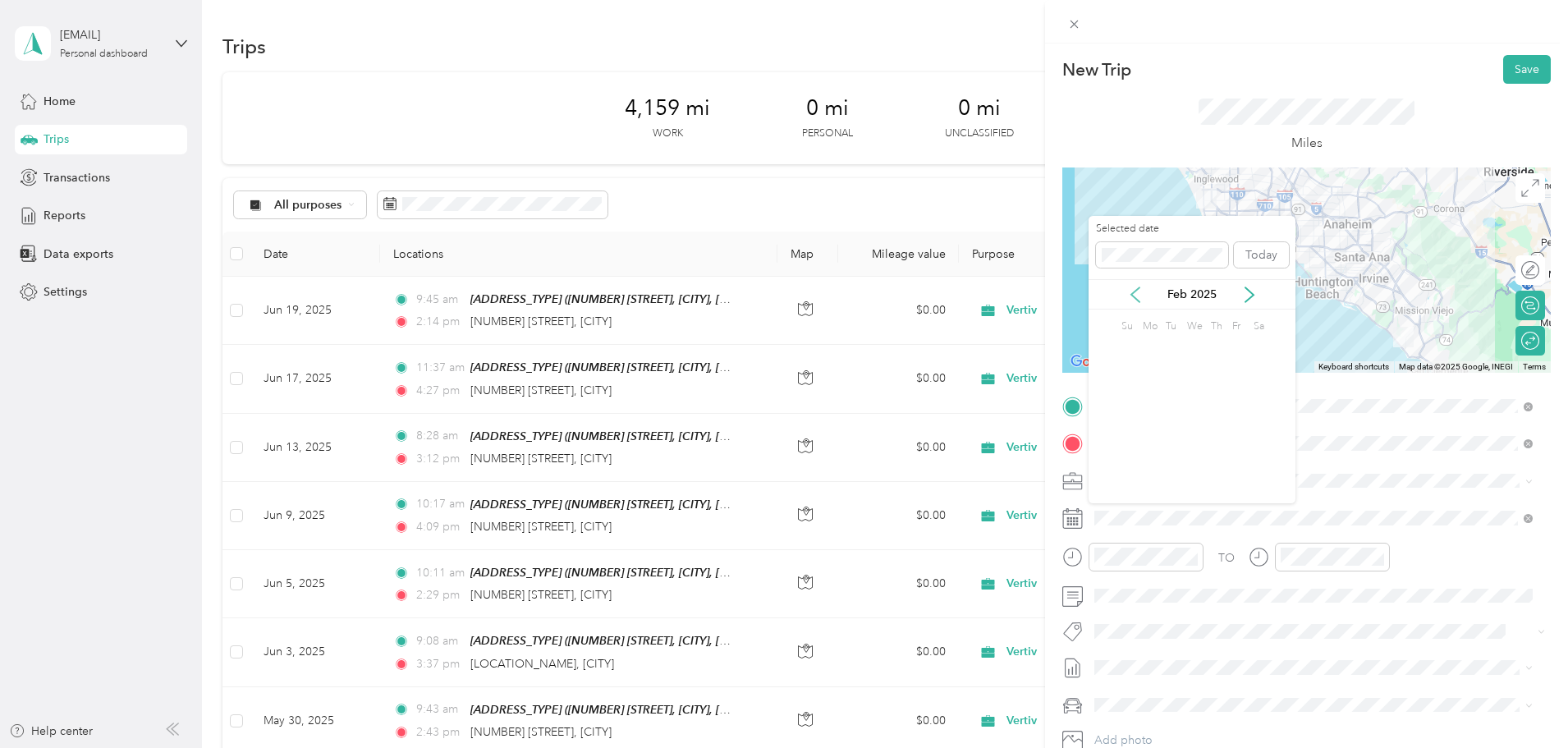 click 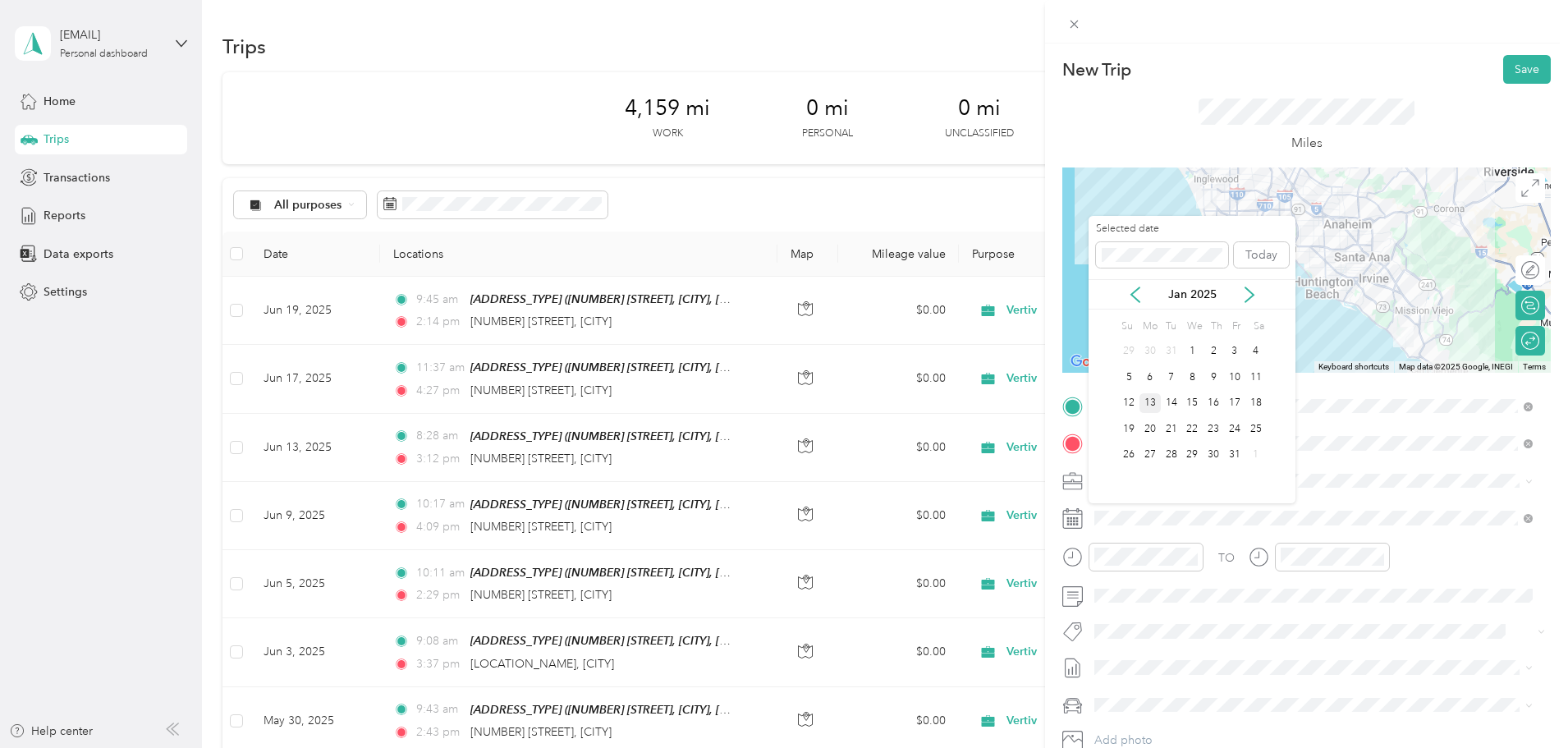click on "13" at bounding box center (1150, 403) 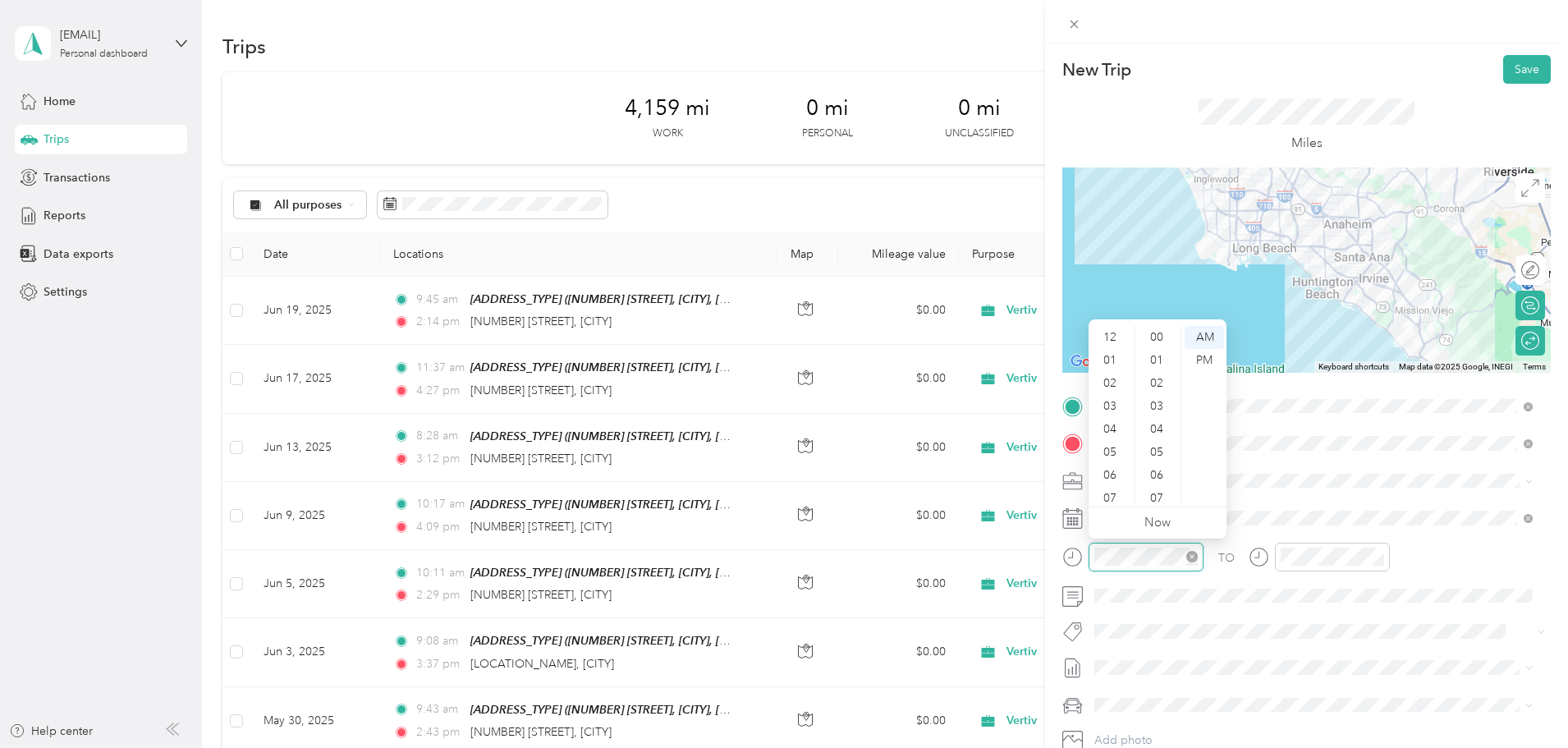 scroll, scrollTop: 1127, scrollLeft: 0, axis: vertical 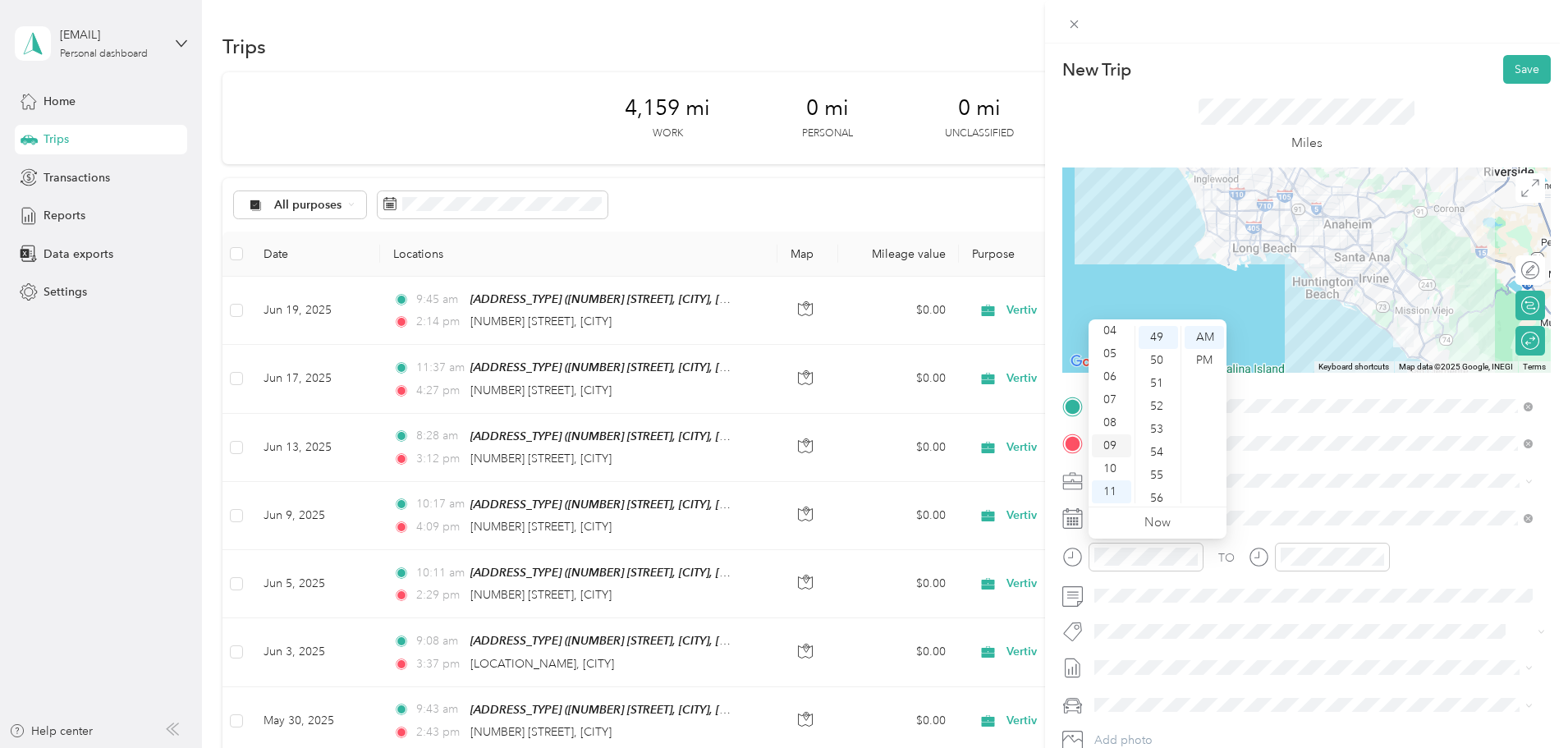 click on "09" at bounding box center (1112, 446) 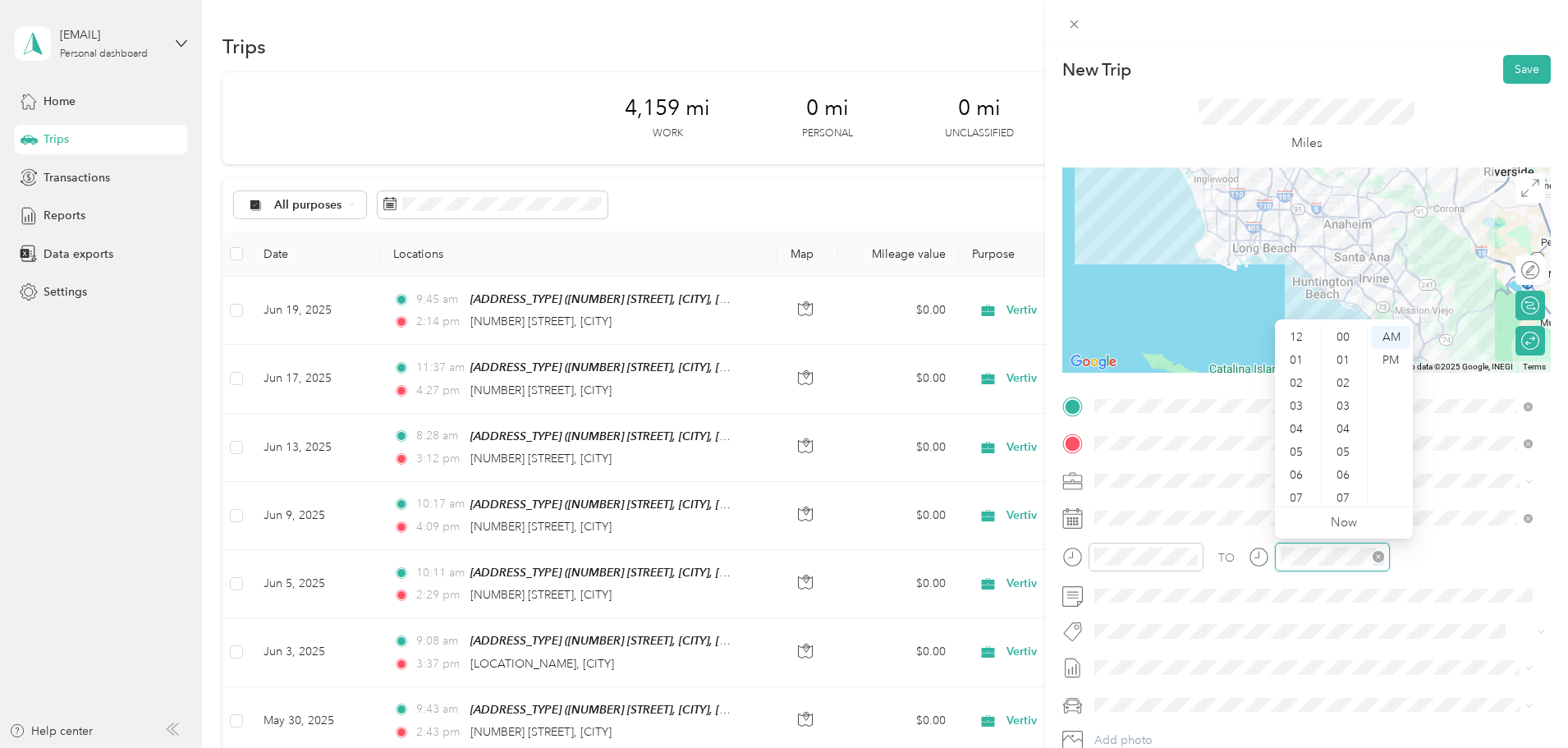 scroll, scrollTop: 1127, scrollLeft: 0, axis: vertical 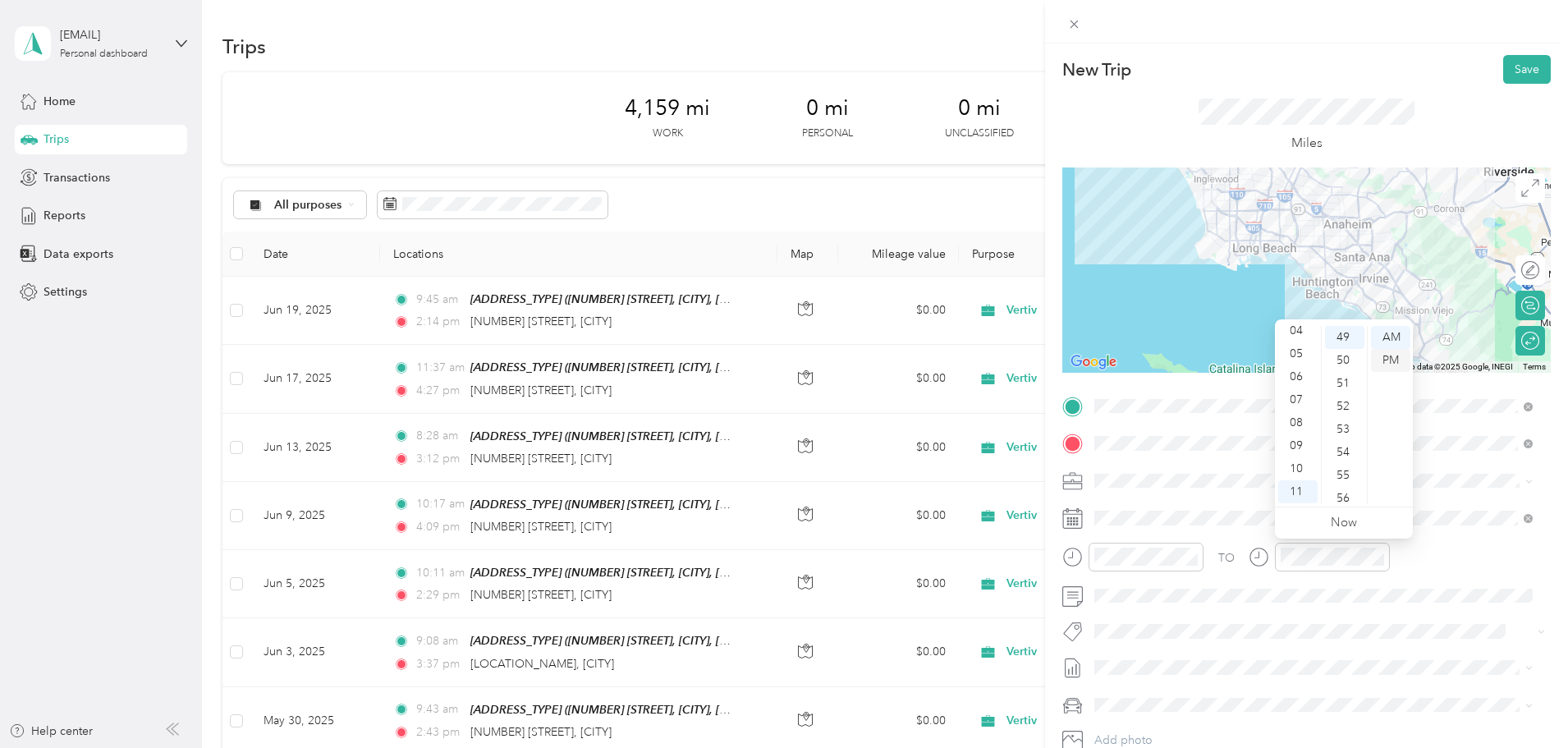 click on "PM" at bounding box center [1391, 360] 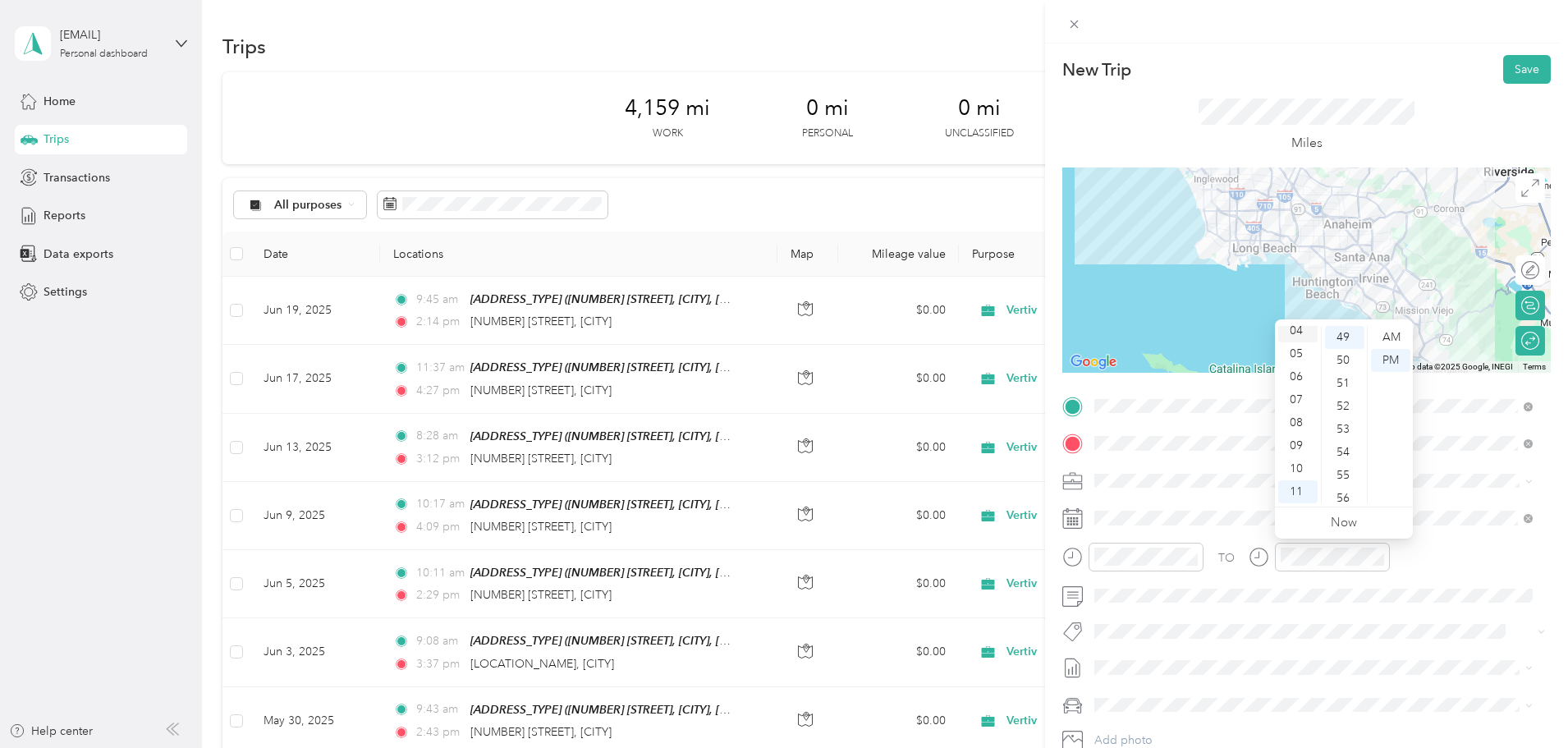 click on "04" at bounding box center (1298, 331) 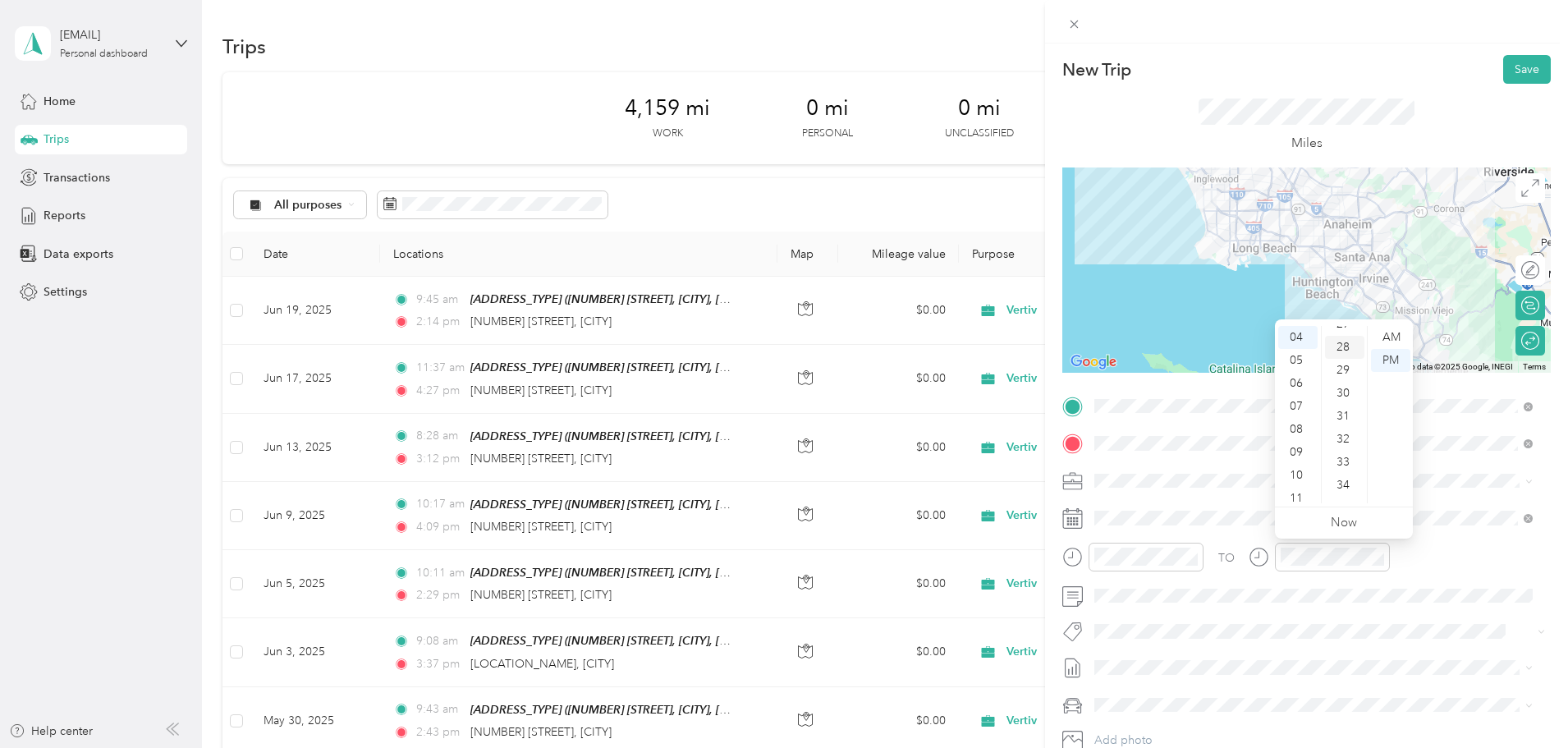 click on "28" at bounding box center (1345, 347) 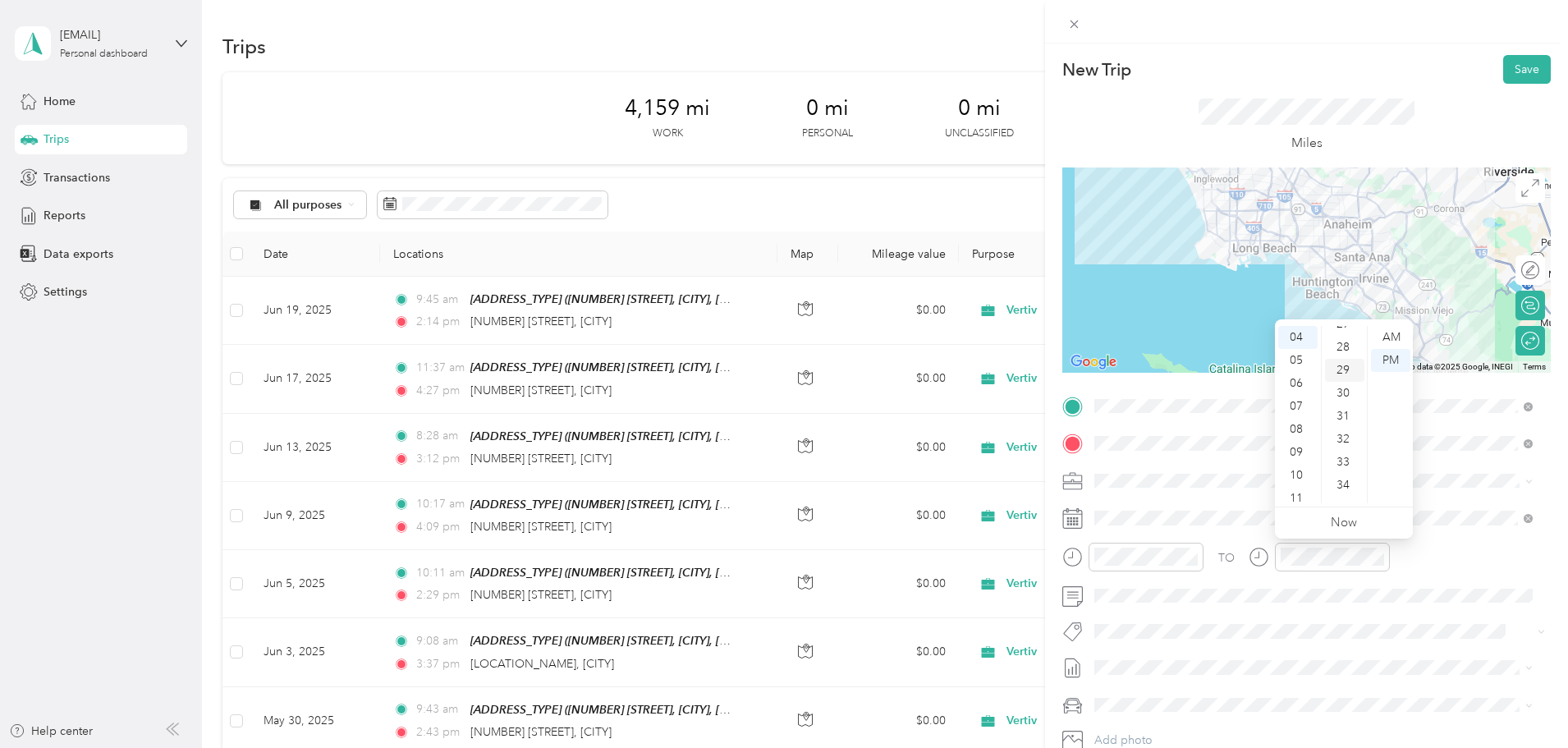 scroll, scrollTop: 644, scrollLeft: 0, axis: vertical 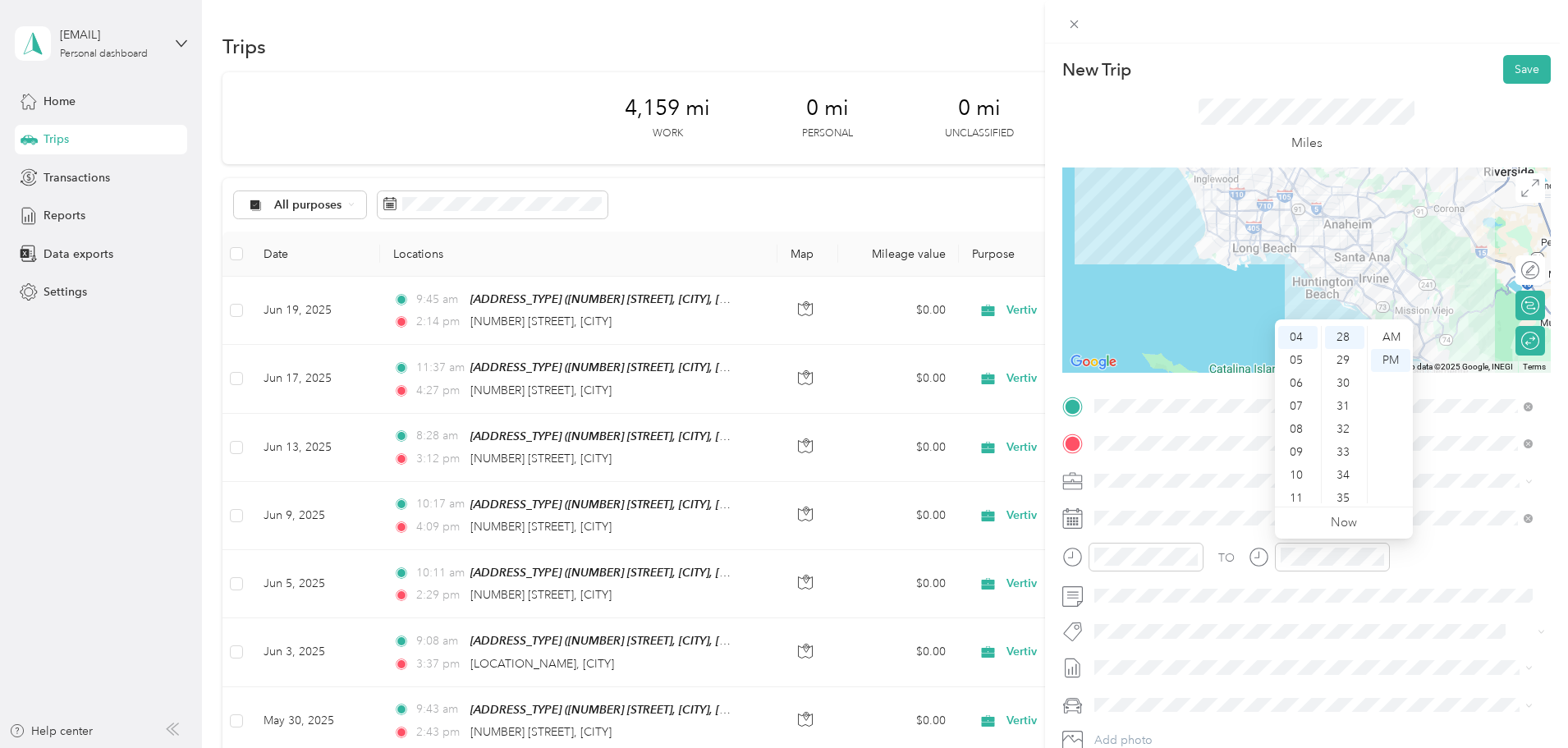 click on "TO" at bounding box center (1306, 562) 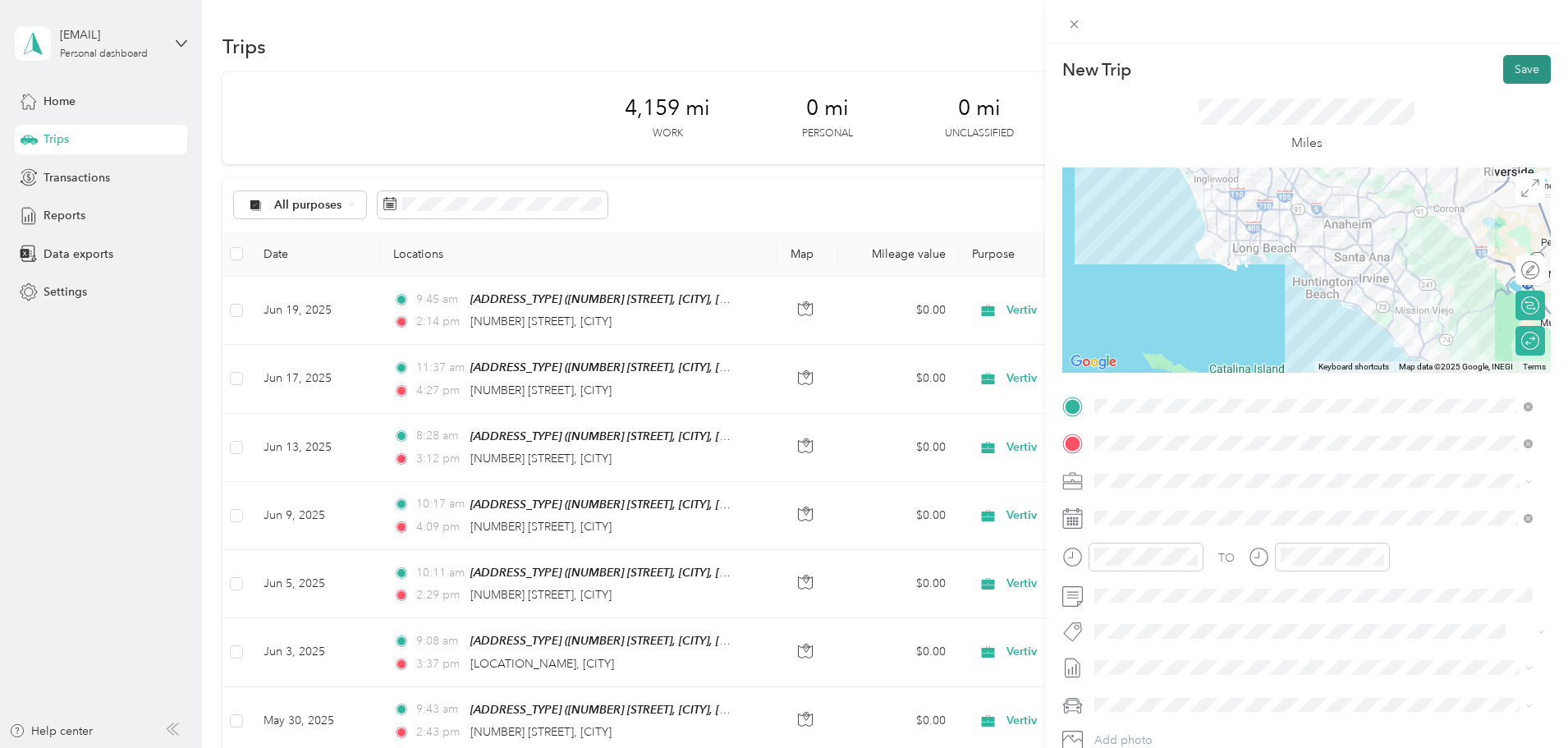 click on "Save" at bounding box center [1527, 69] 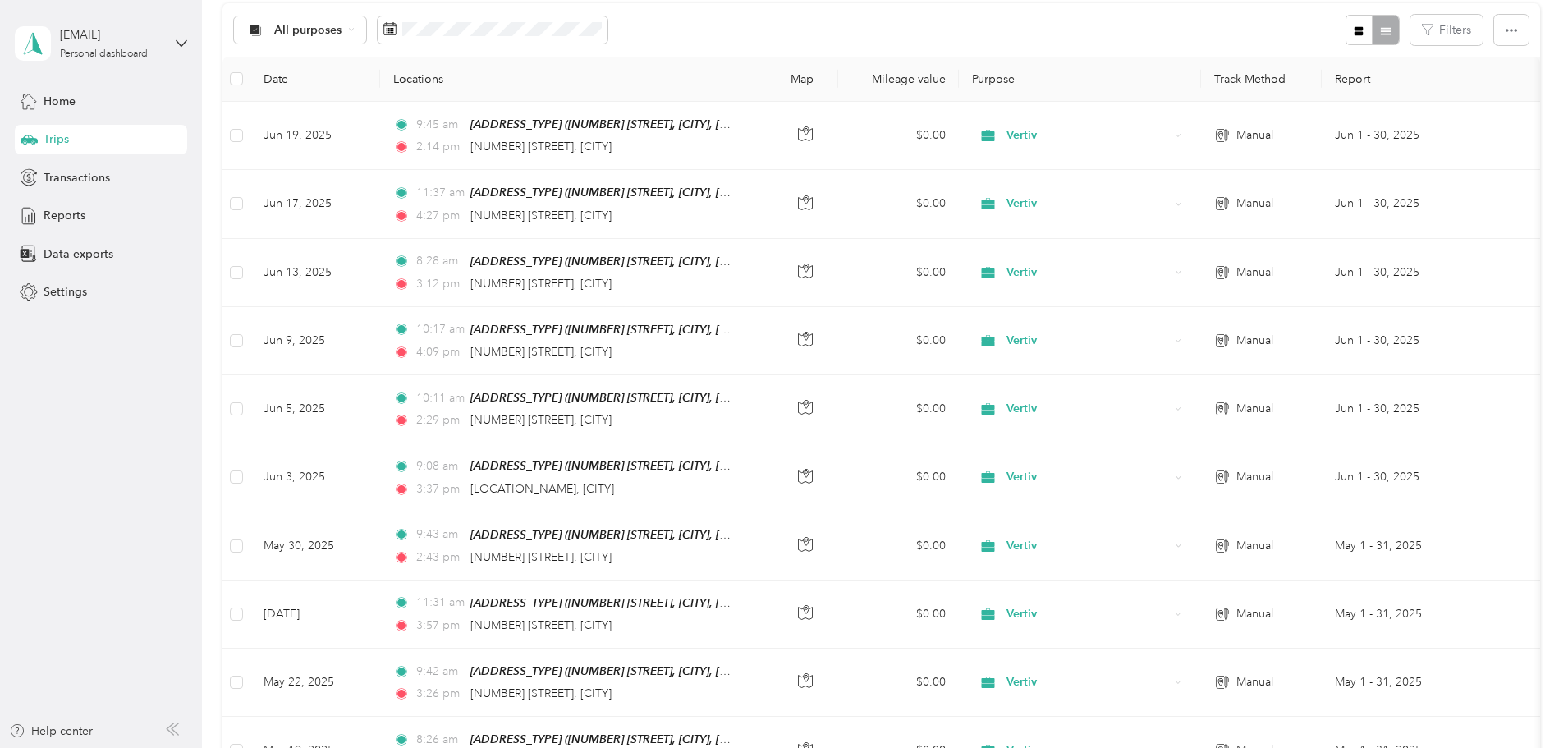 scroll, scrollTop: 0, scrollLeft: 0, axis: both 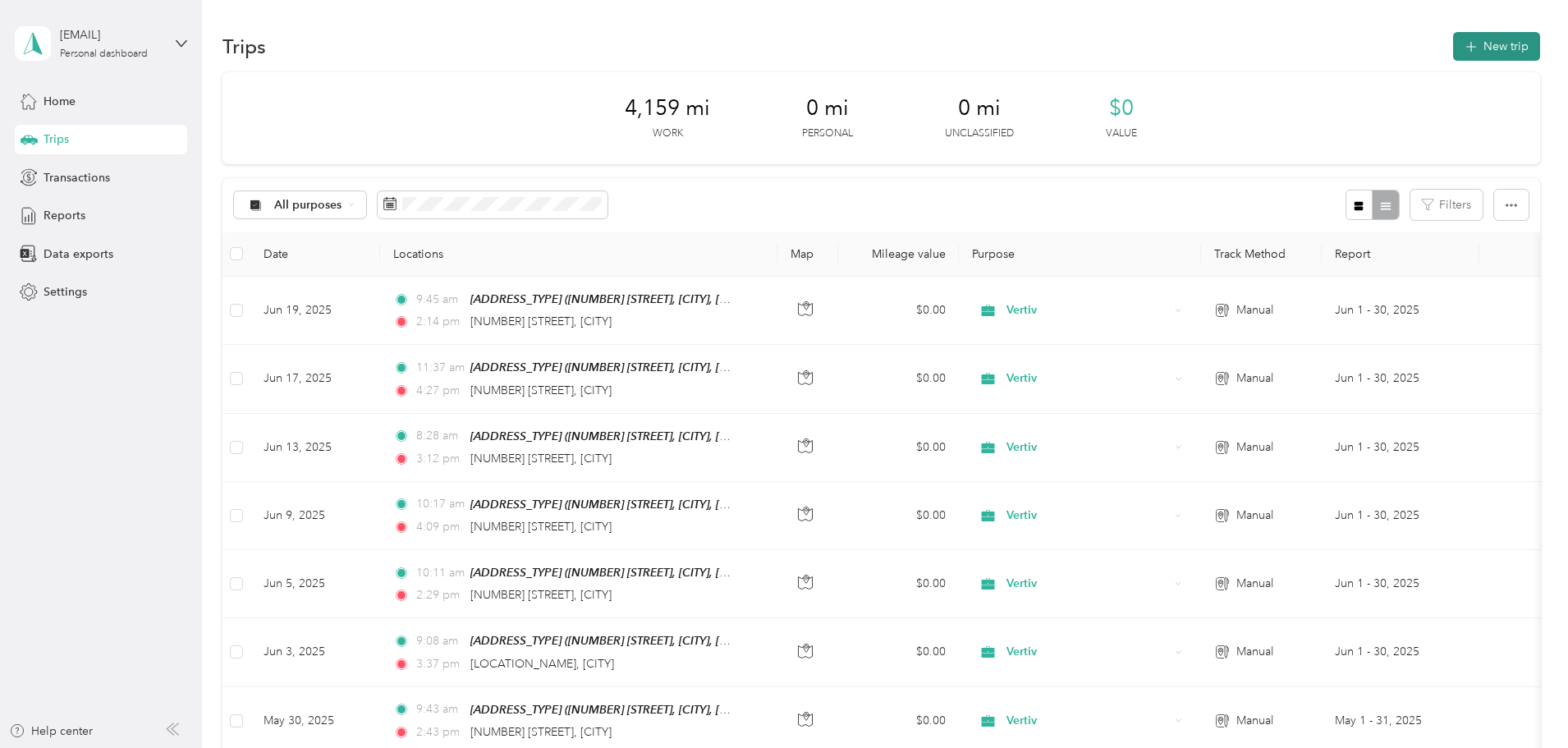click on "New trip" at bounding box center [1497, 46] 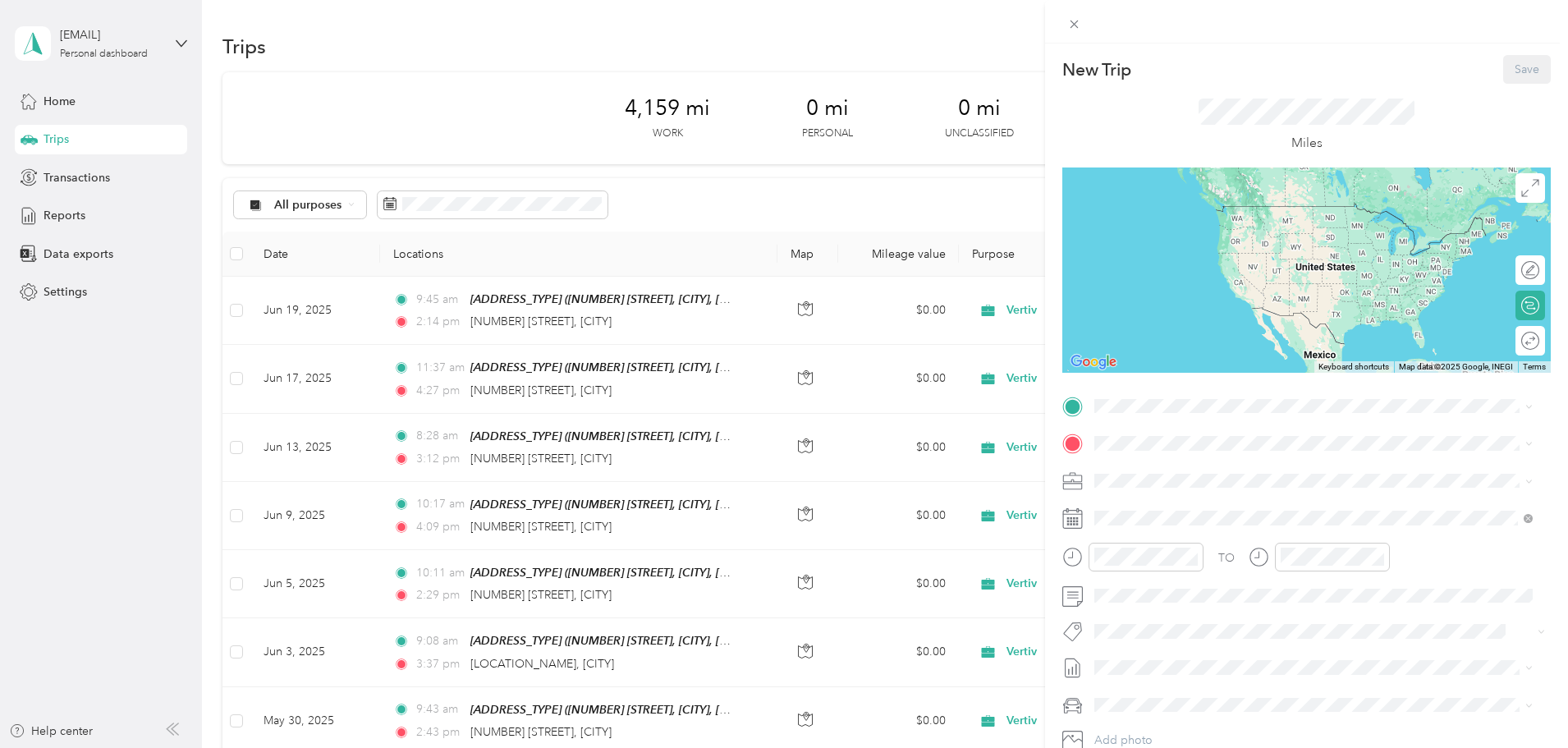 click on "[ADDRESS_TYPE] [NUMBER] [STREET], [CITY], [POSTAL_CODE], [CITY], [STATE], [COUNTRY]" at bounding box center [1319, 480] 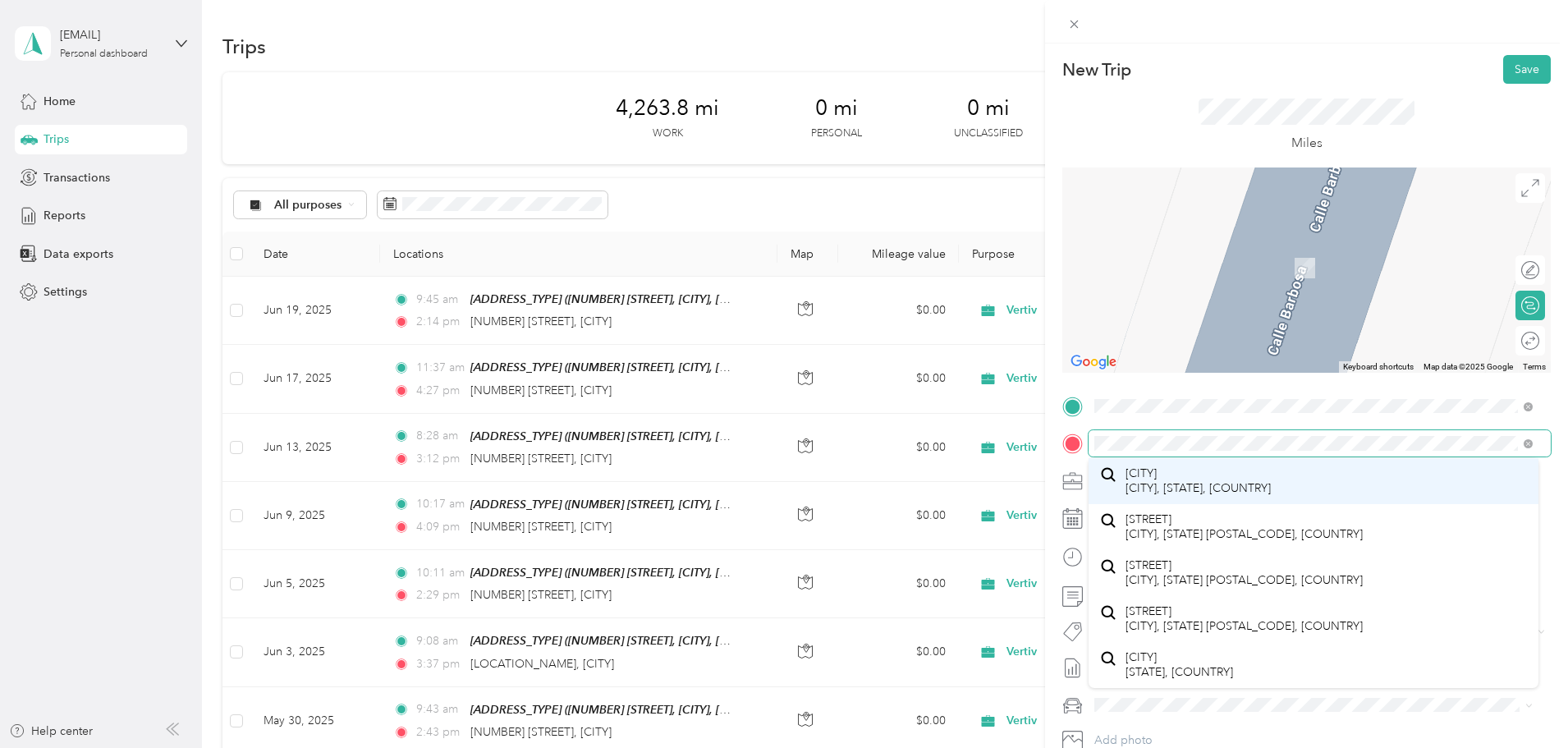 scroll, scrollTop: 0, scrollLeft: 0, axis: both 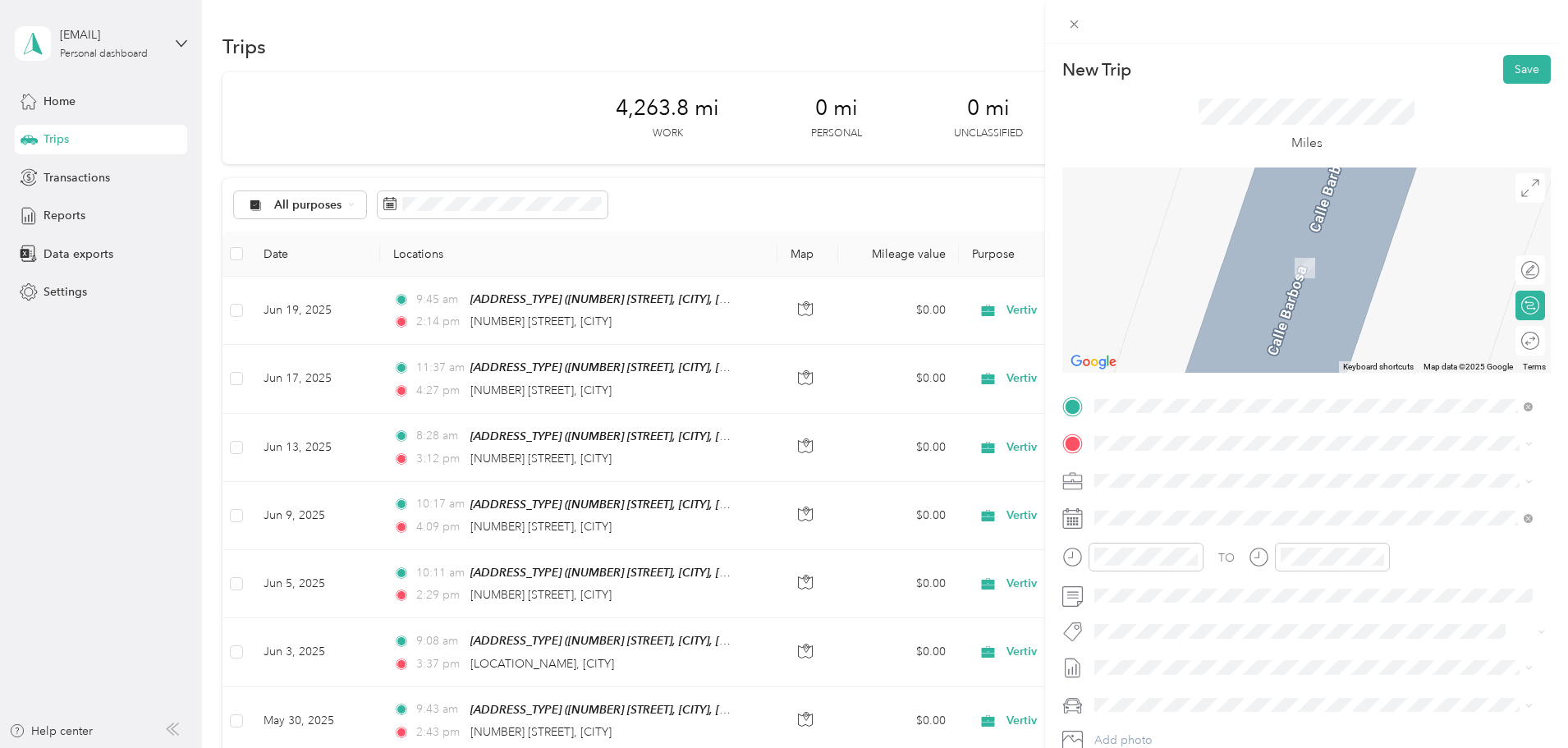 click on "[STREET]
[CITY], [STATE] [POSTAL_CODE], [COUNTRY]" at bounding box center [1244, 507] 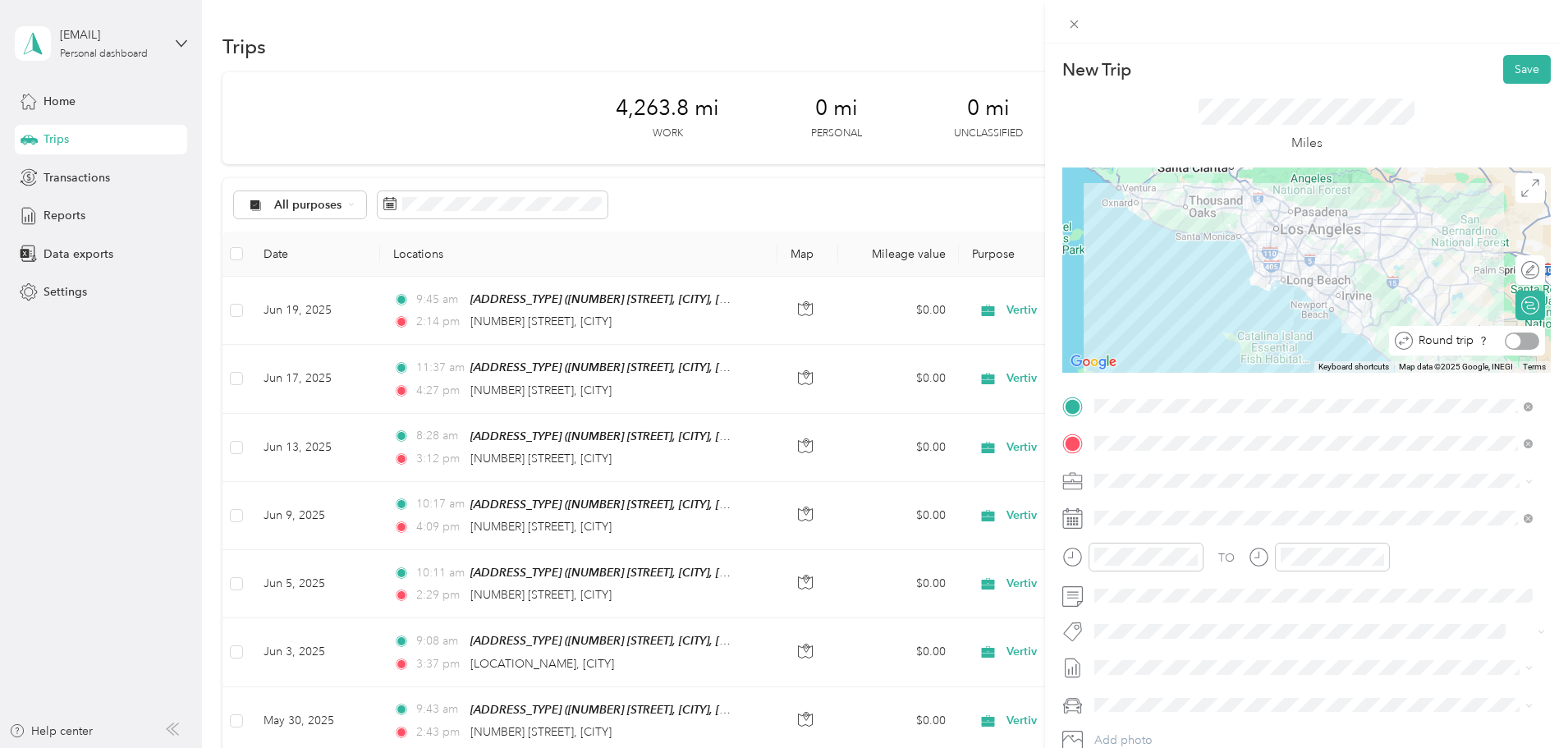 click at bounding box center [1522, 341] 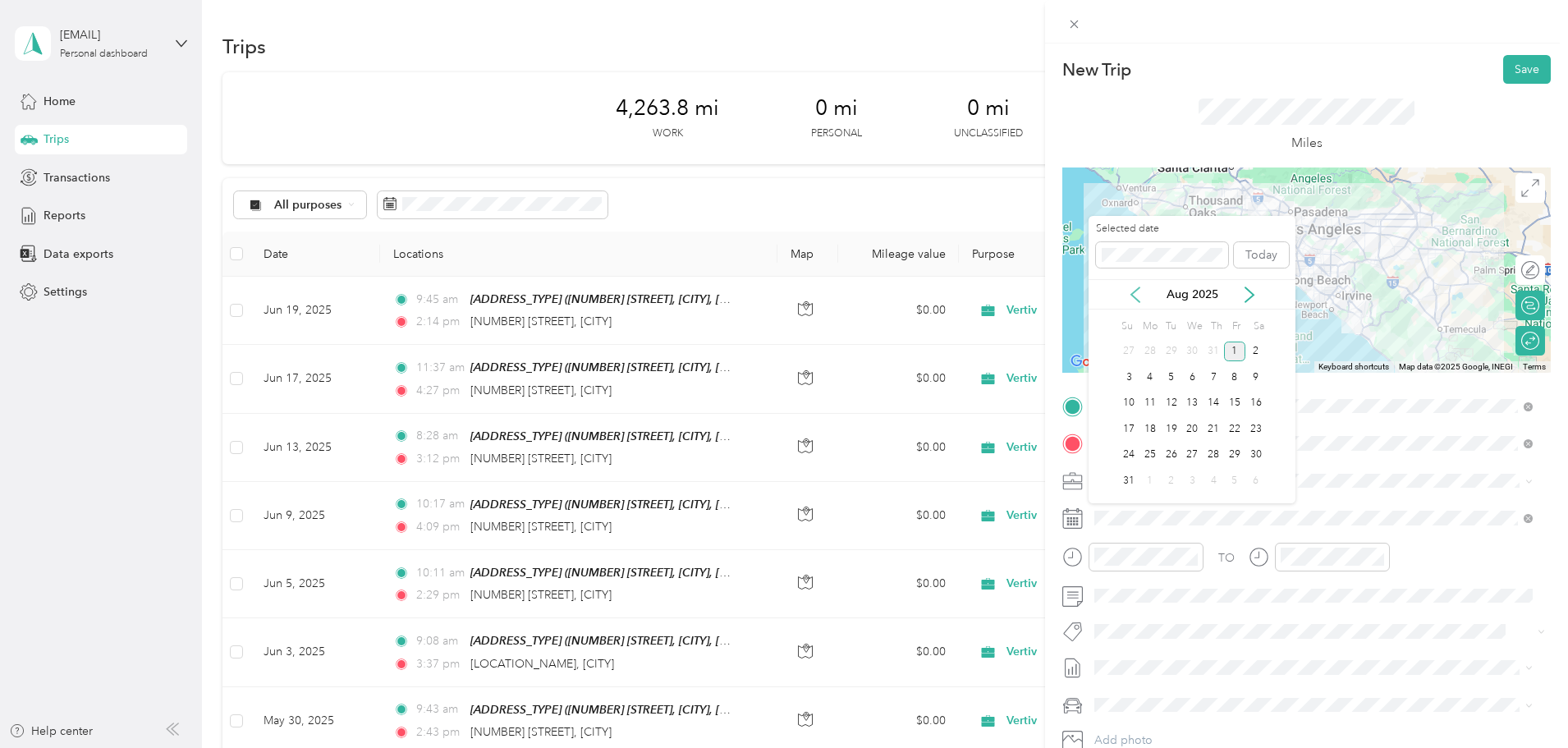 click 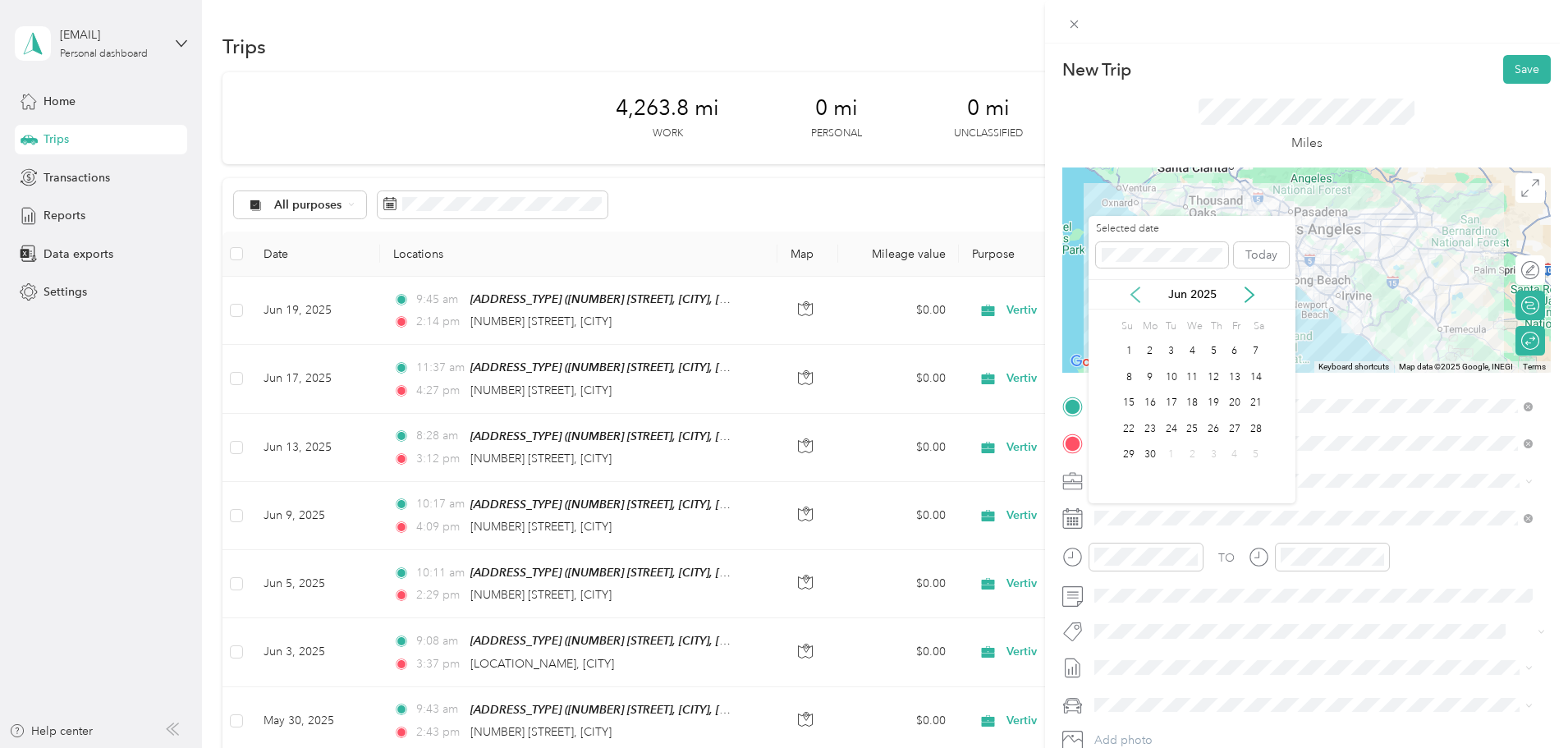 click 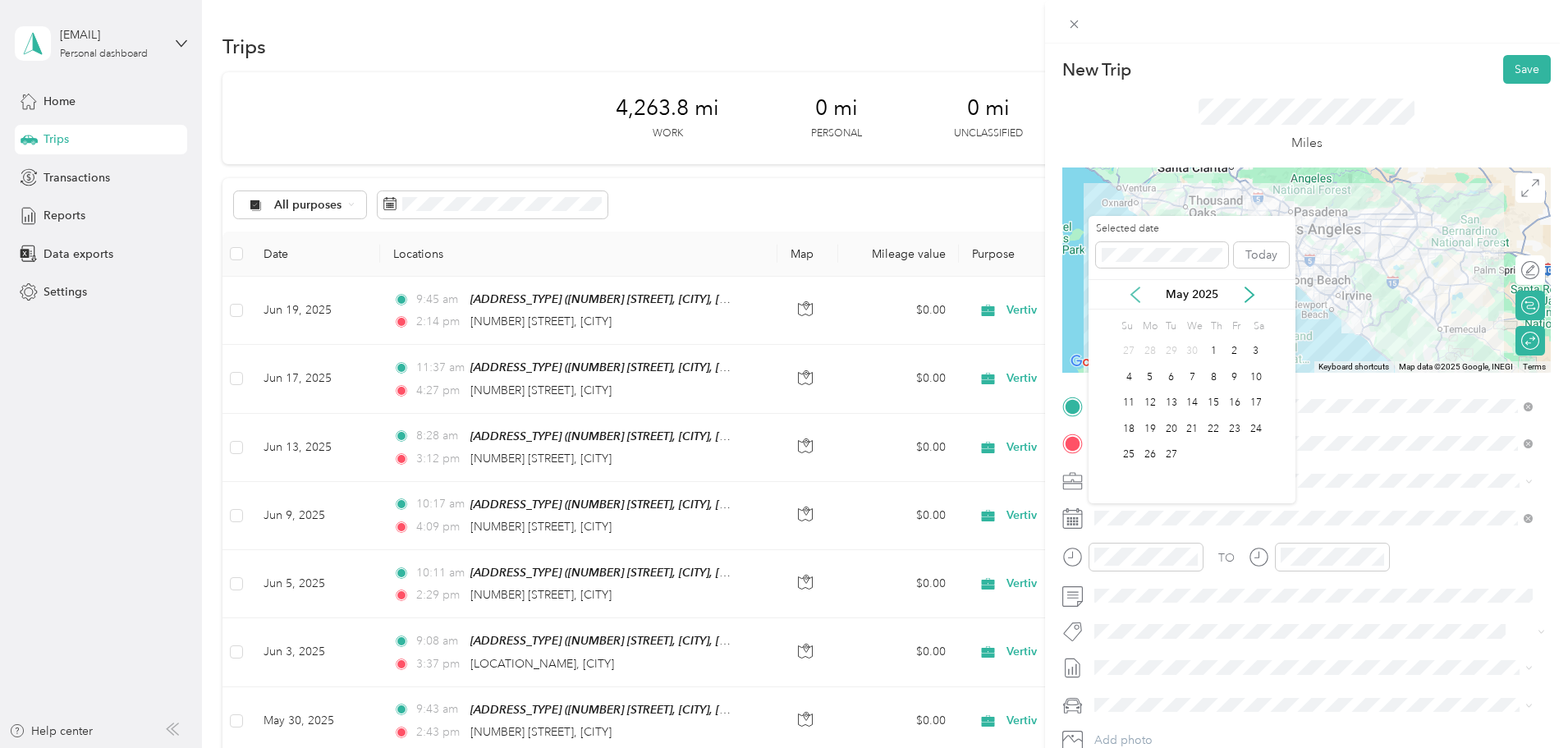 click 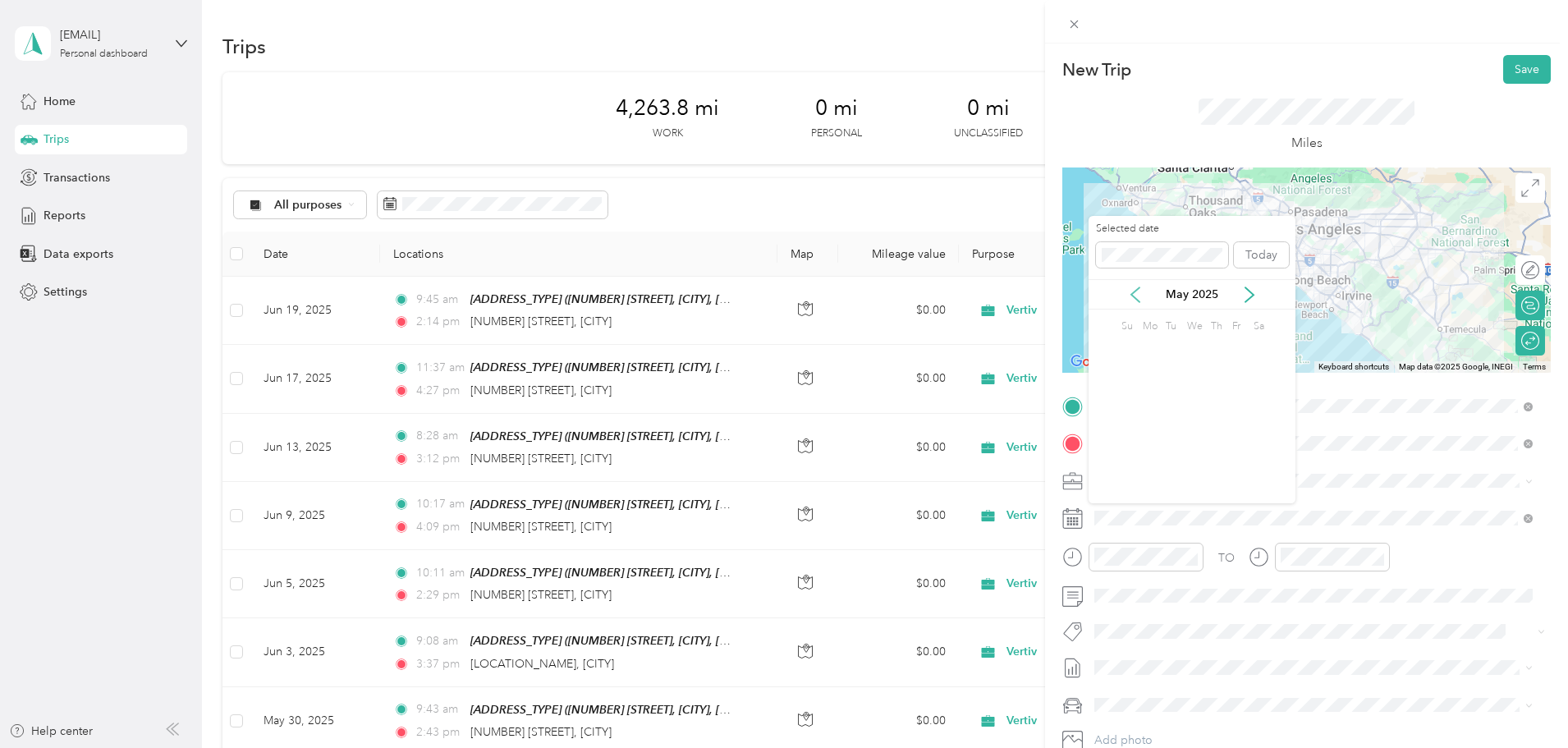 click 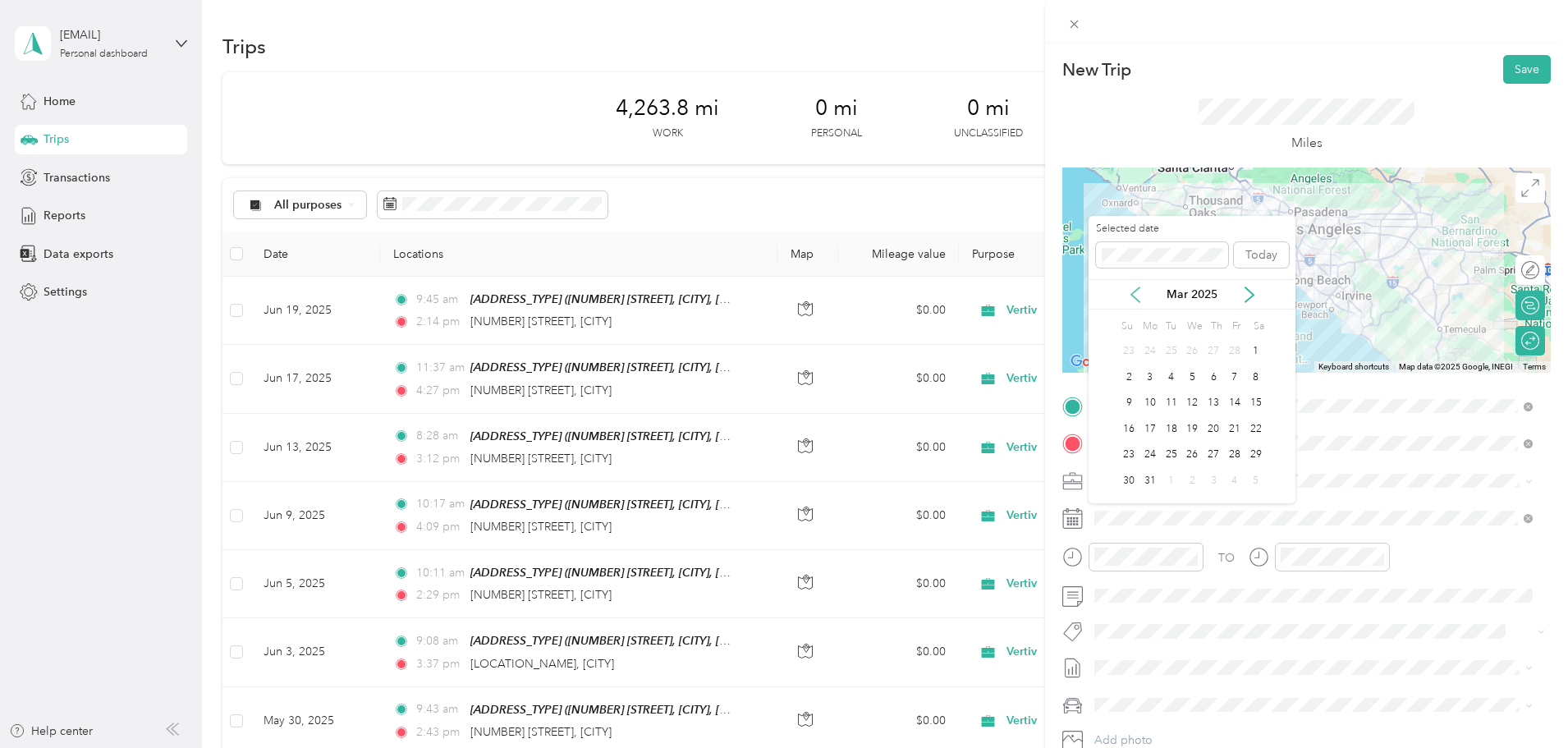 click 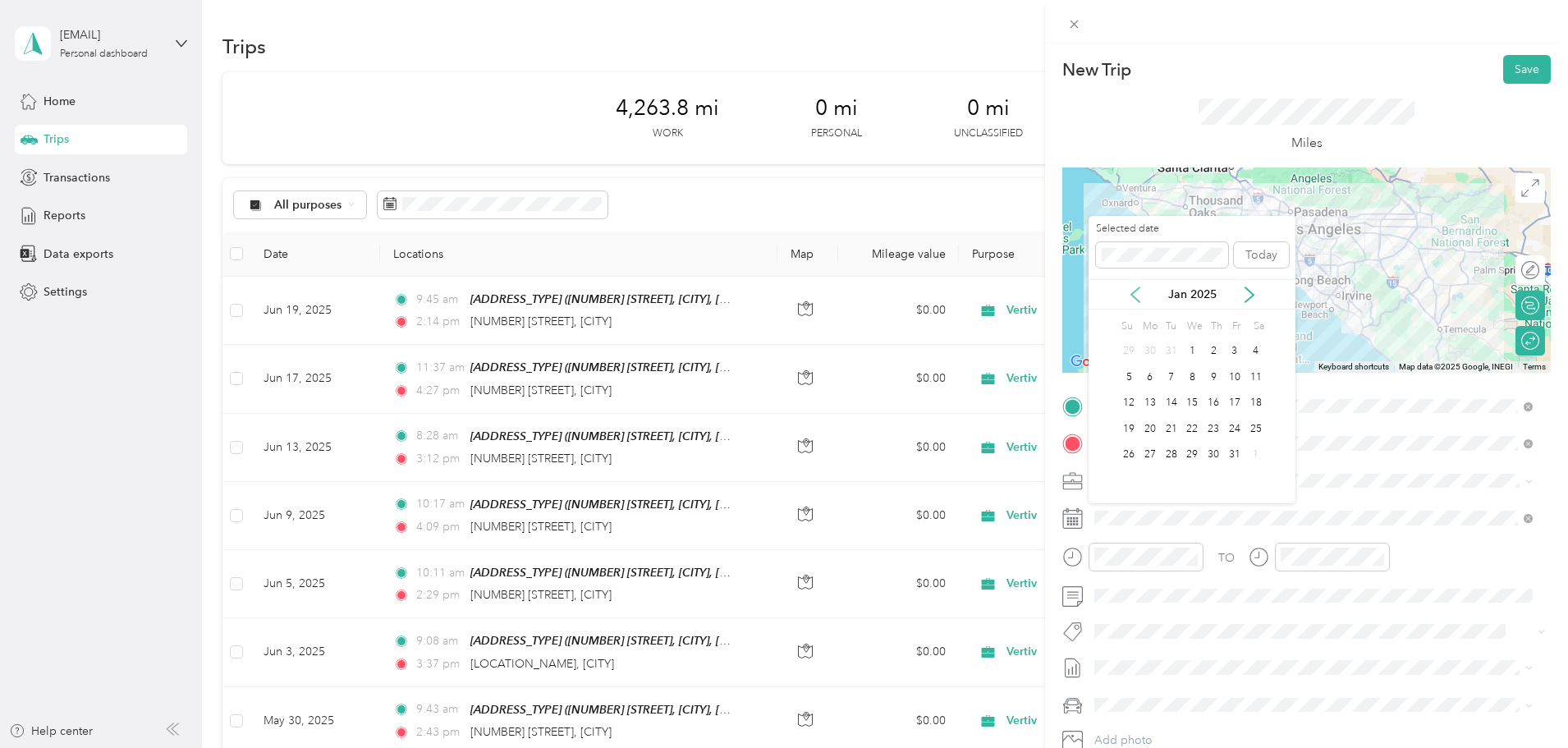click 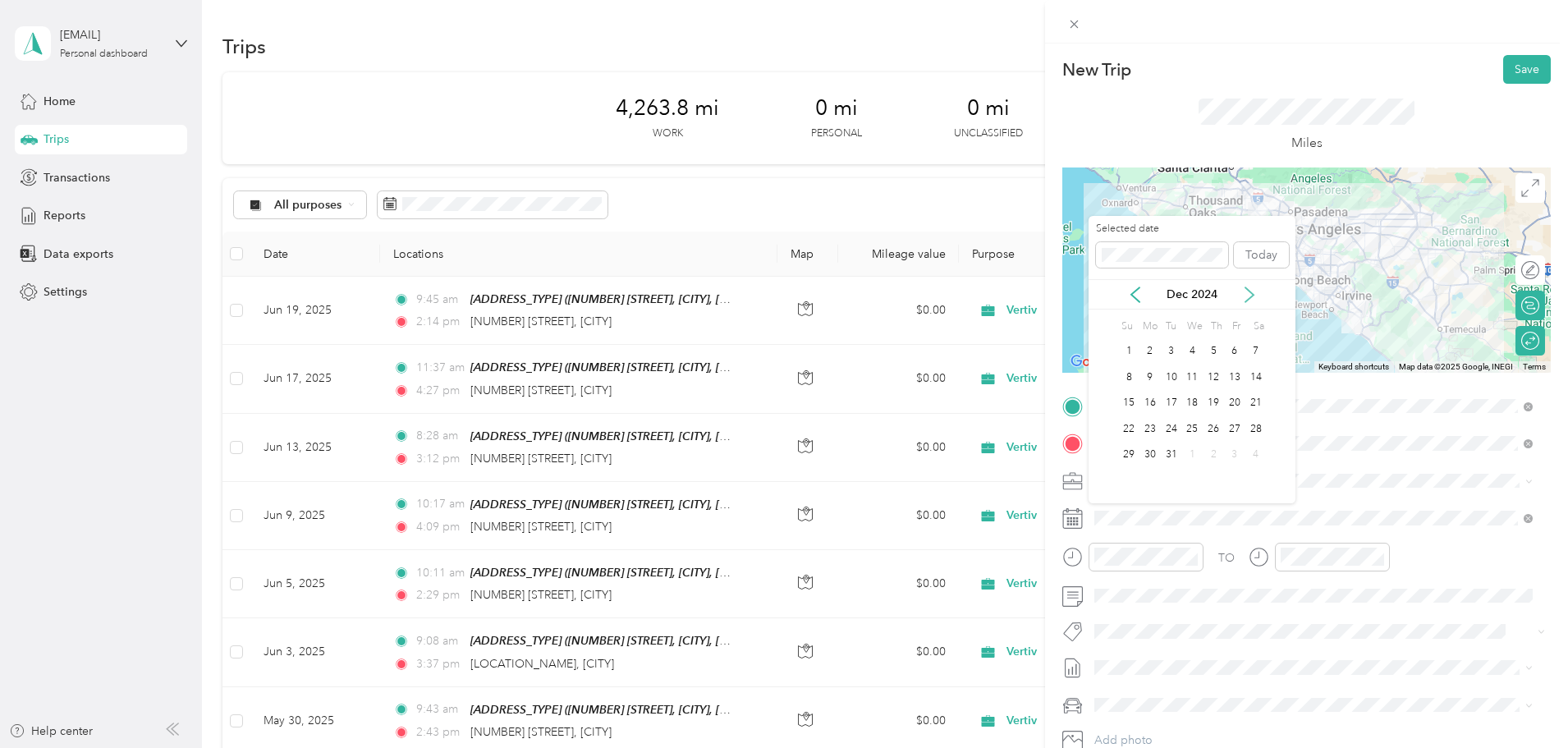 click 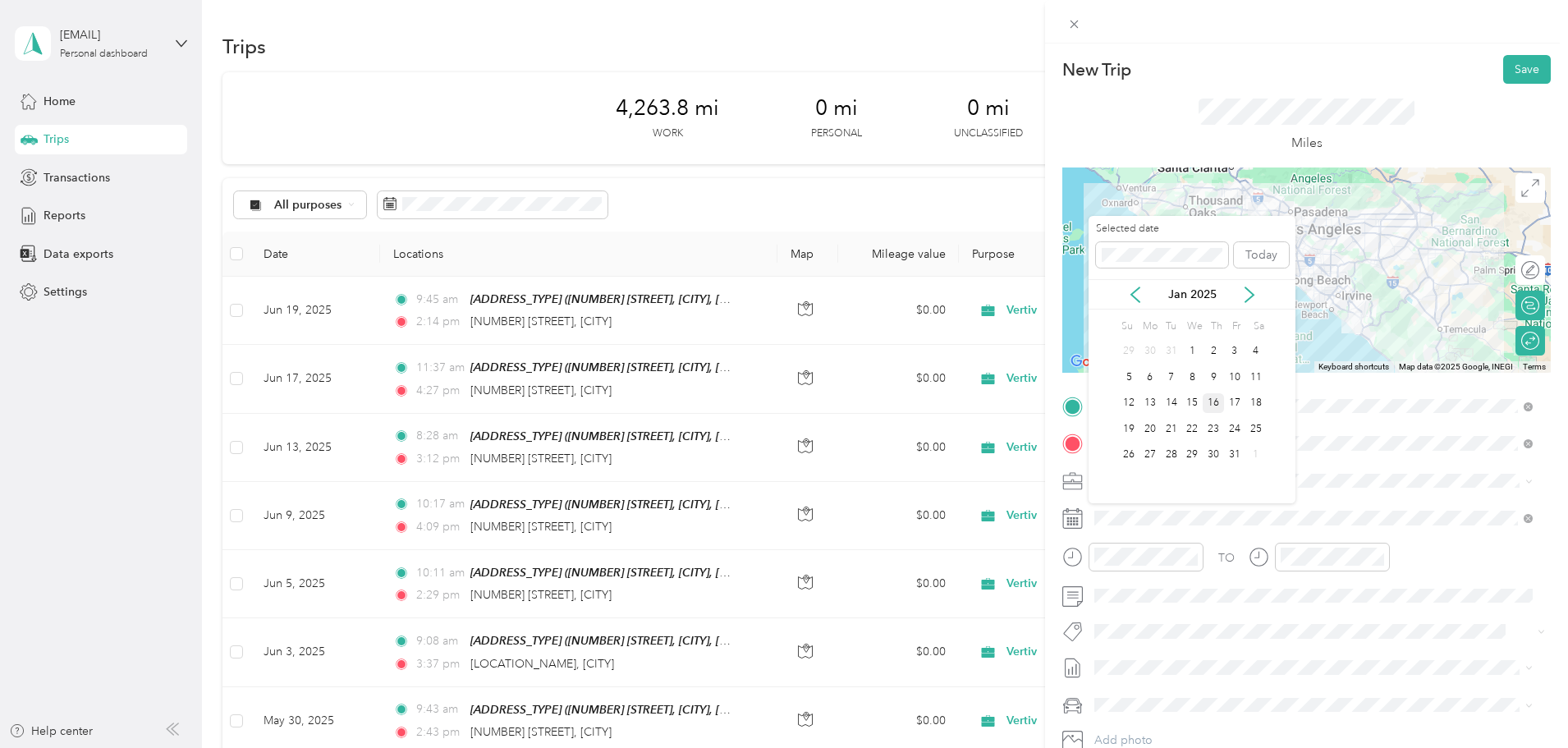 click on "16" at bounding box center (1213, 403) 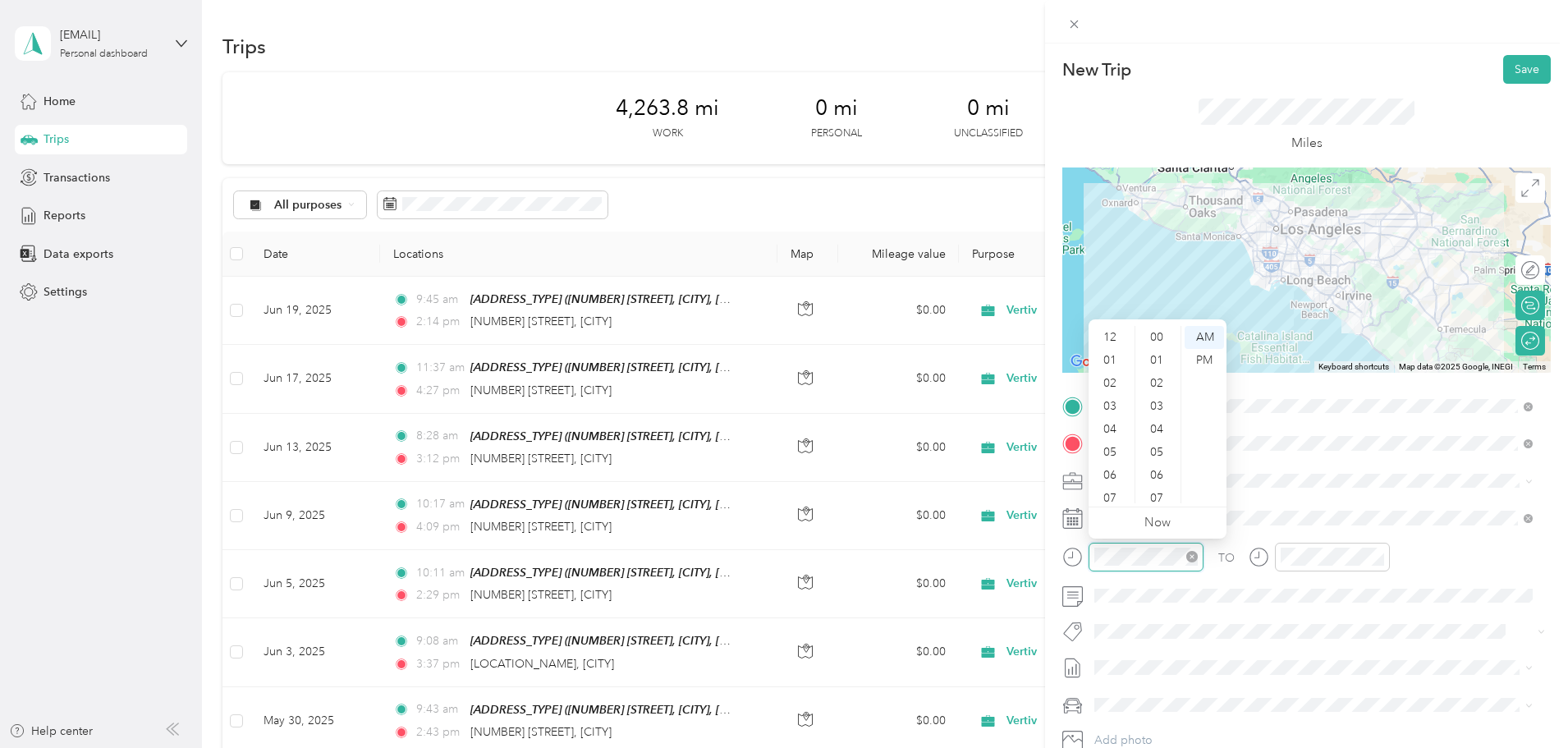 scroll, scrollTop: 1150, scrollLeft: 0, axis: vertical 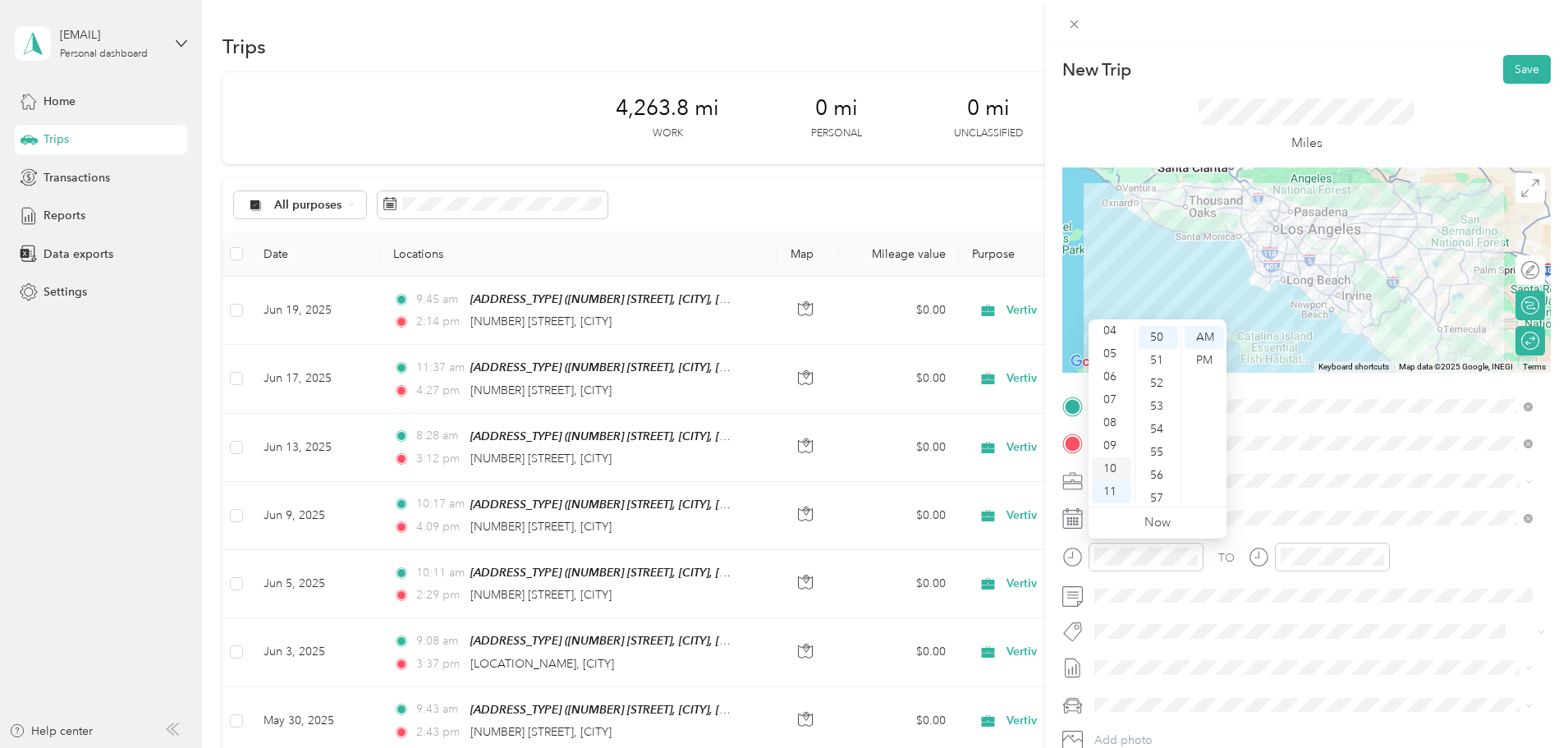 click on "10" at bounding box center [1112, 469] 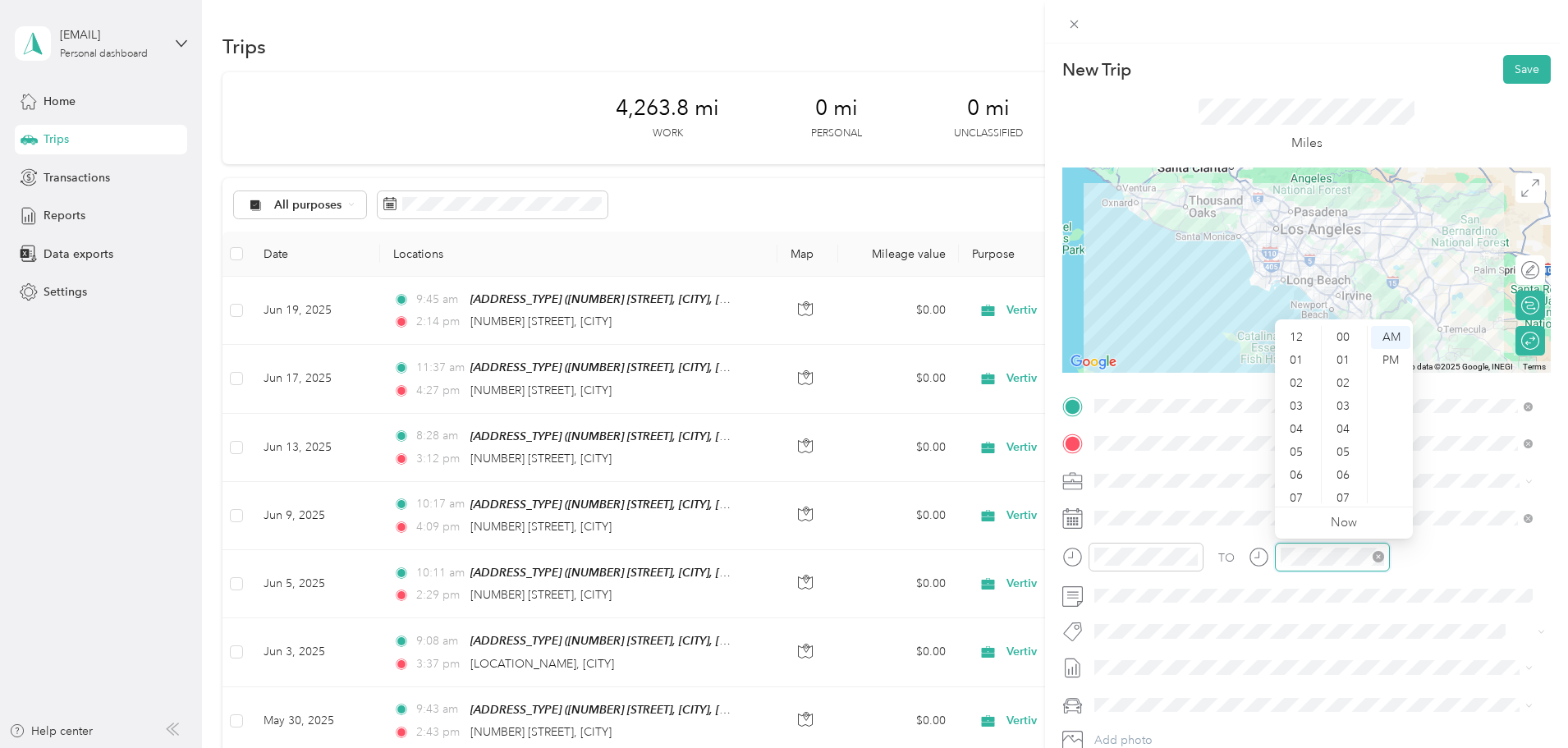 scroll, scrollTop: 1150, scrollLeft: 0, axis: vertical 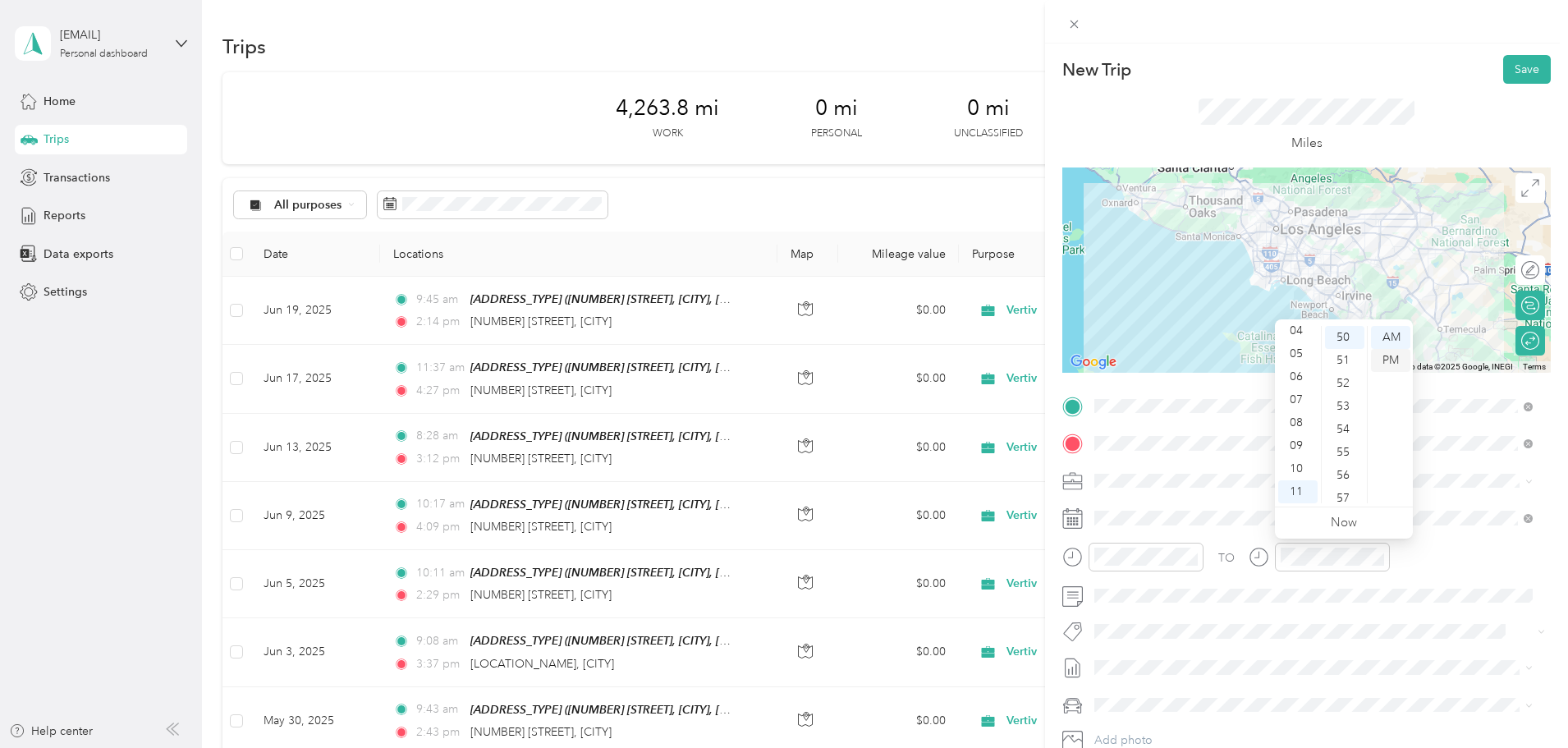 click on "PM" at bounding box center (1391, 360) 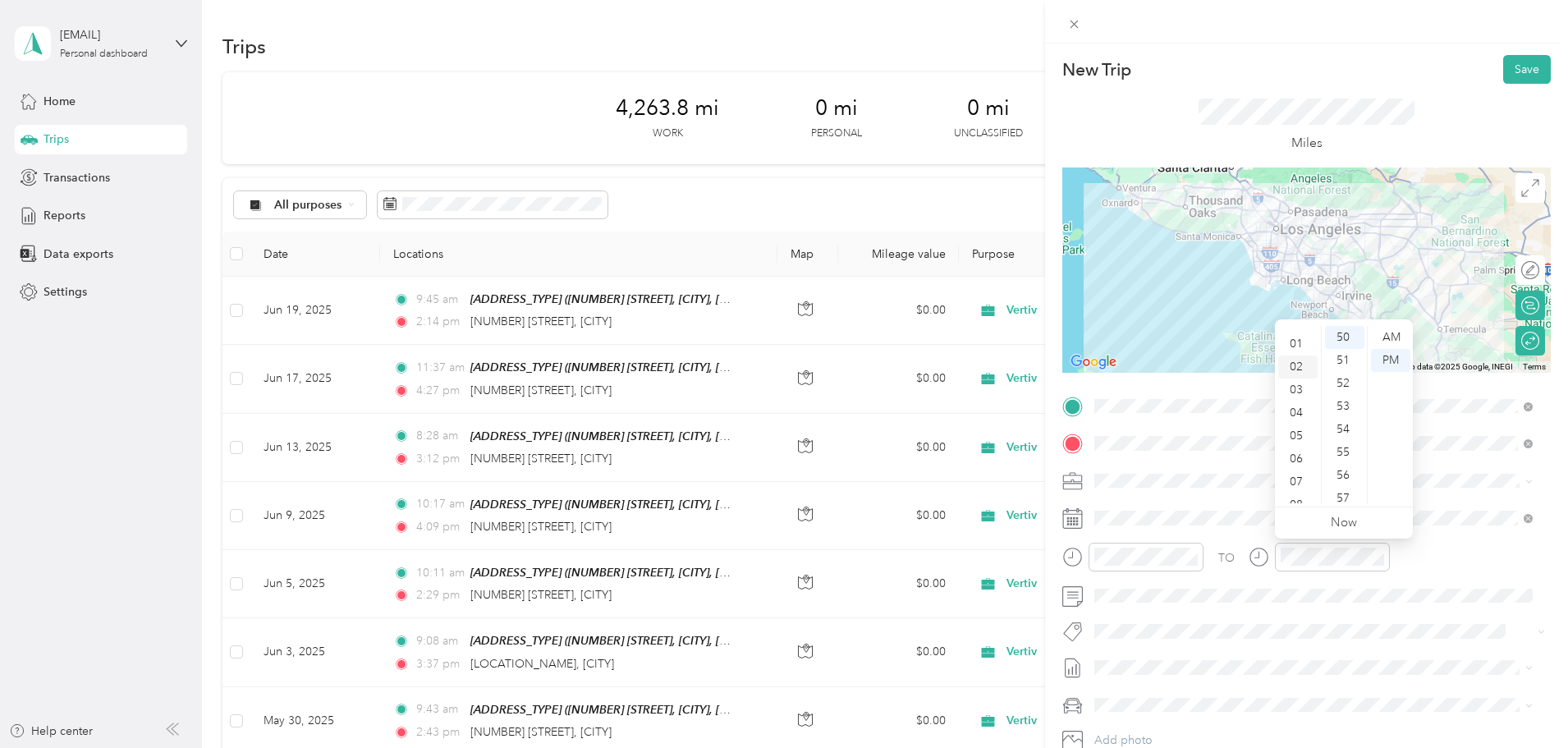 click on "02" at bounding box center [1298, 367] 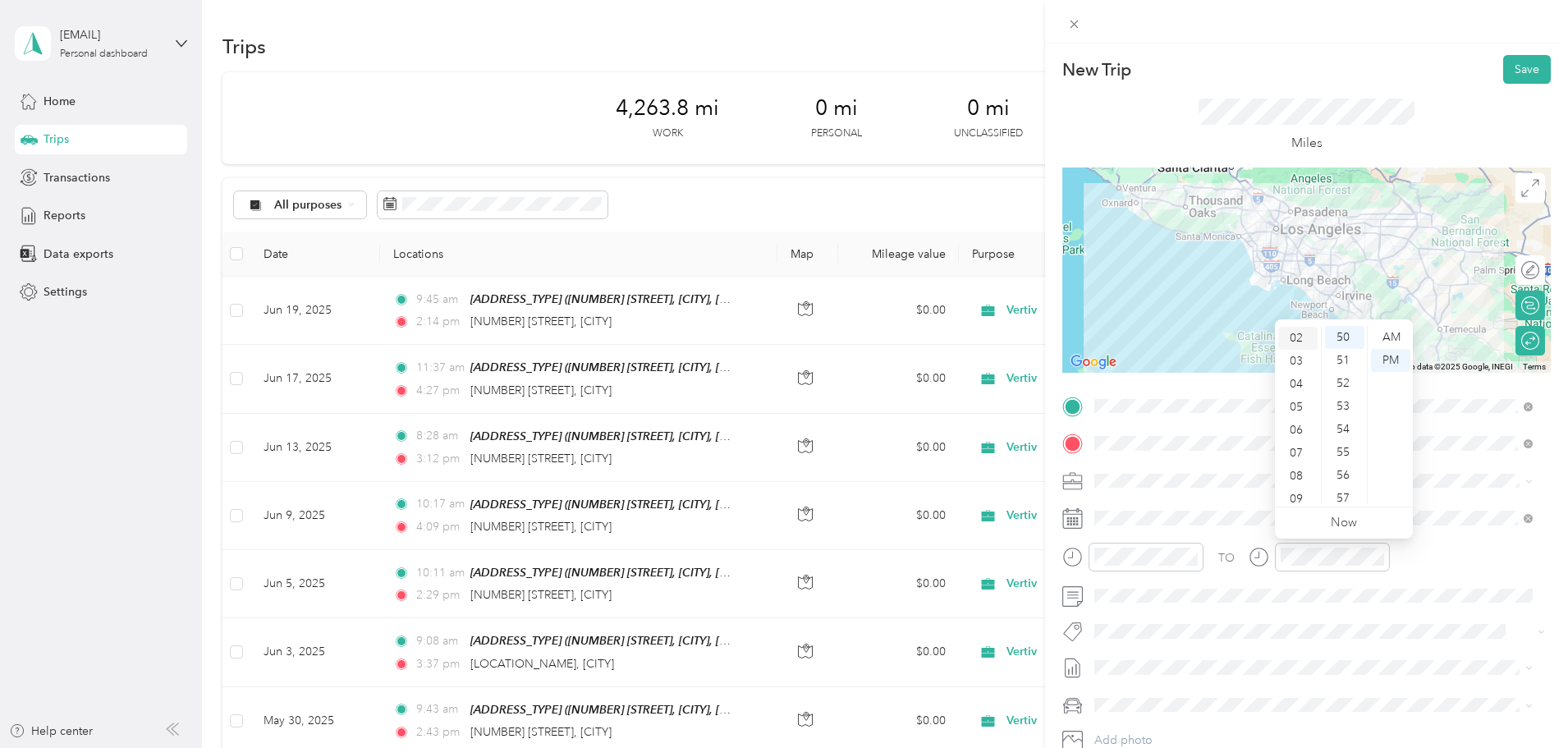 scroll, scrollTop: 46, scrollLeft: 0, axis: vertical 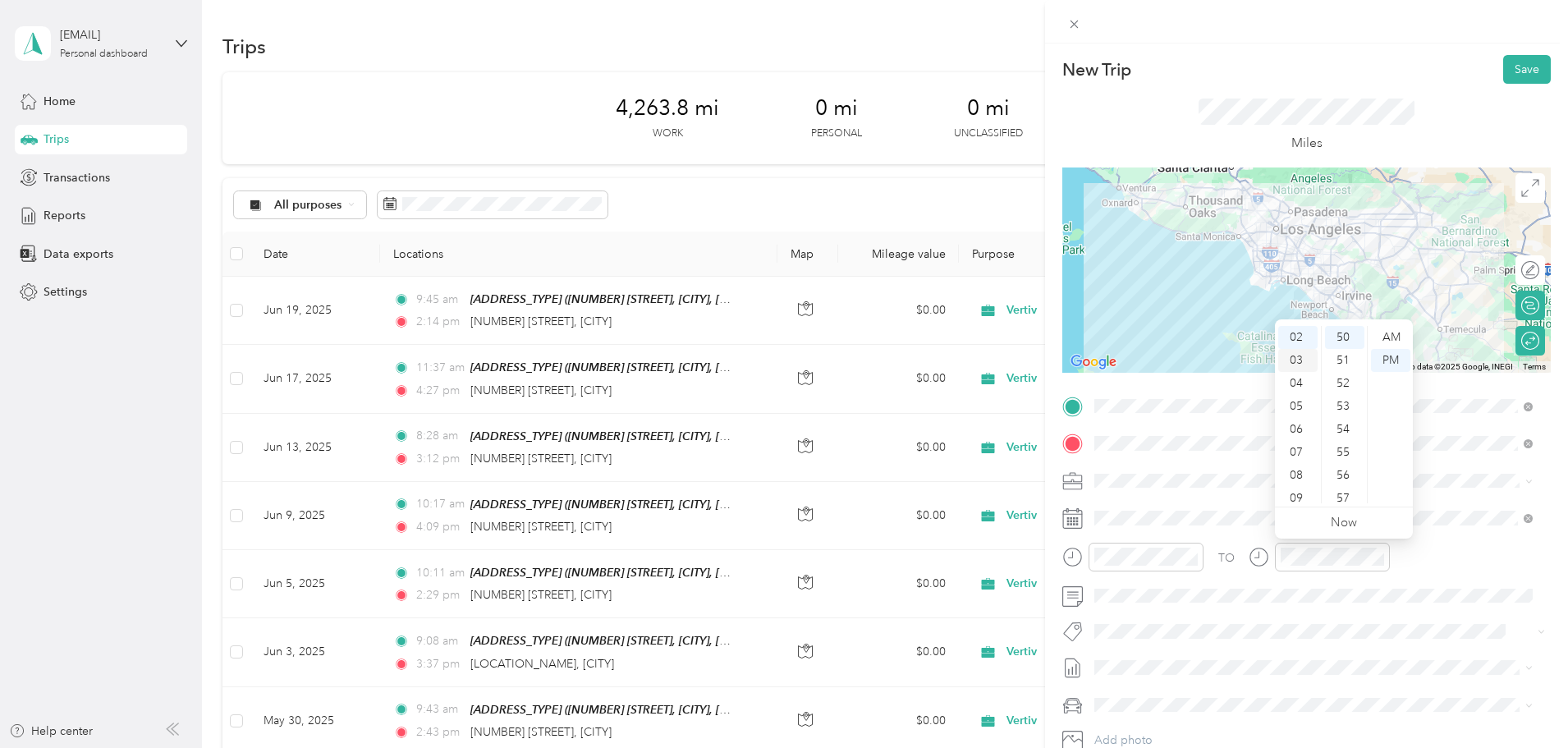 click on "03" at bounding box center (1298, 360) 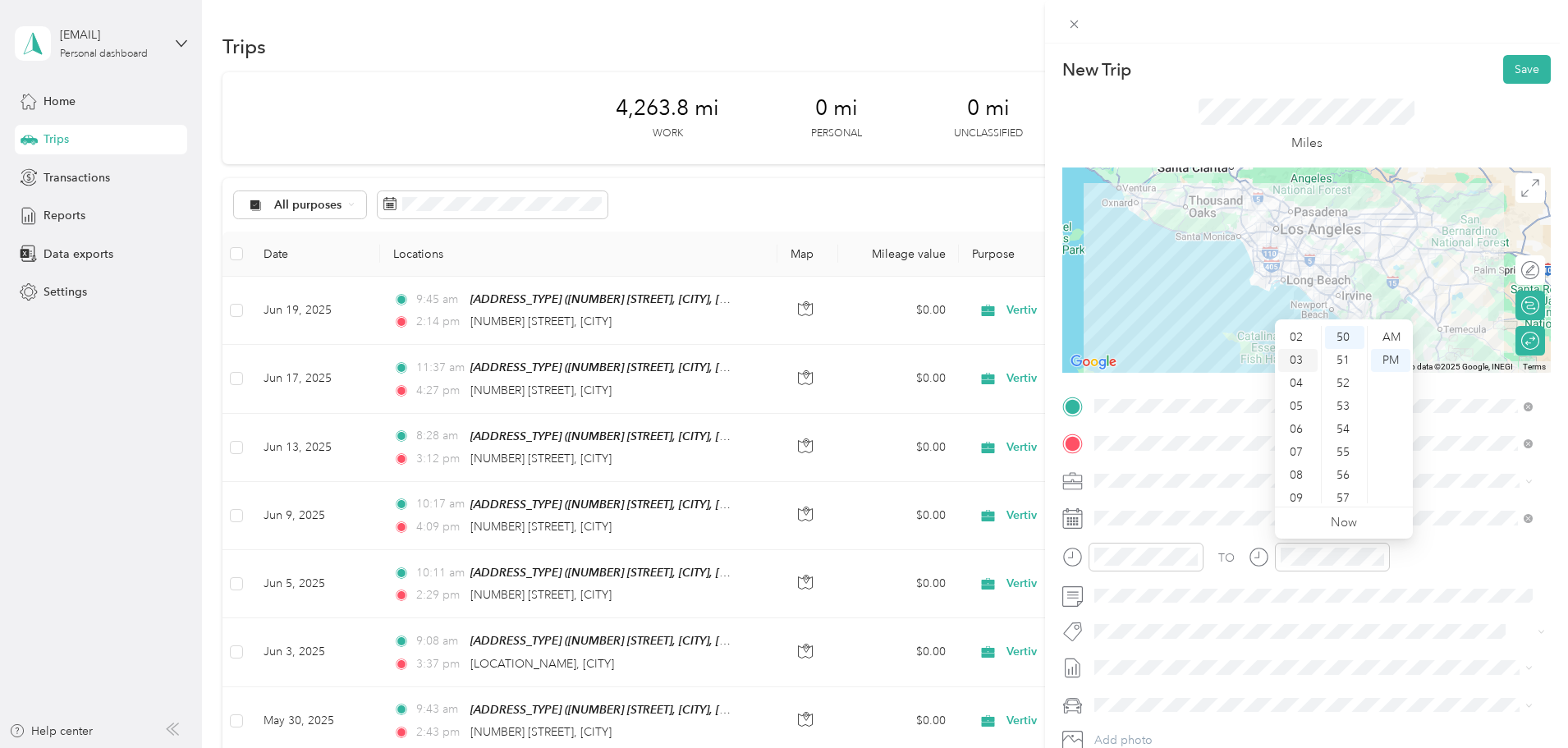 scroll, scrollTop: 69, scrollLeft: 0, axis: vertical 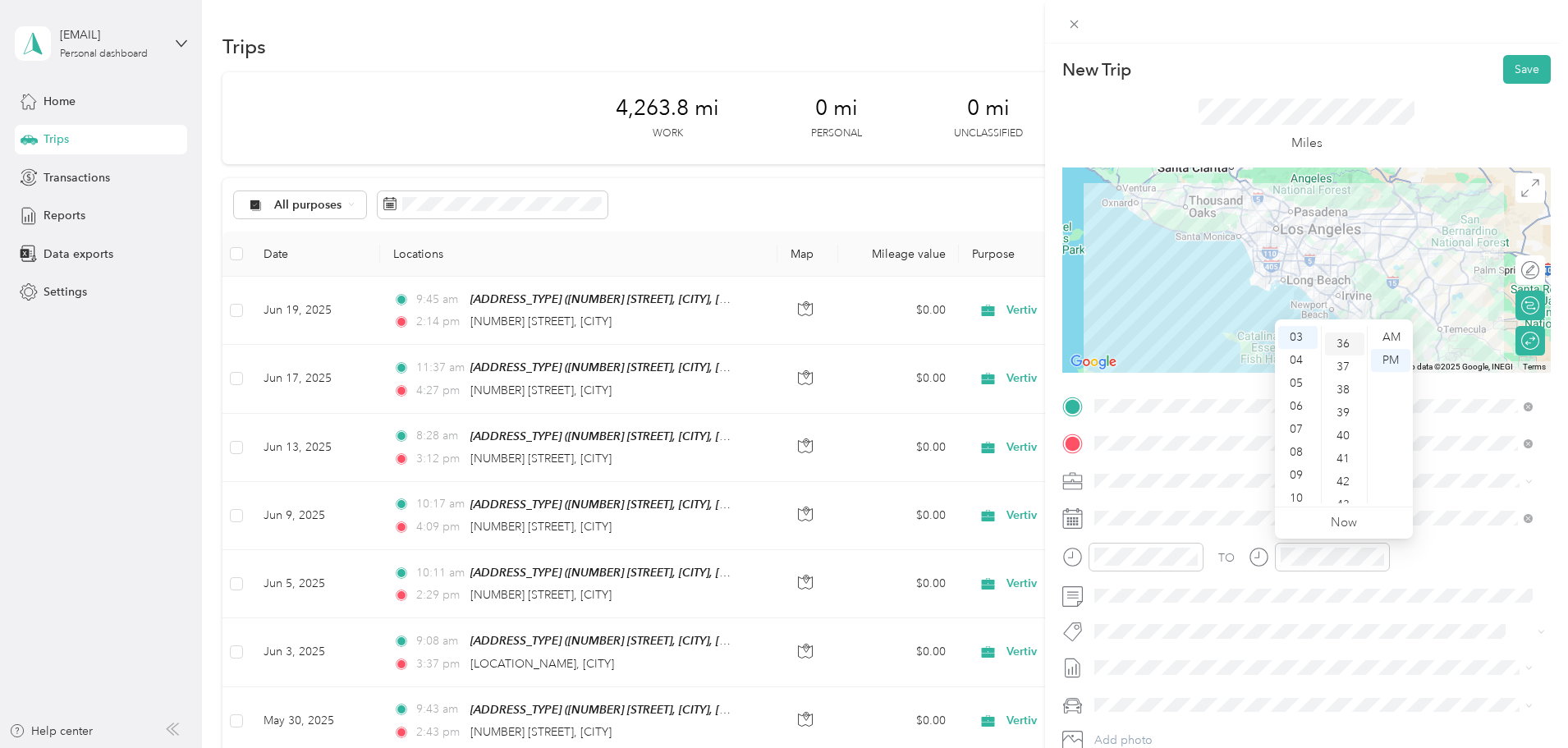 click on "36" at bounding box center (1345, 344) 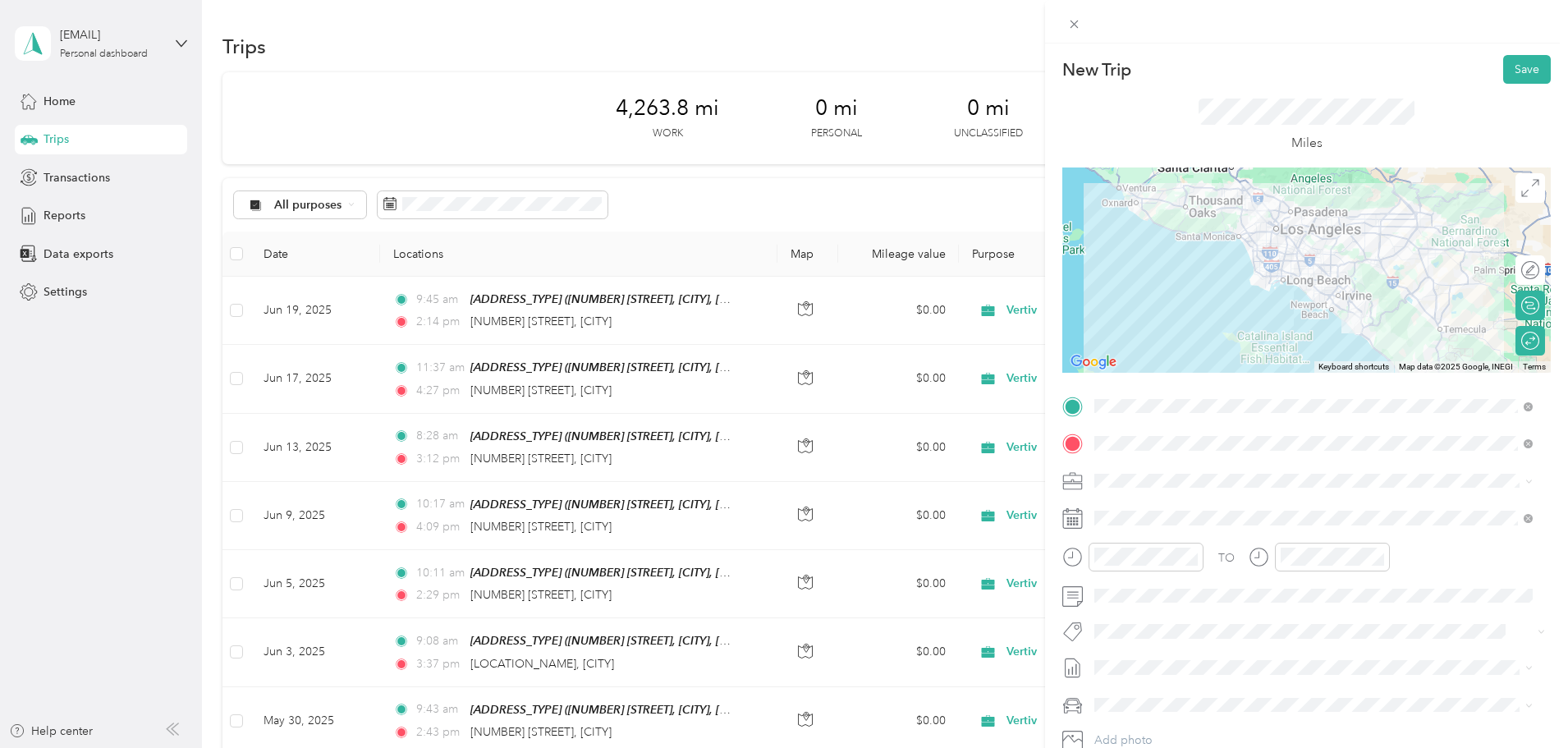 click on "TO" at bounding box center [1306, 562] 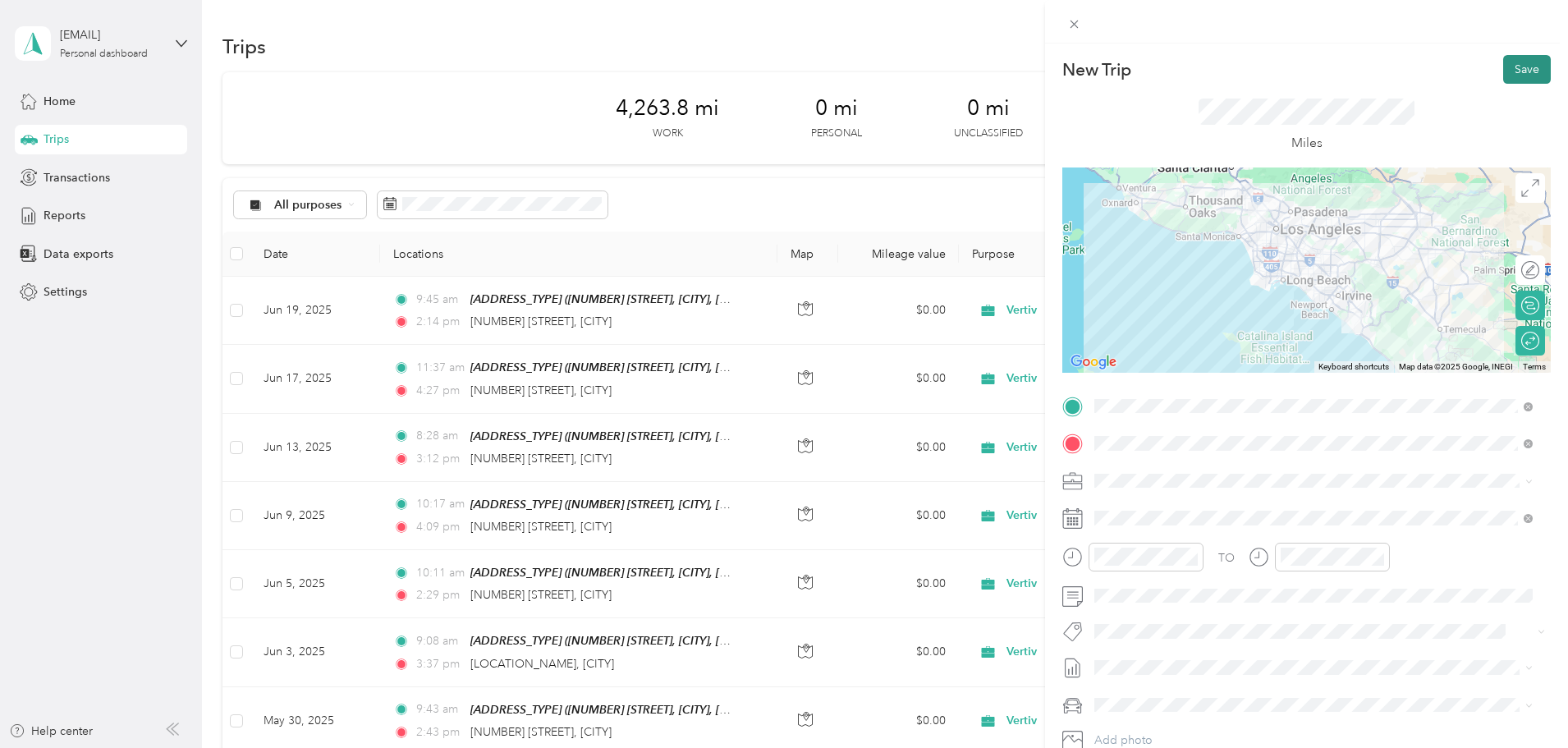 click on "Save" at bounding box center (1527, 69) 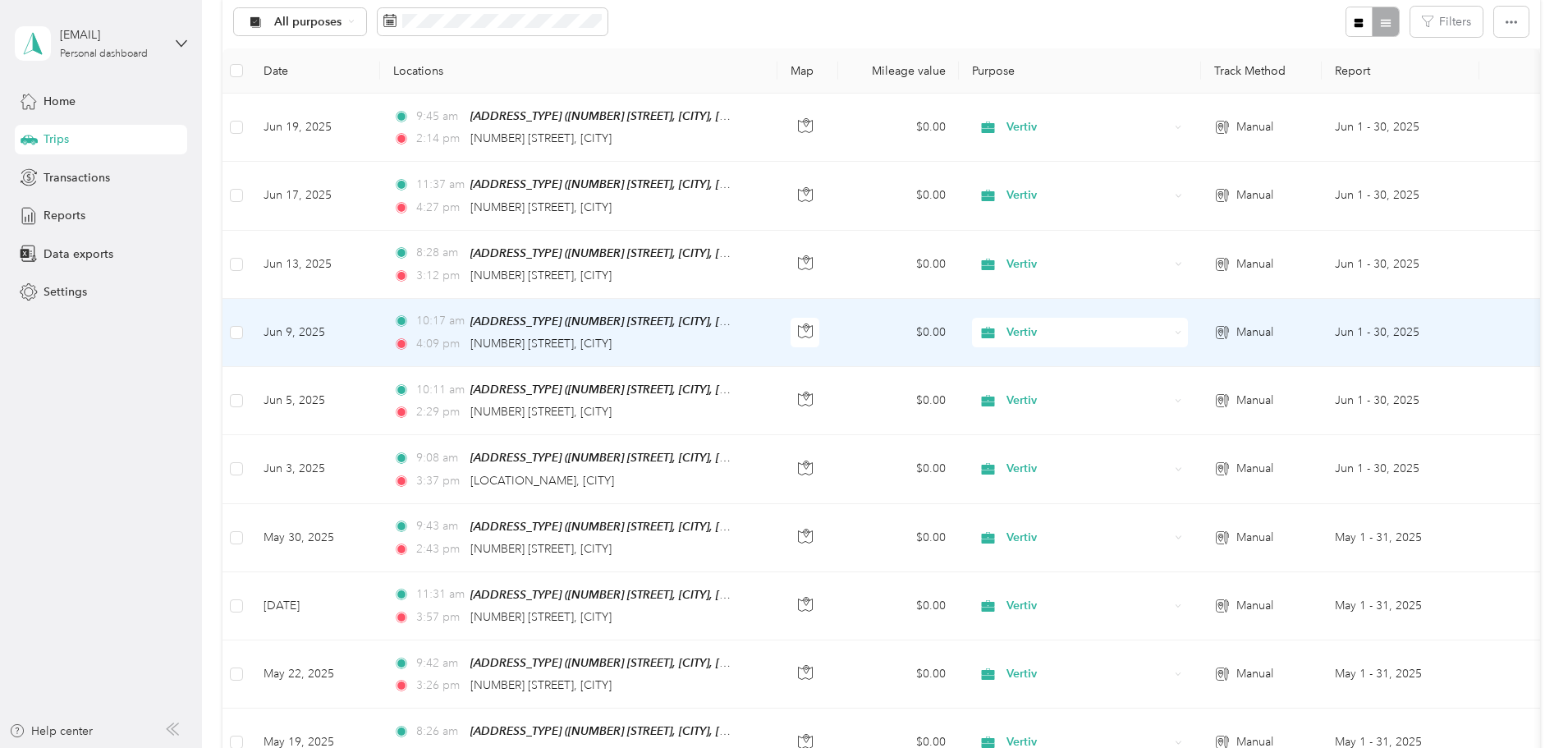 scroll, scrollTop: 0, scrollLeft: 0, axis: both 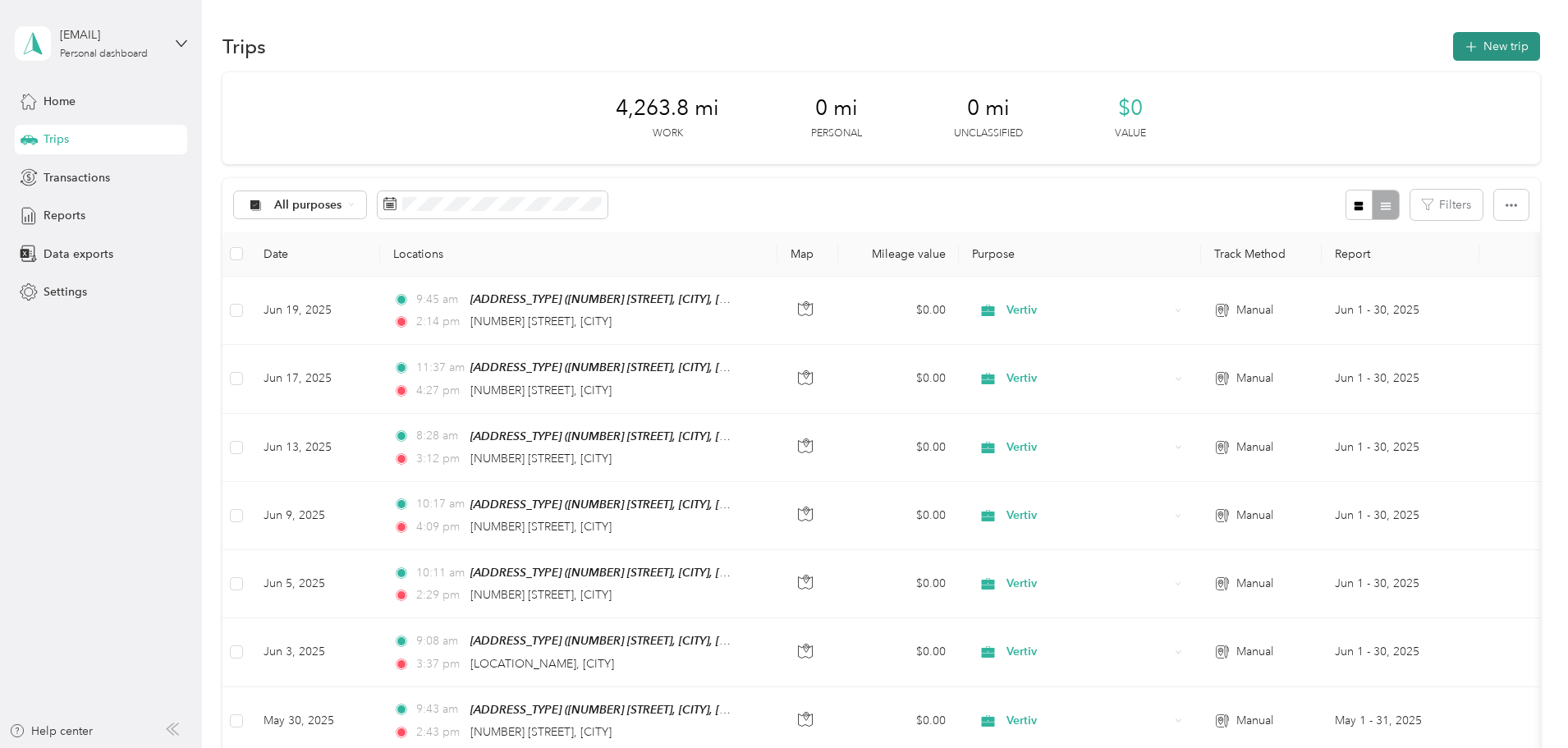 click on "New trip" at bounding box center (1497, 46) 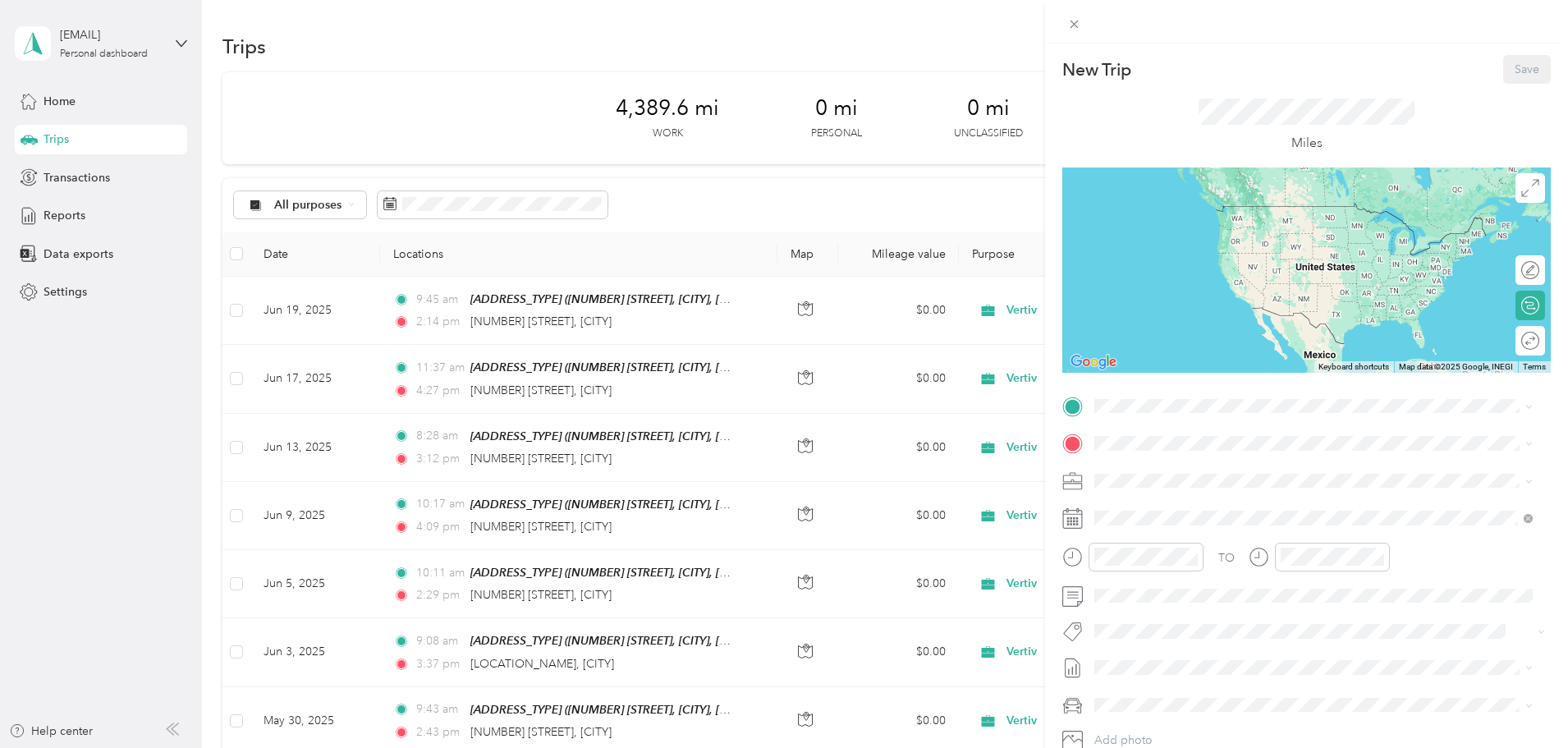 click on "[ADDRESS_TYPE] [NUMBER] [STREET], [CITY], [POSTAL_CODE], [CITY], [STATE], [COUNTRY]" at bounding box center [1319, 478] 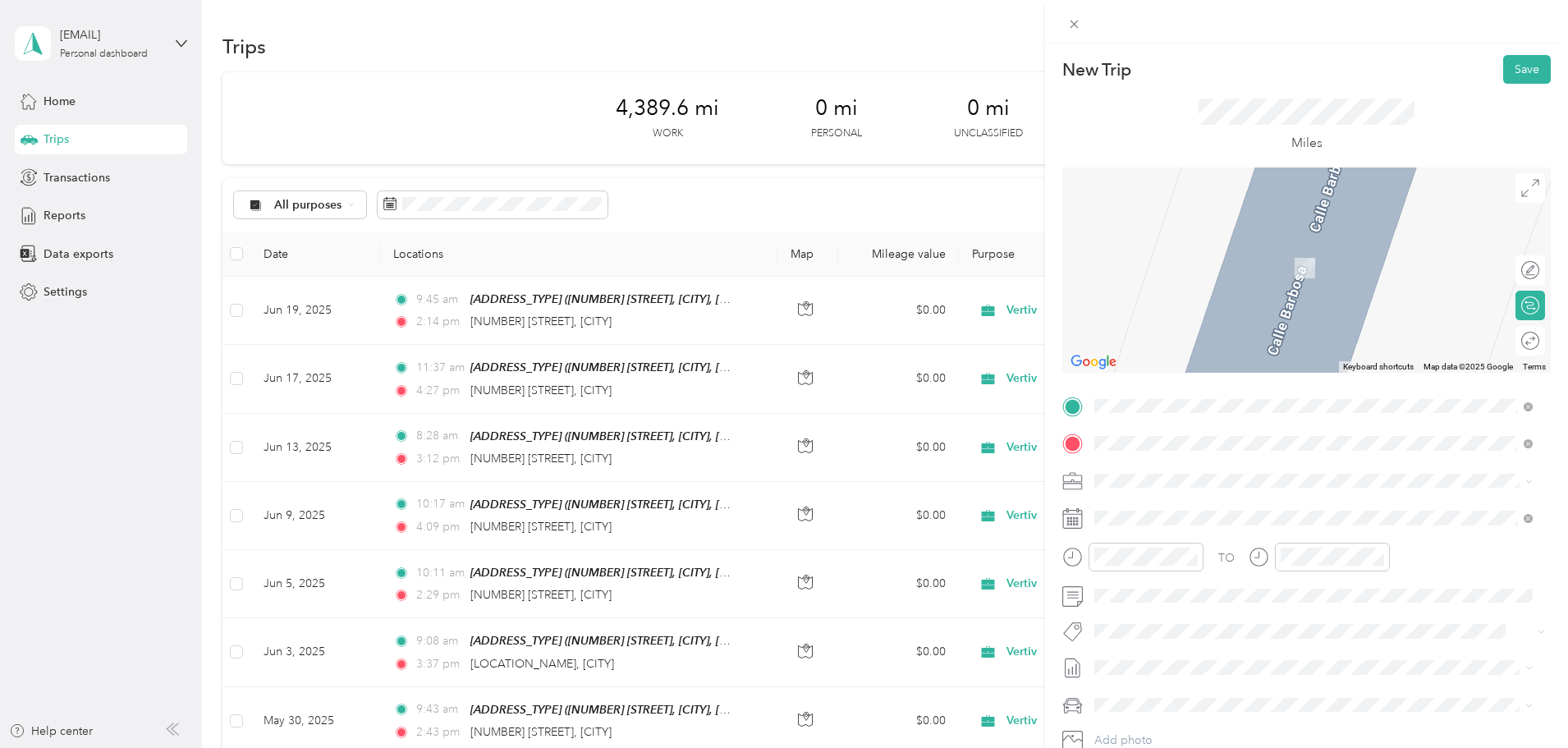 click on "[NUMBER] [STREET]
[CITY], [STATE] [POSTAL_CODE], [COUNTRY]" at bounding box center (1244, 509) 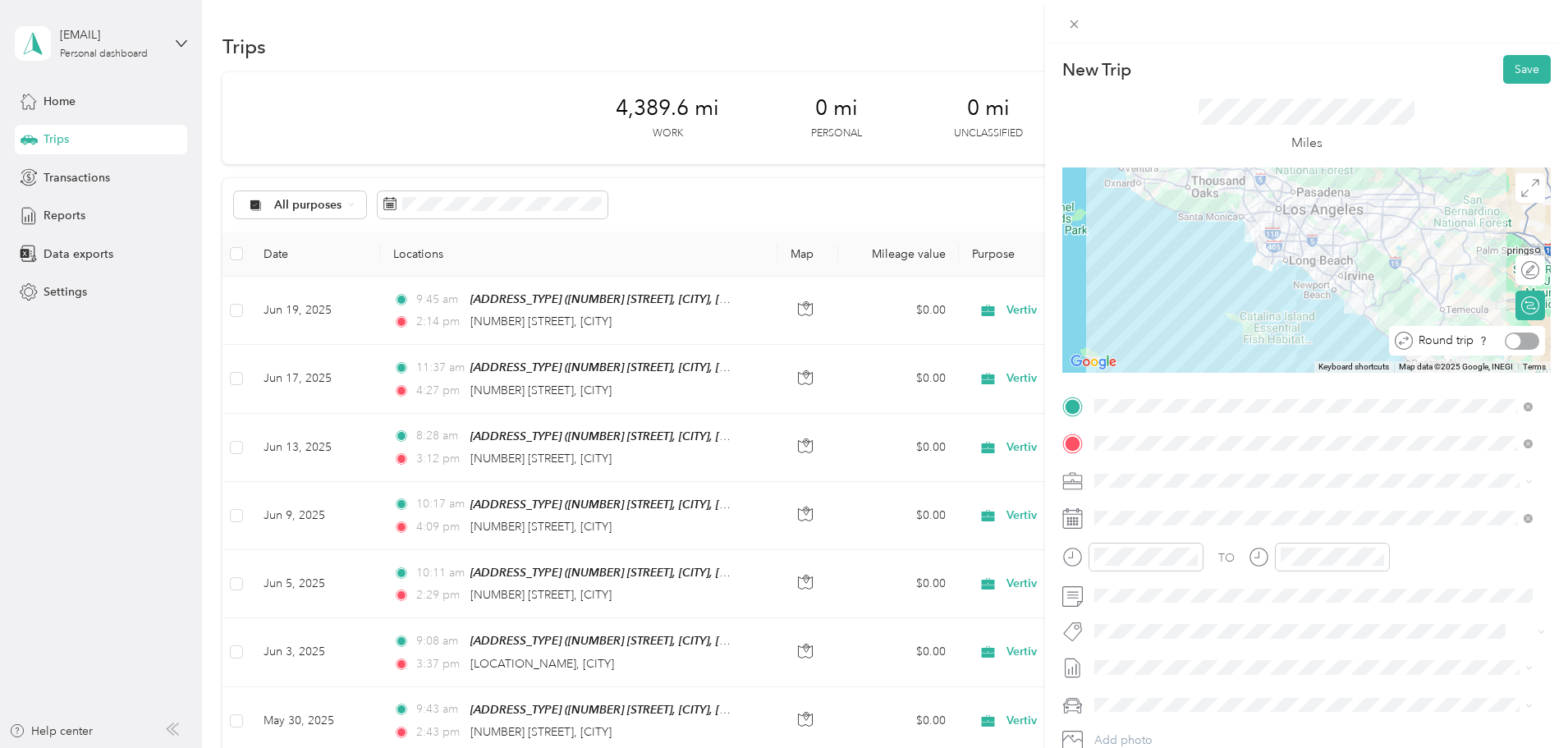 click at bounding box center [1522, 341] 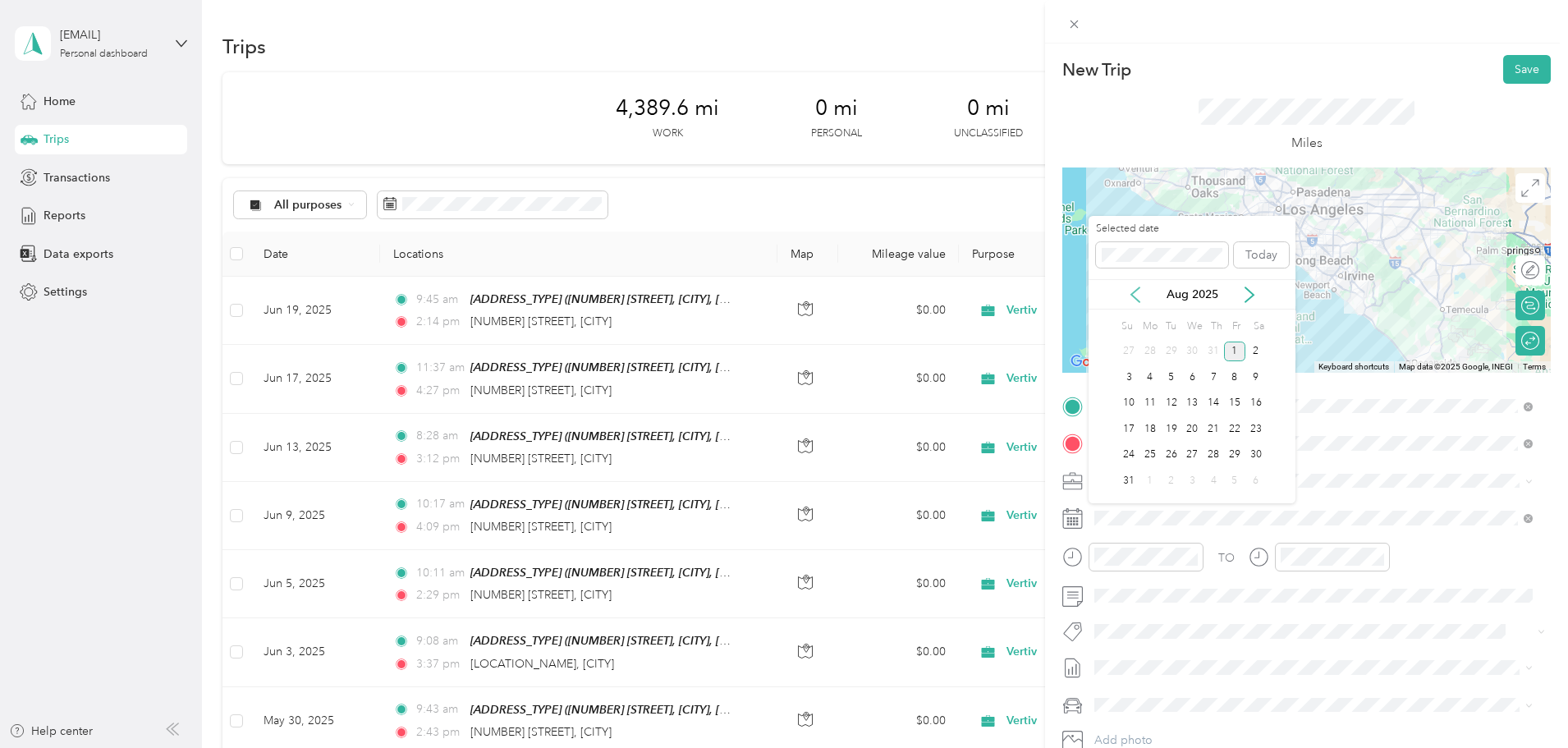 click 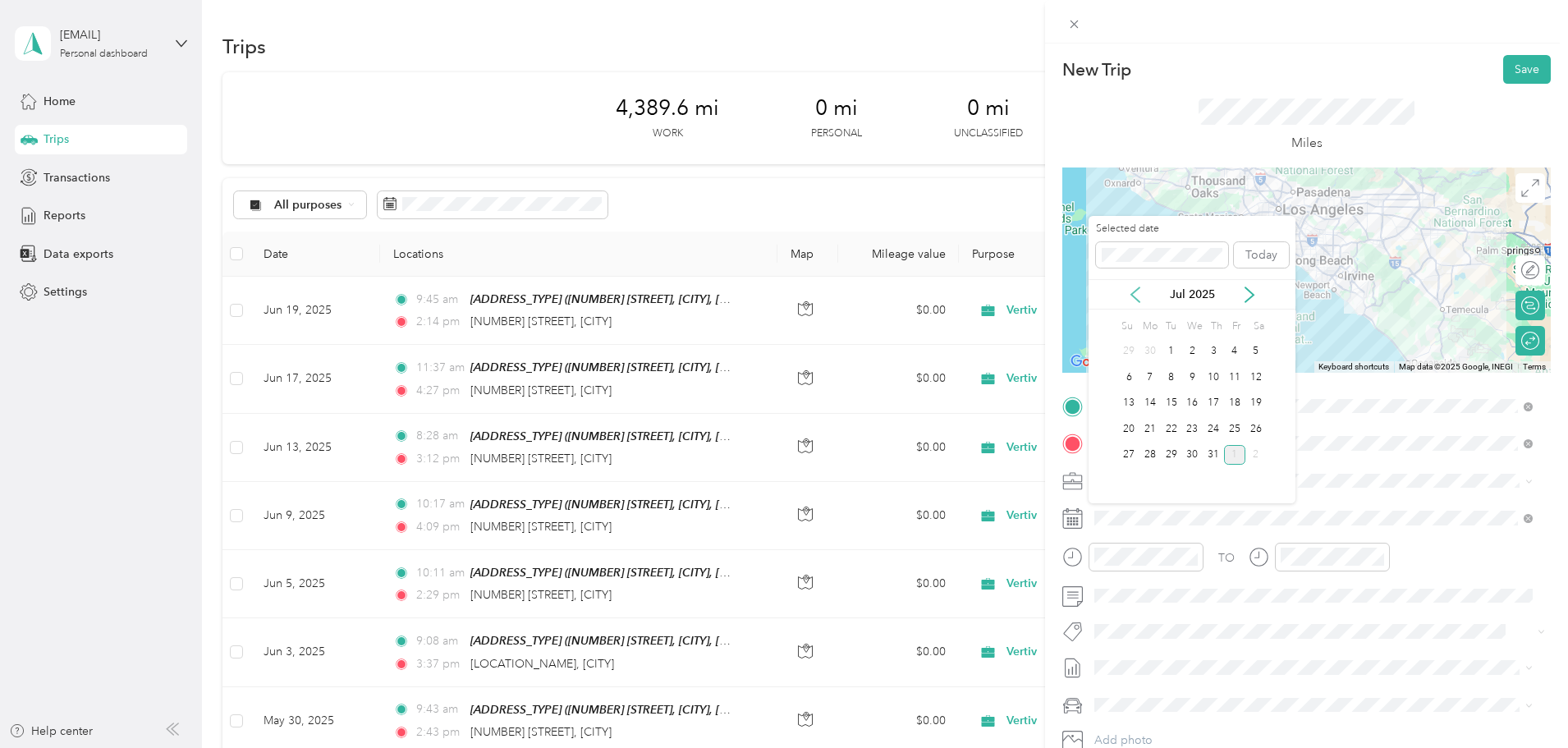 click 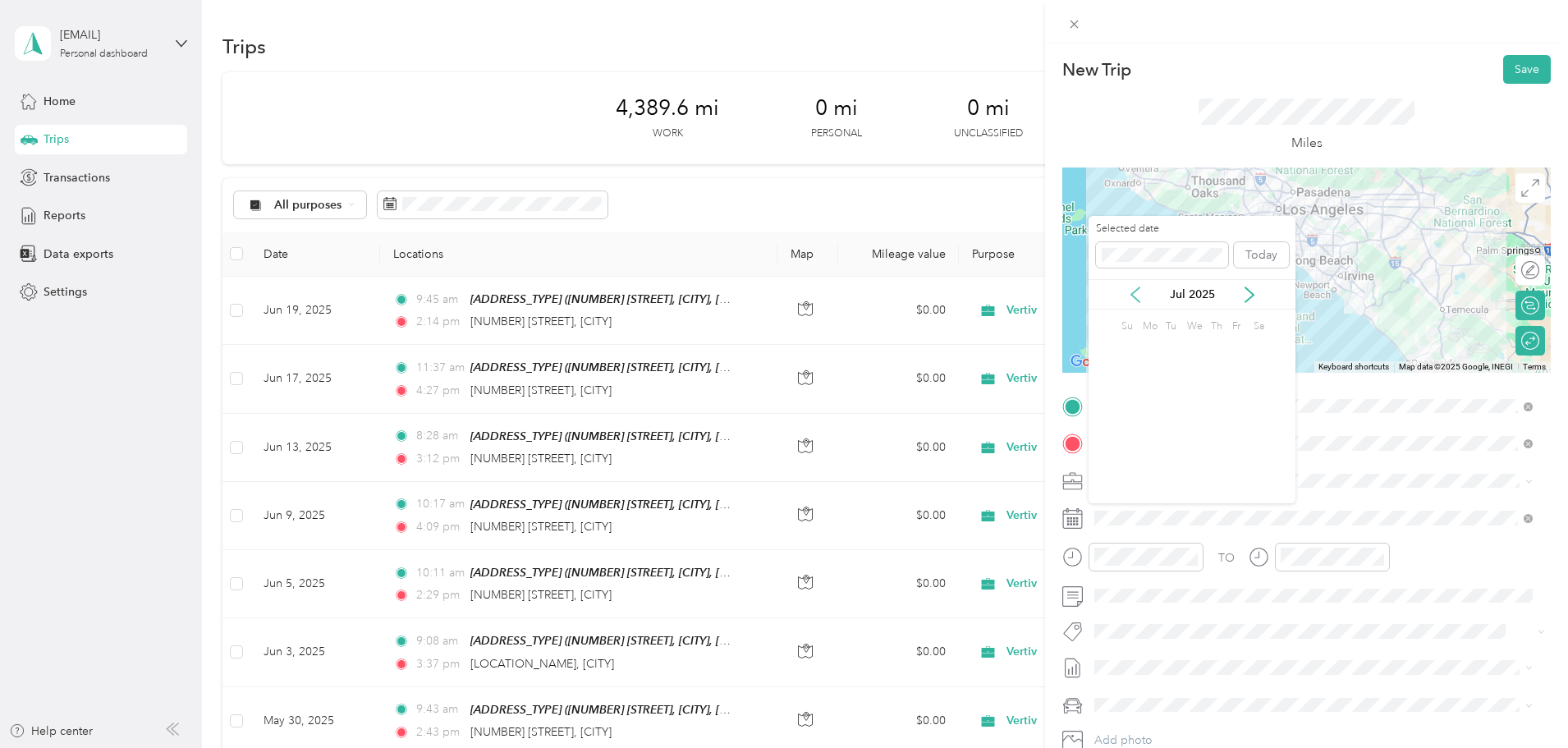 click 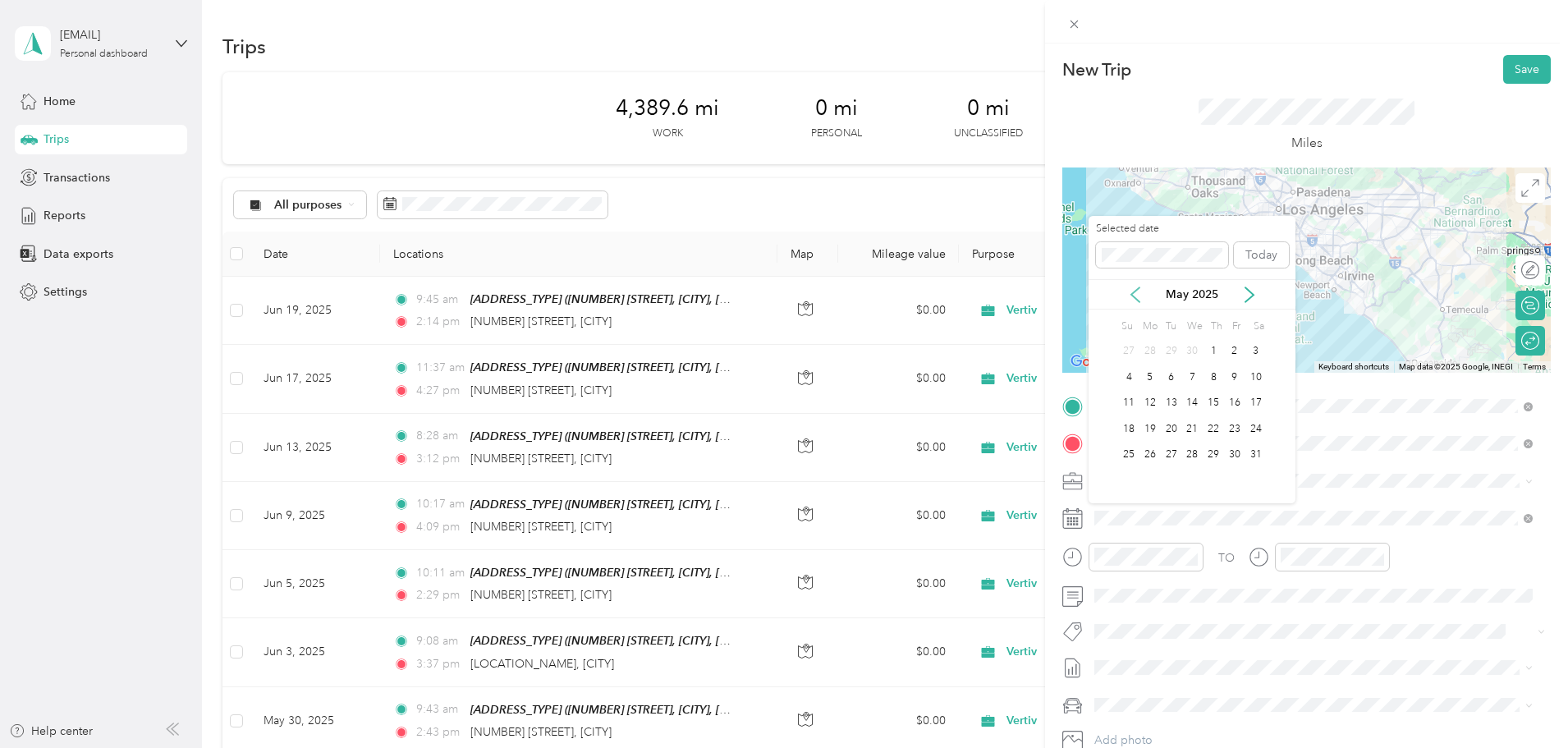 click 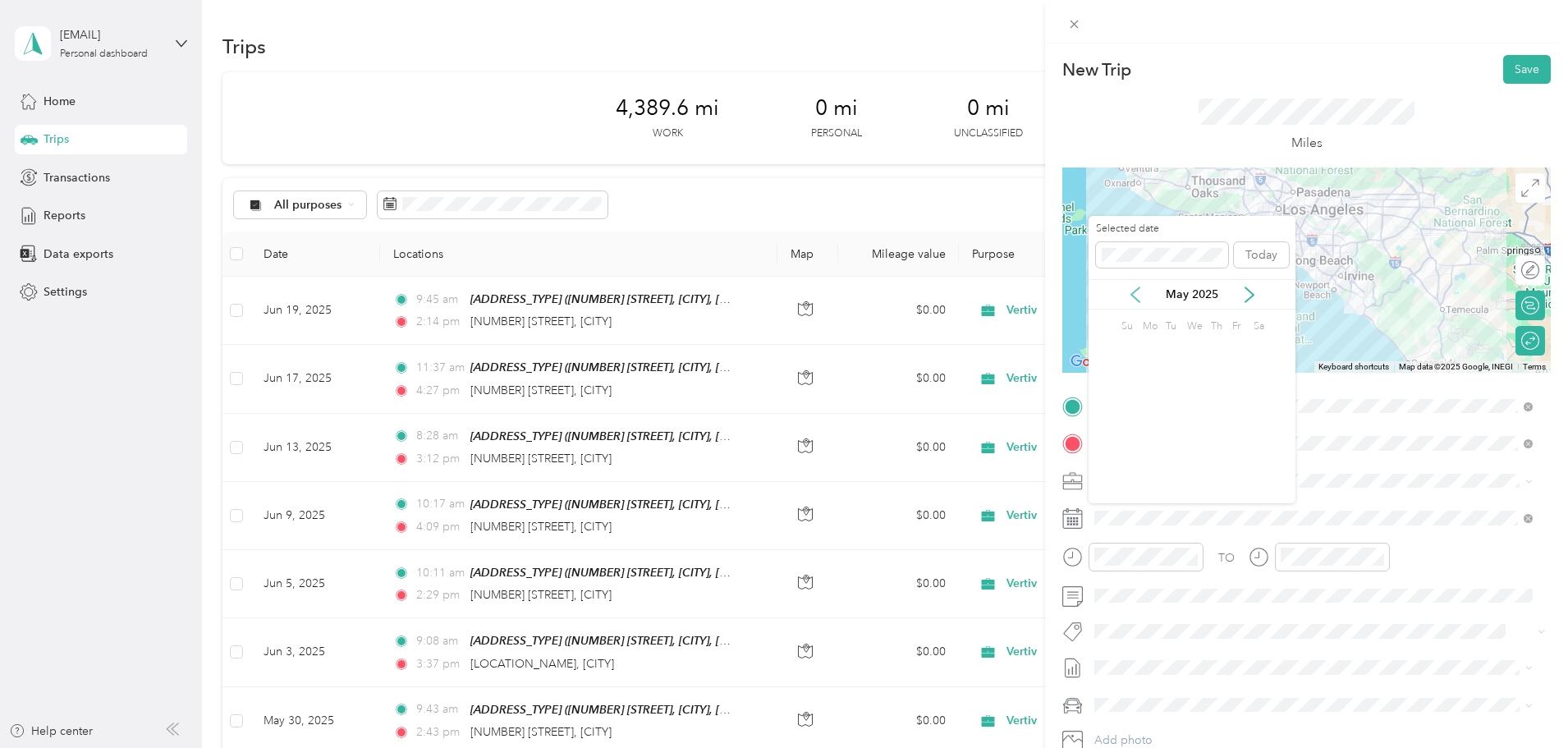 click 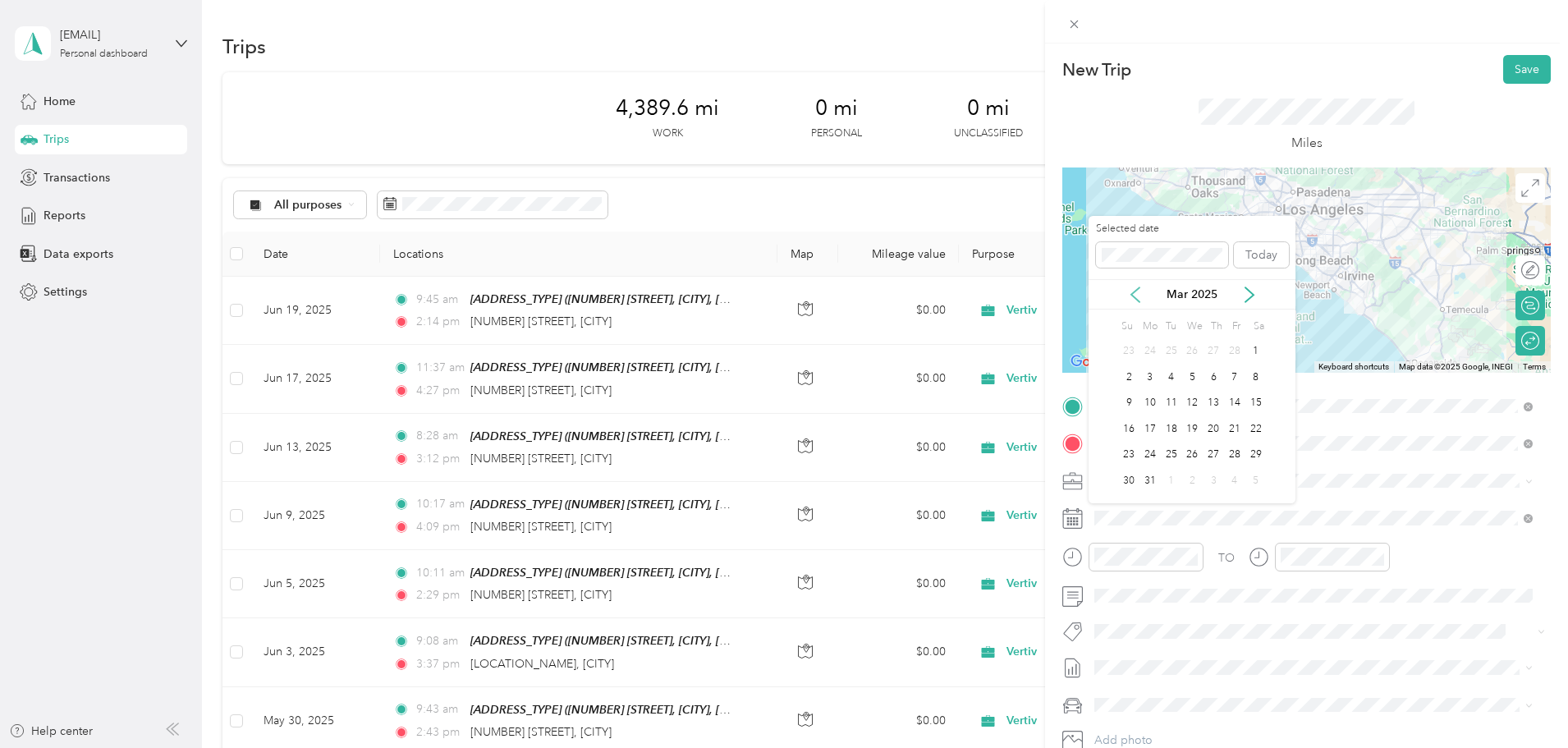 click 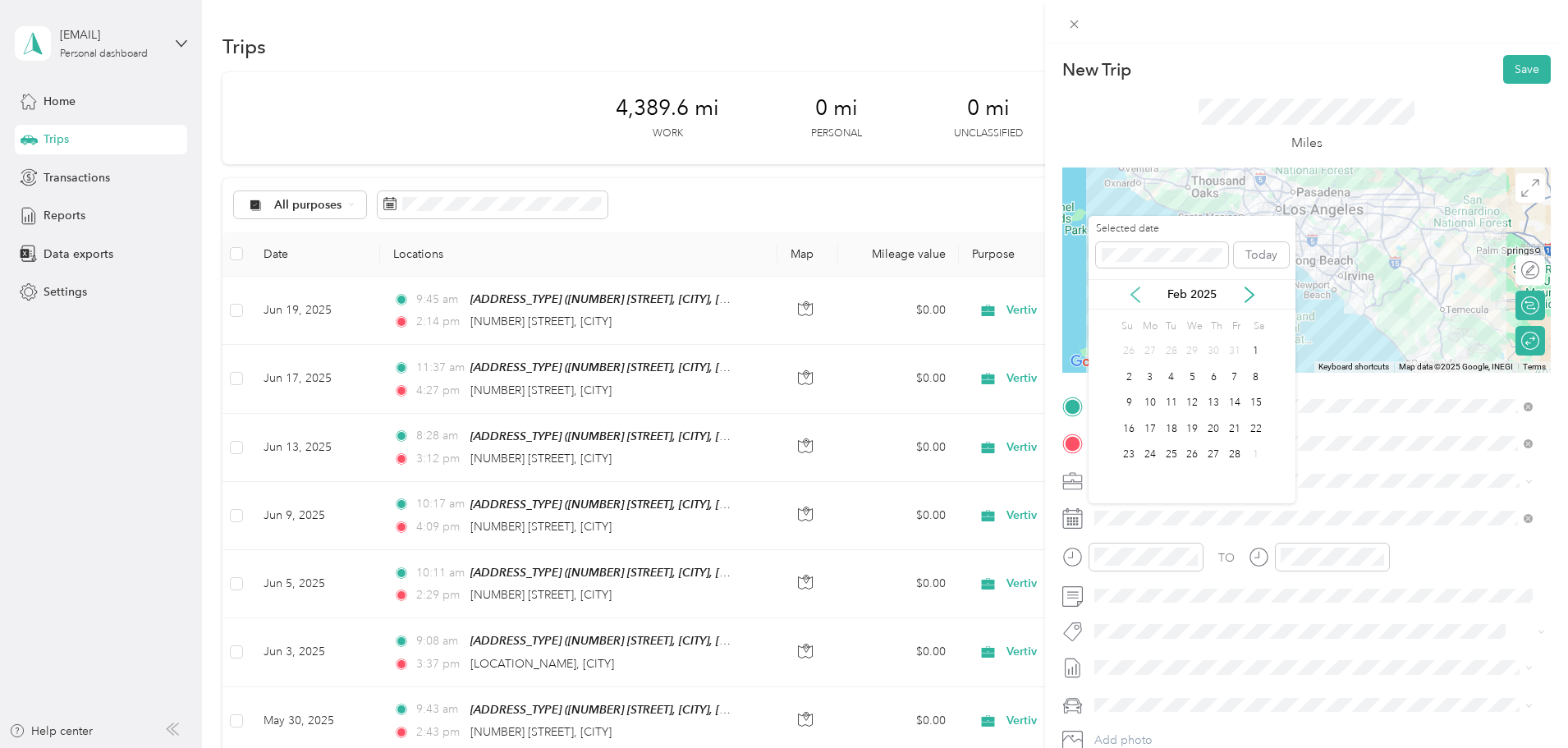 click 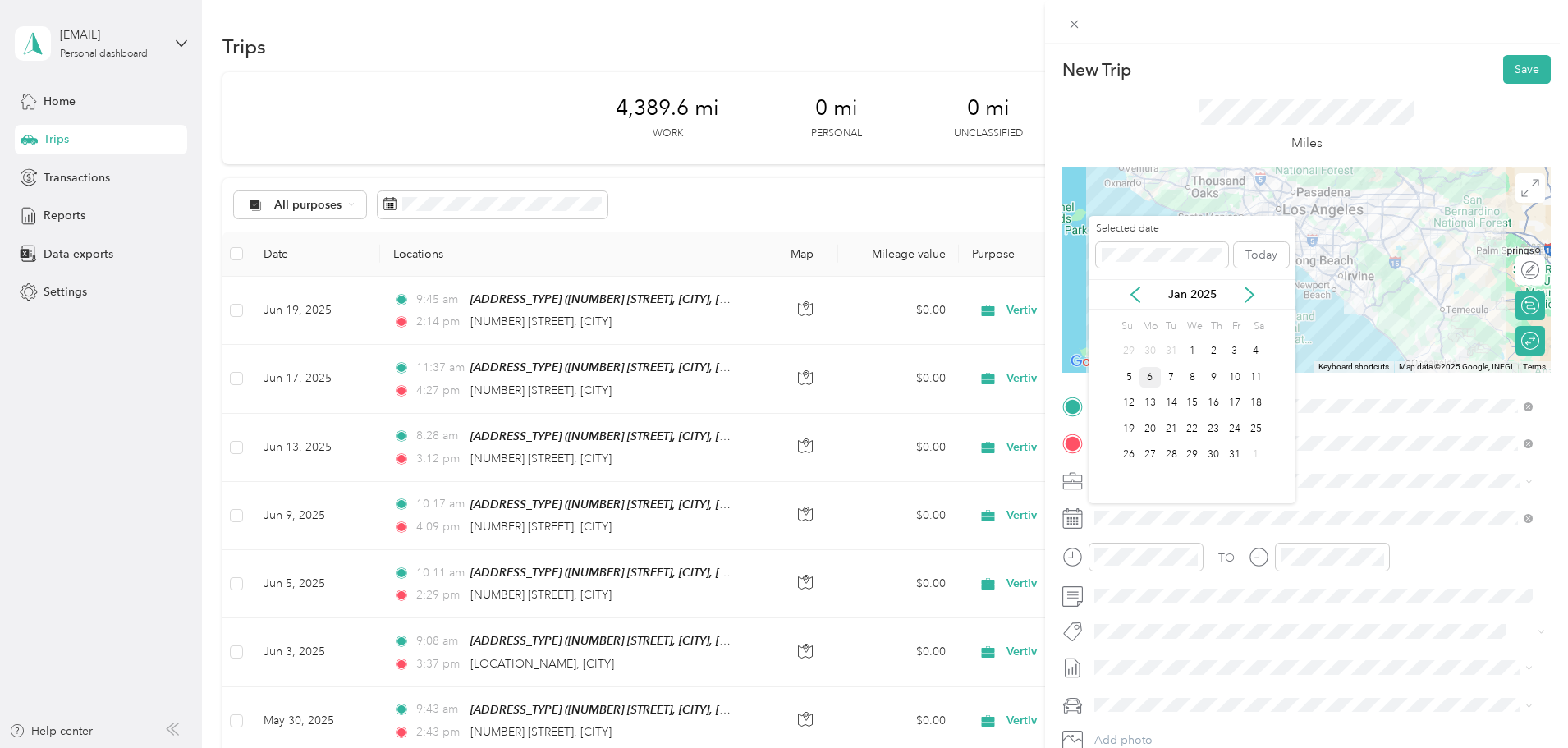 click on "6" at bounding box center [1150, 377] 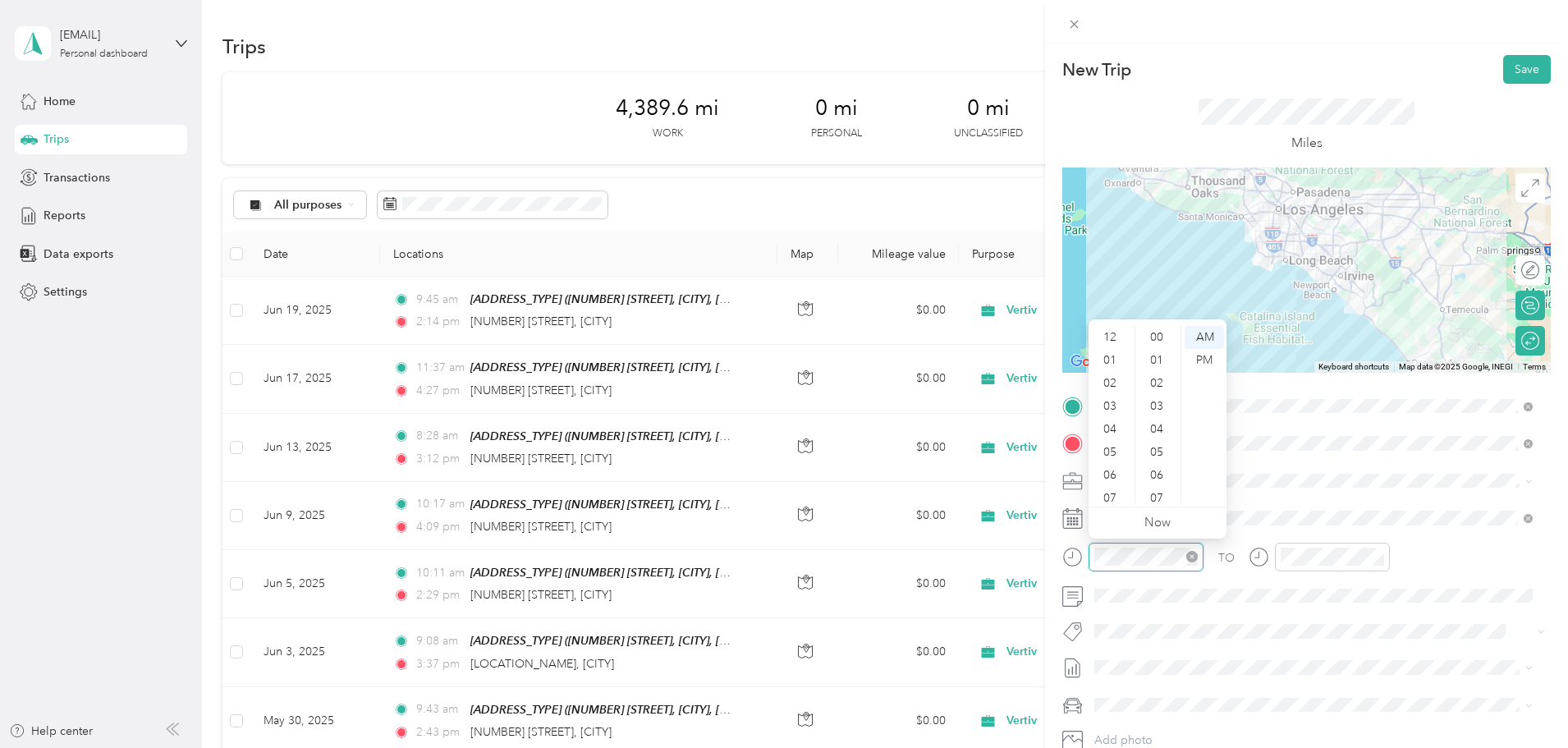 scroll, scrollTop: 99, scrollLeft: 0, axis: vertical 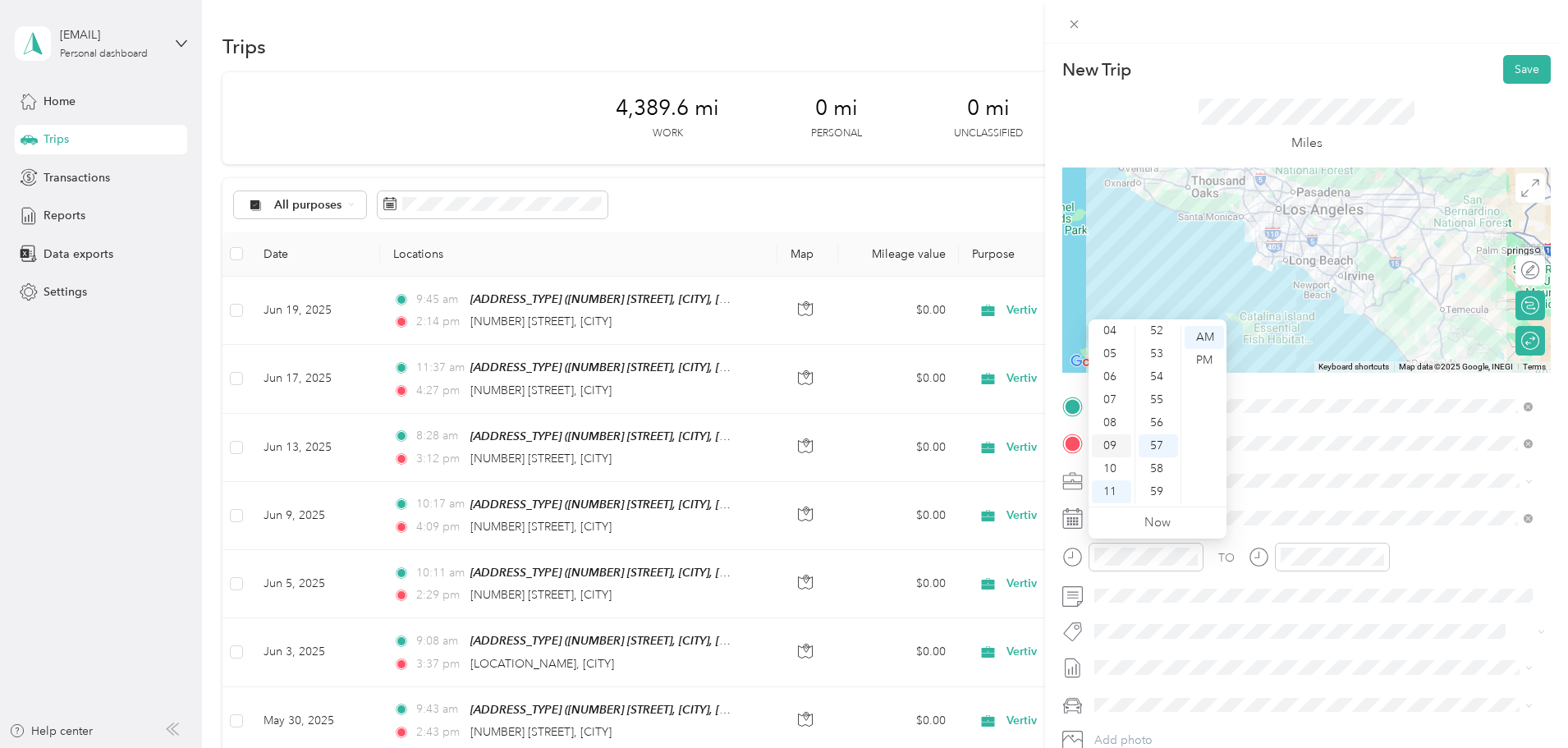 click on "09" at bounding box center (1112, 446) 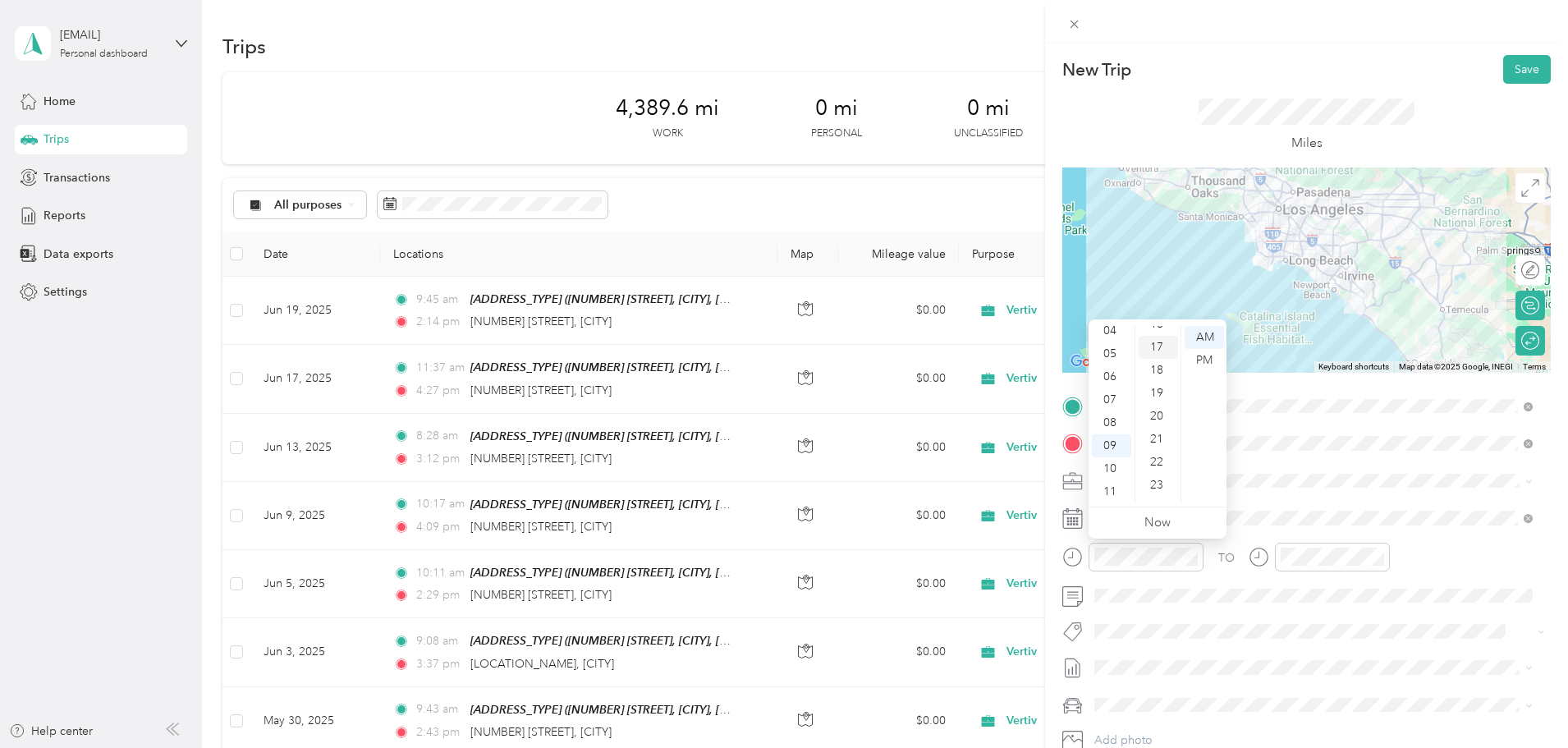 click on "17" at bounding box center [1158, 347] 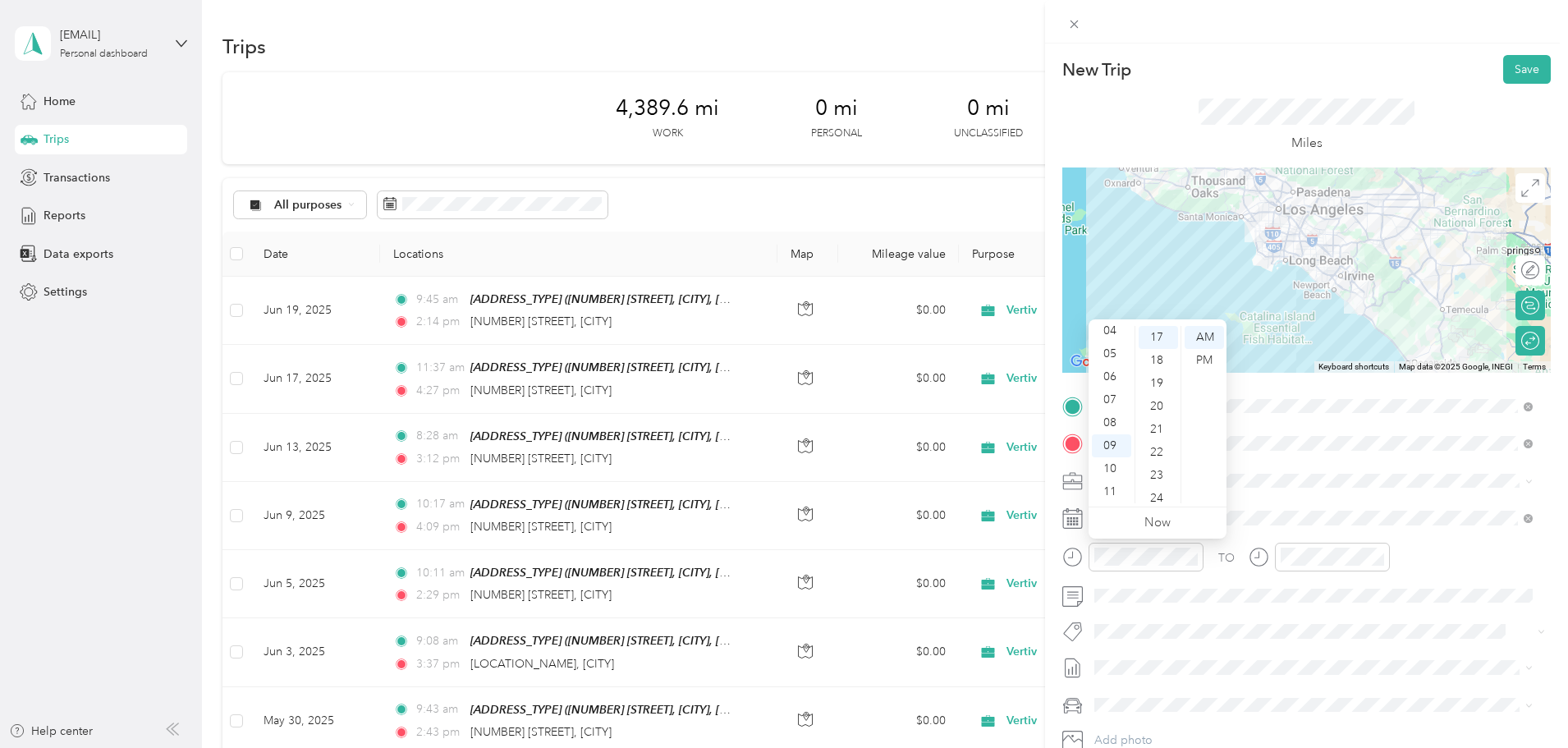 click on "TO" at bounding box center (1306, 562) 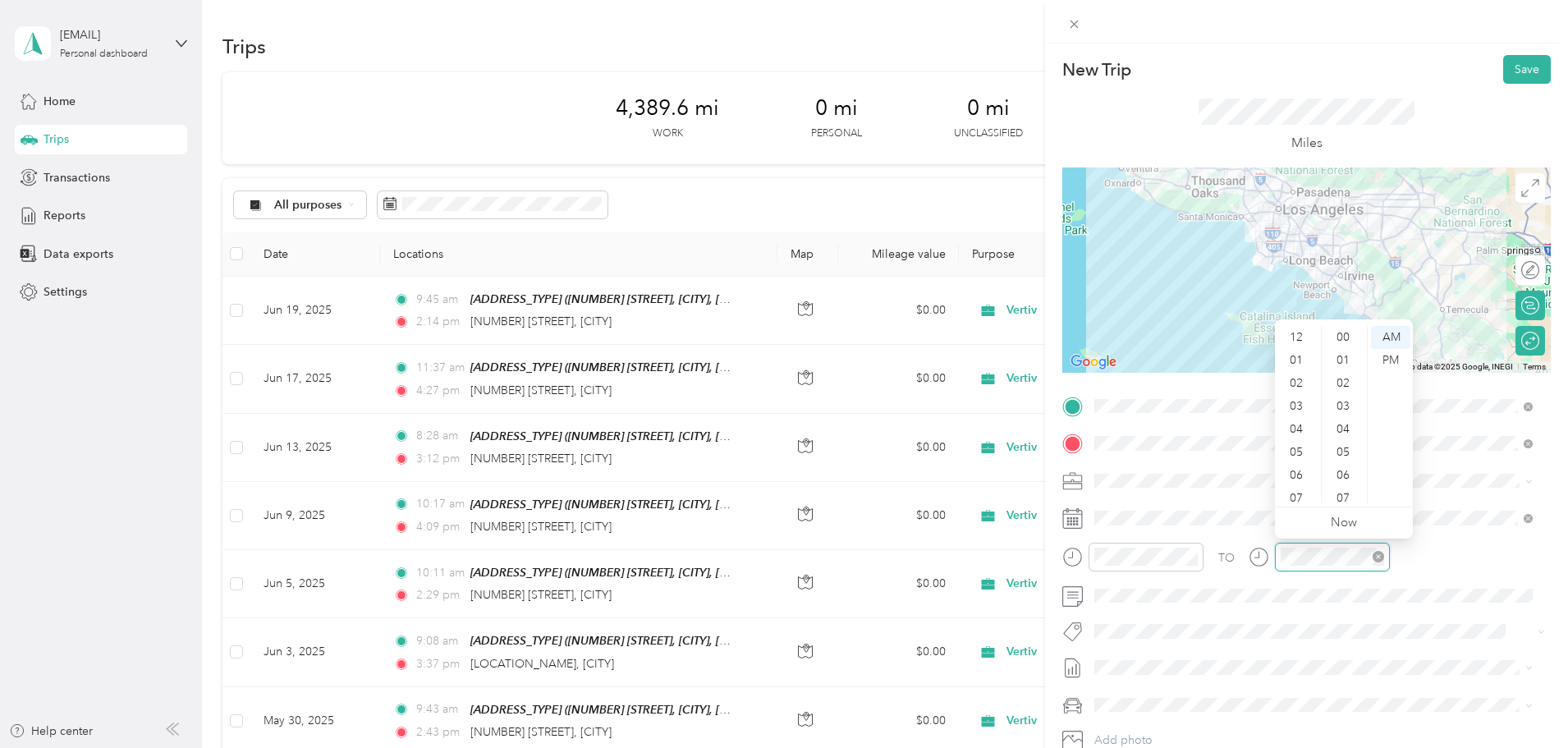 scroll, scrollTop: 99, scrollLeft: 0, axis: vertical 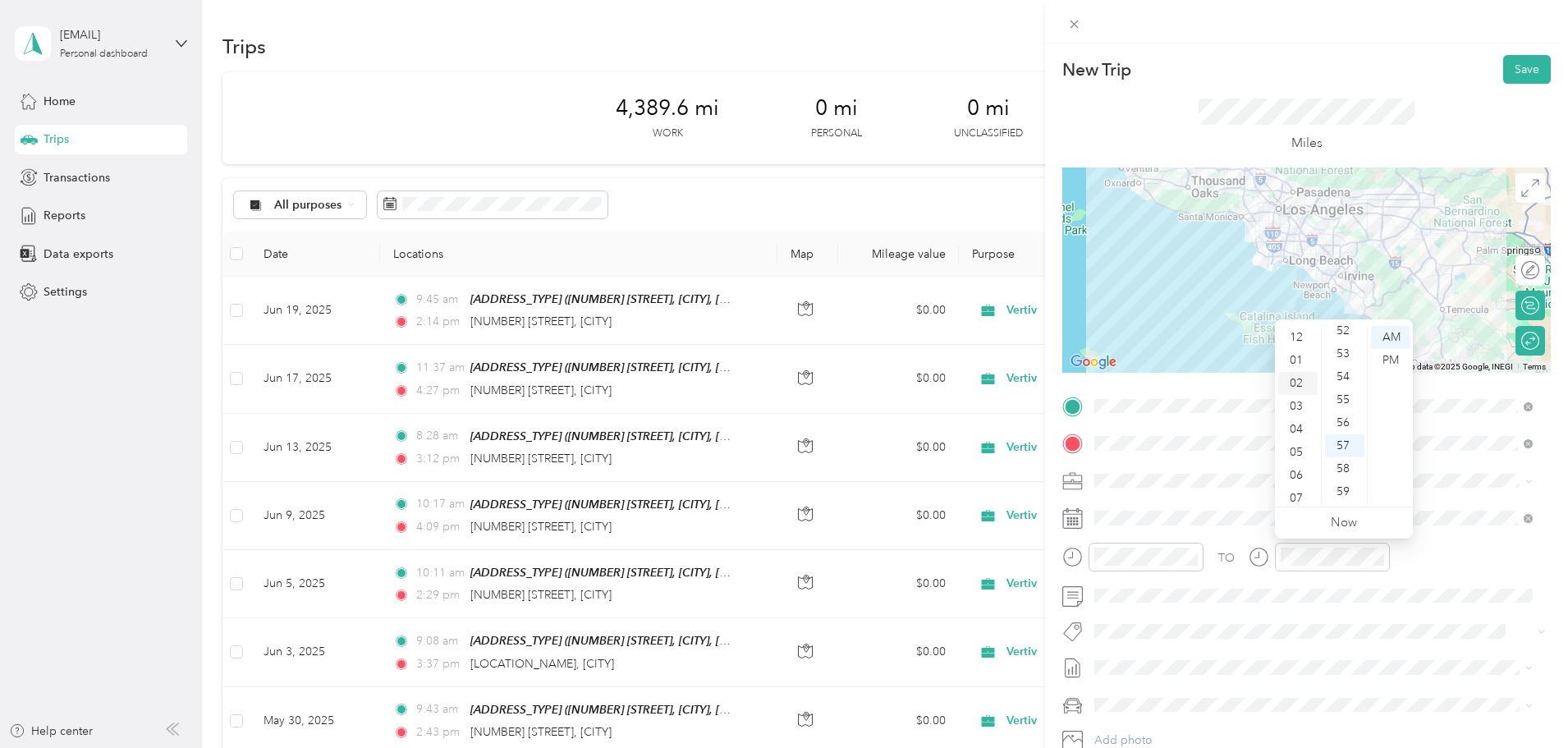 click on "02" at bounding box center (1298, 383) 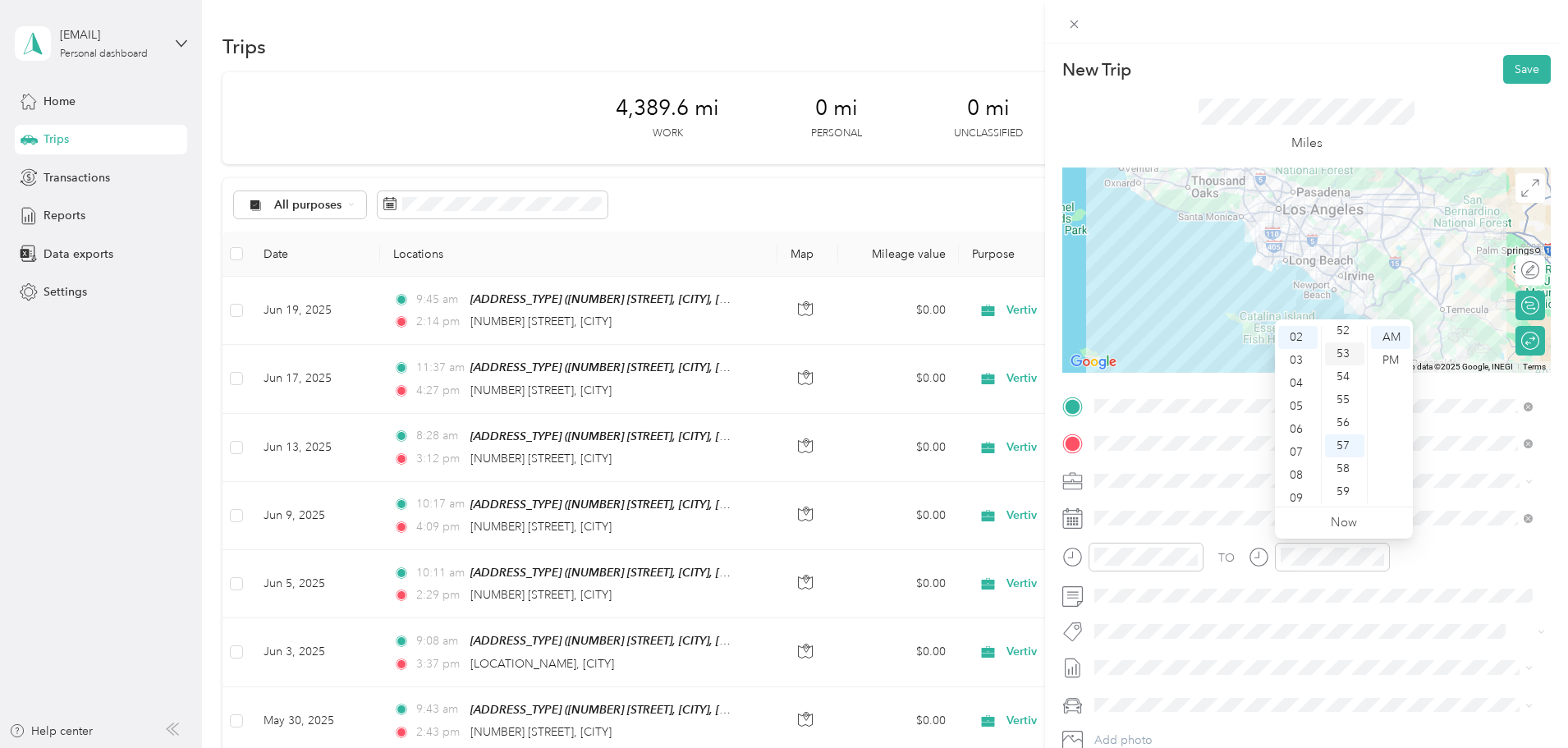 click on "53" at bounding box center (1345, 354) 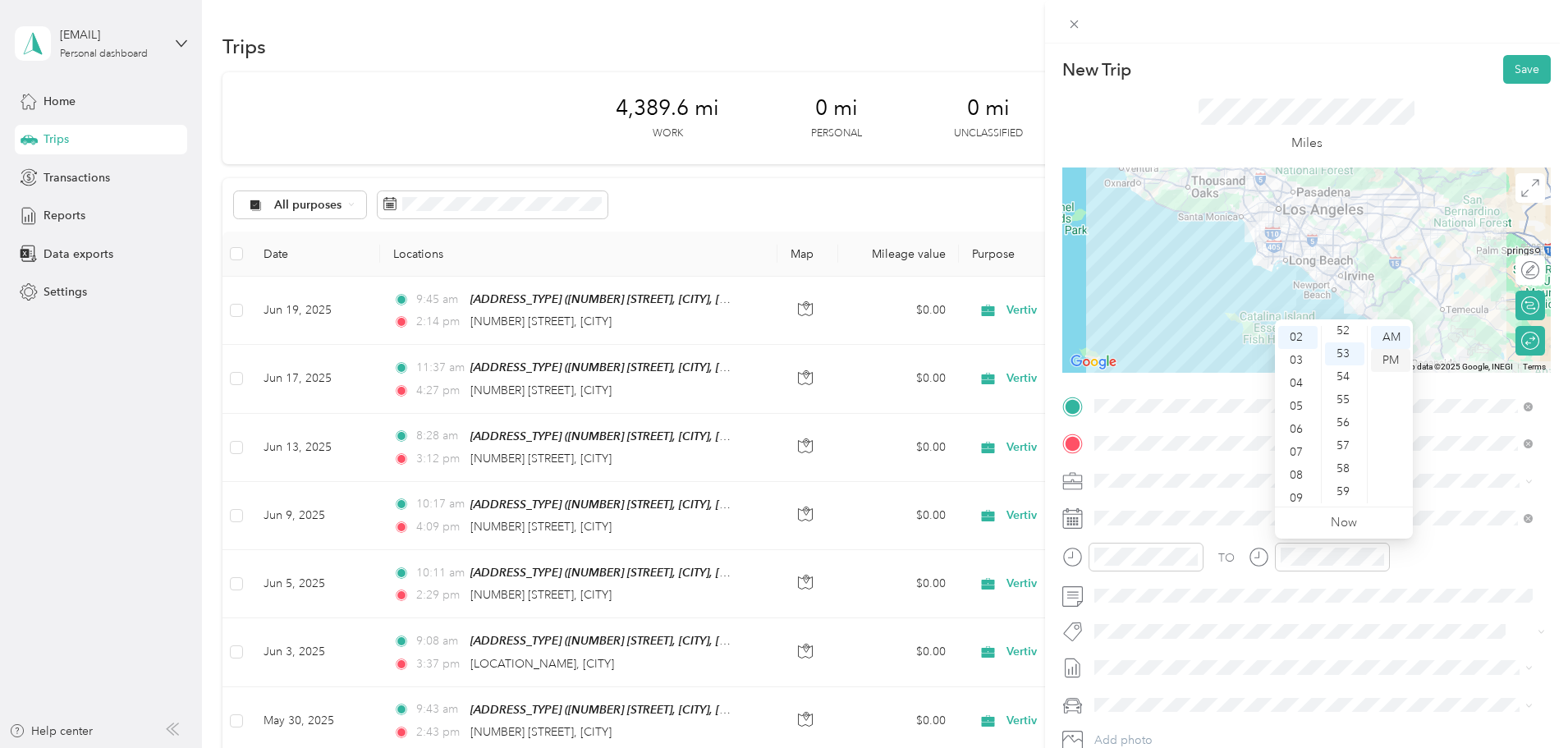 click on "PM" at bounding box center (1391, 360) 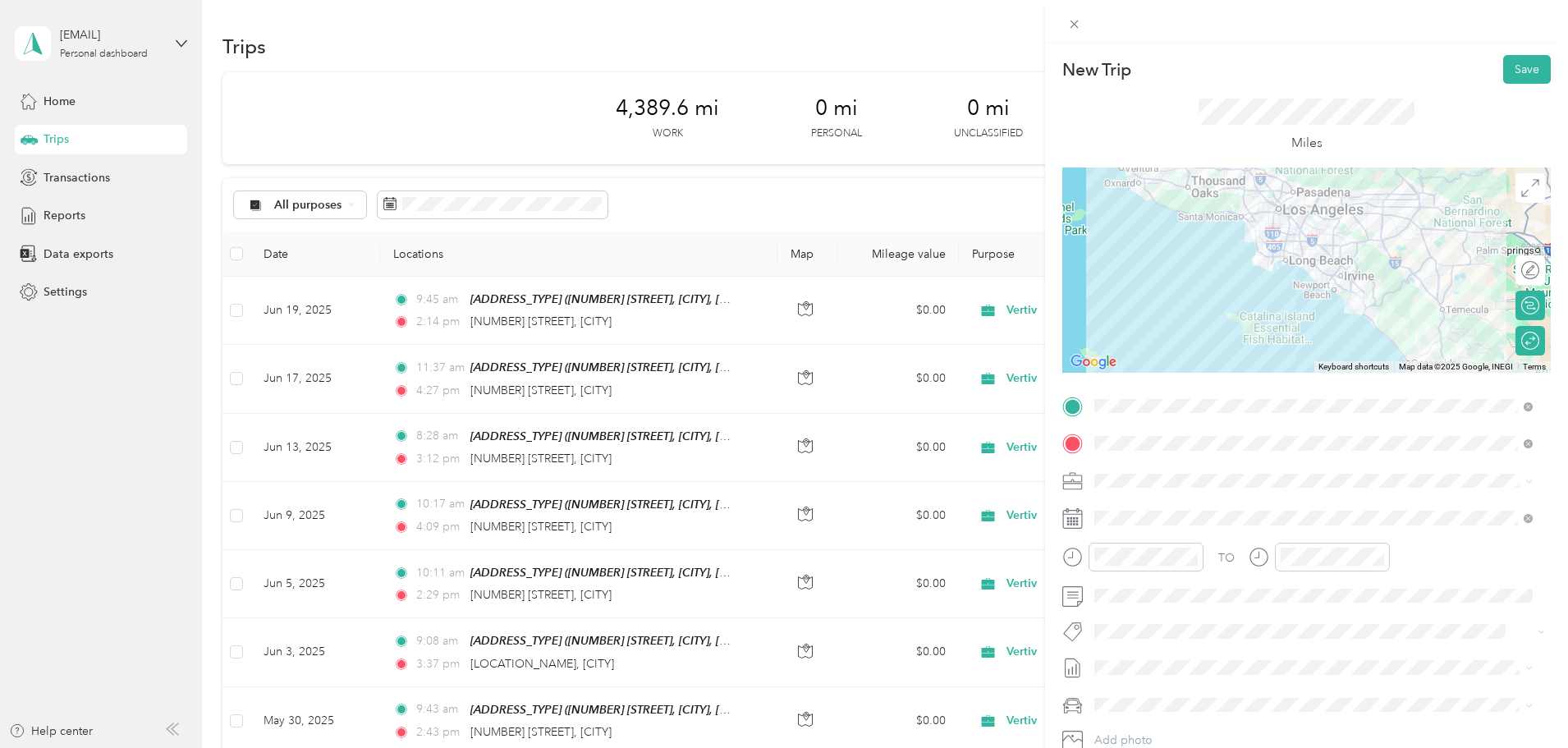 click on "TO" at bounding box center [1306, 562] 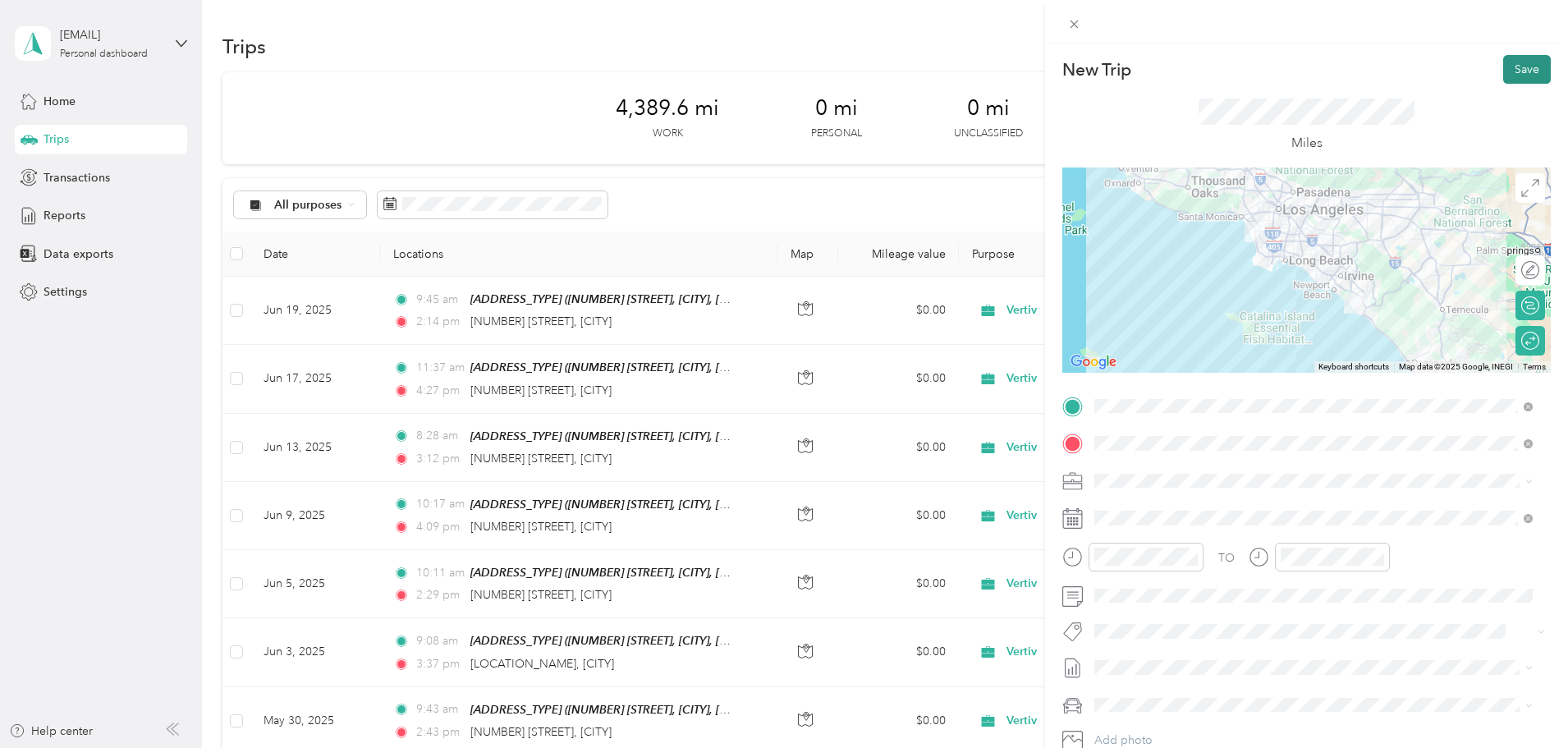 click on "Save" at bounding box center (1527, 69) 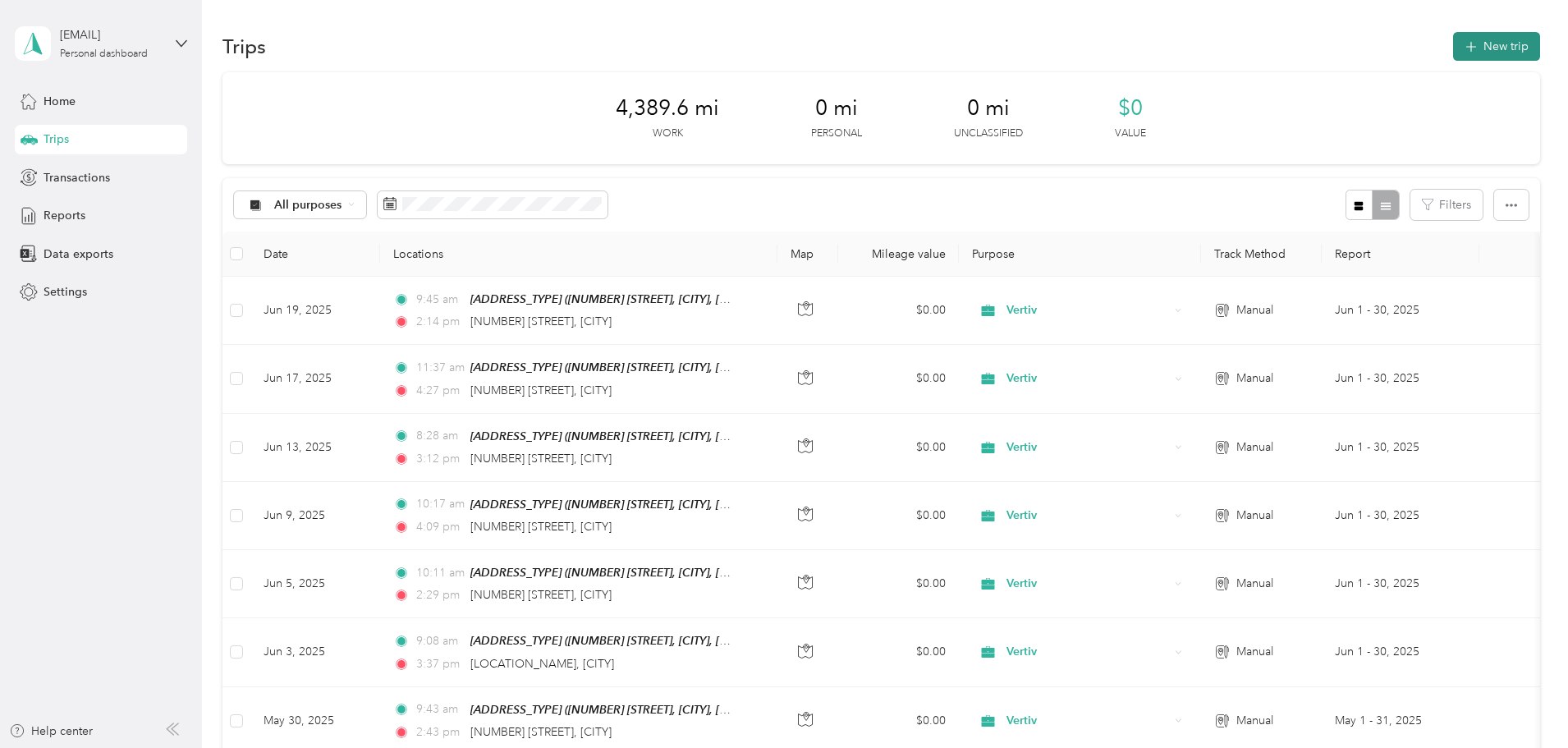 click on "New trip" at bounding box center (1497, 46) 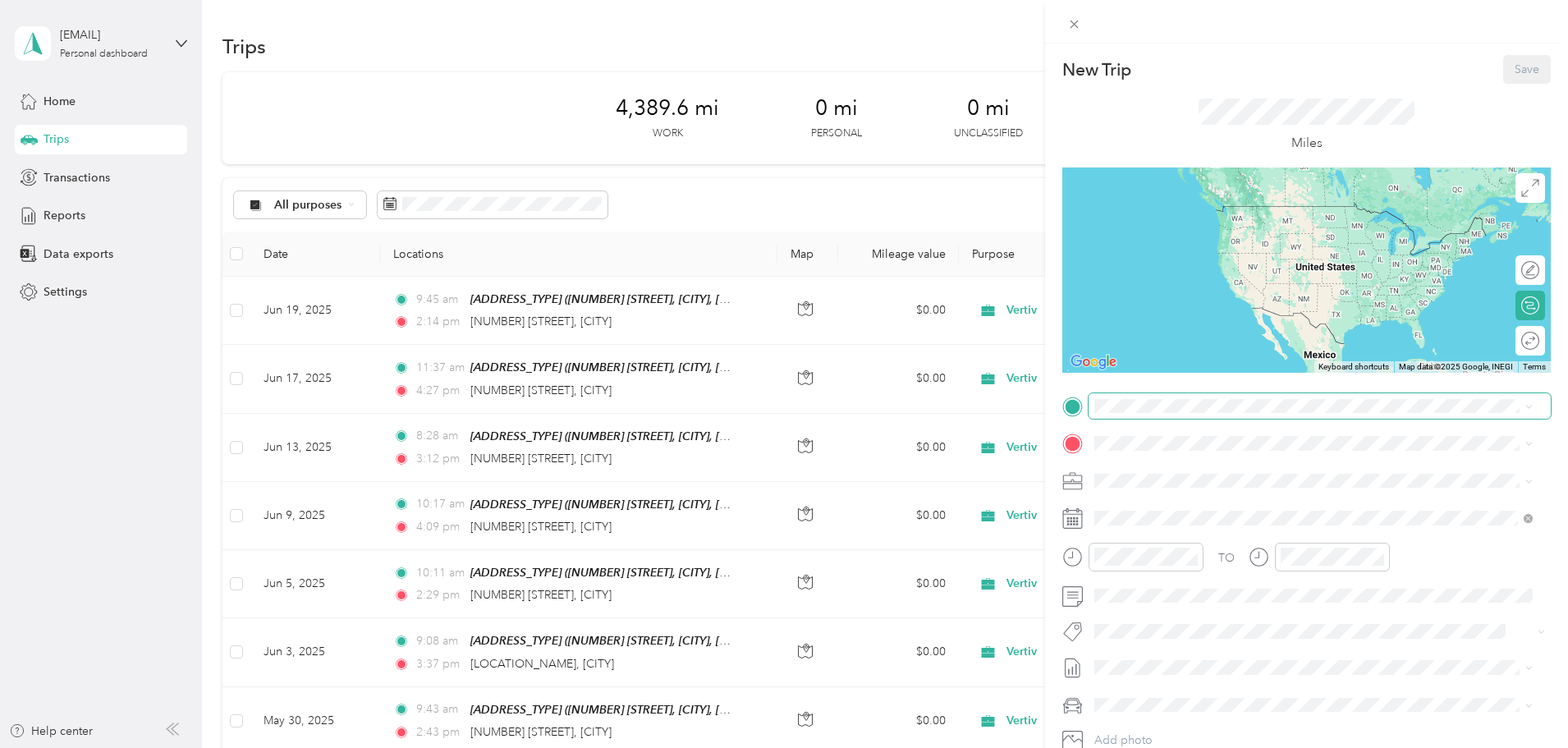 click at bounding box center (1319, 406) 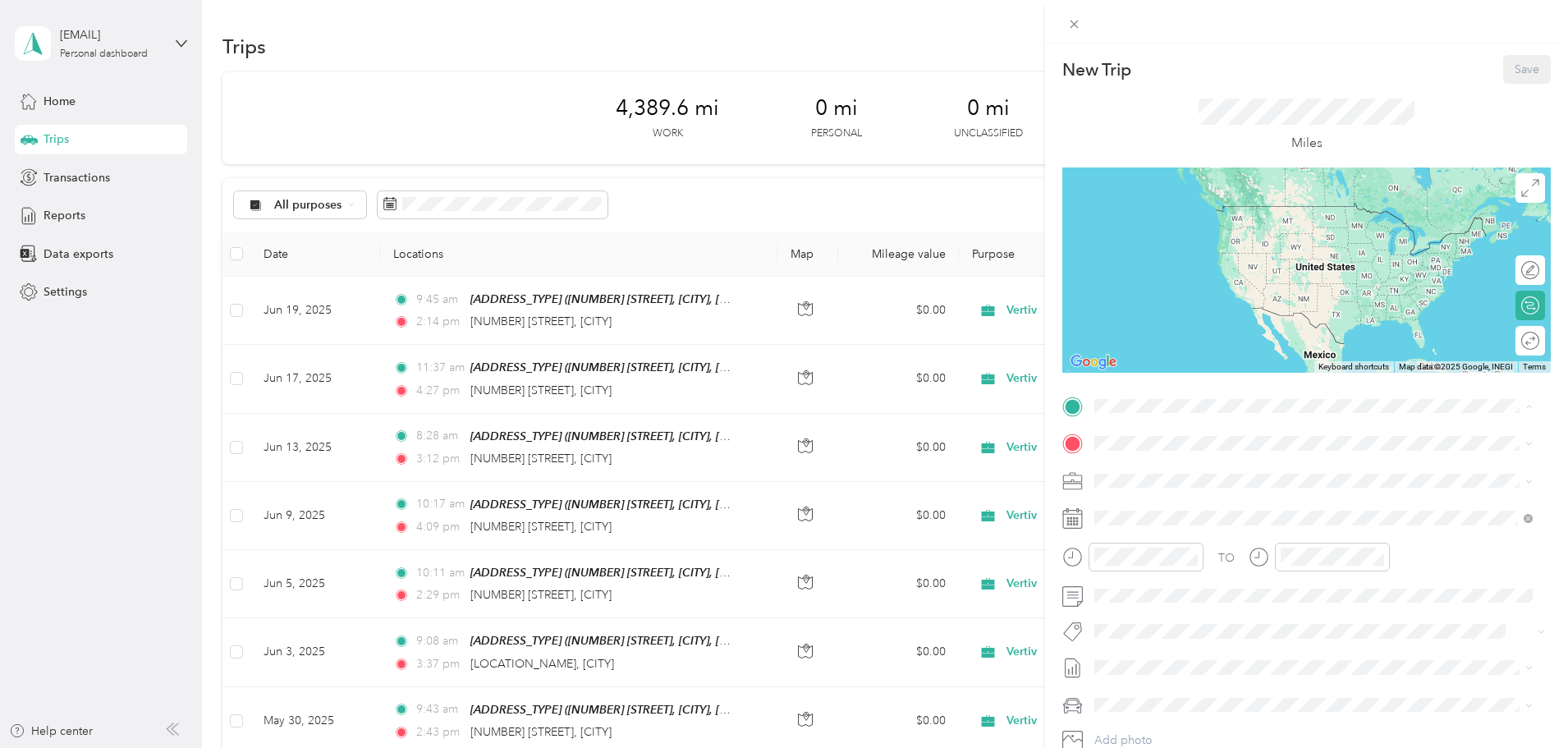 click on "[NUMBER] [STREET], [CITY], [POSTAL_CODE], [CITY], [STATE], [COUNTRY]" at bounding box center (1319, 489) 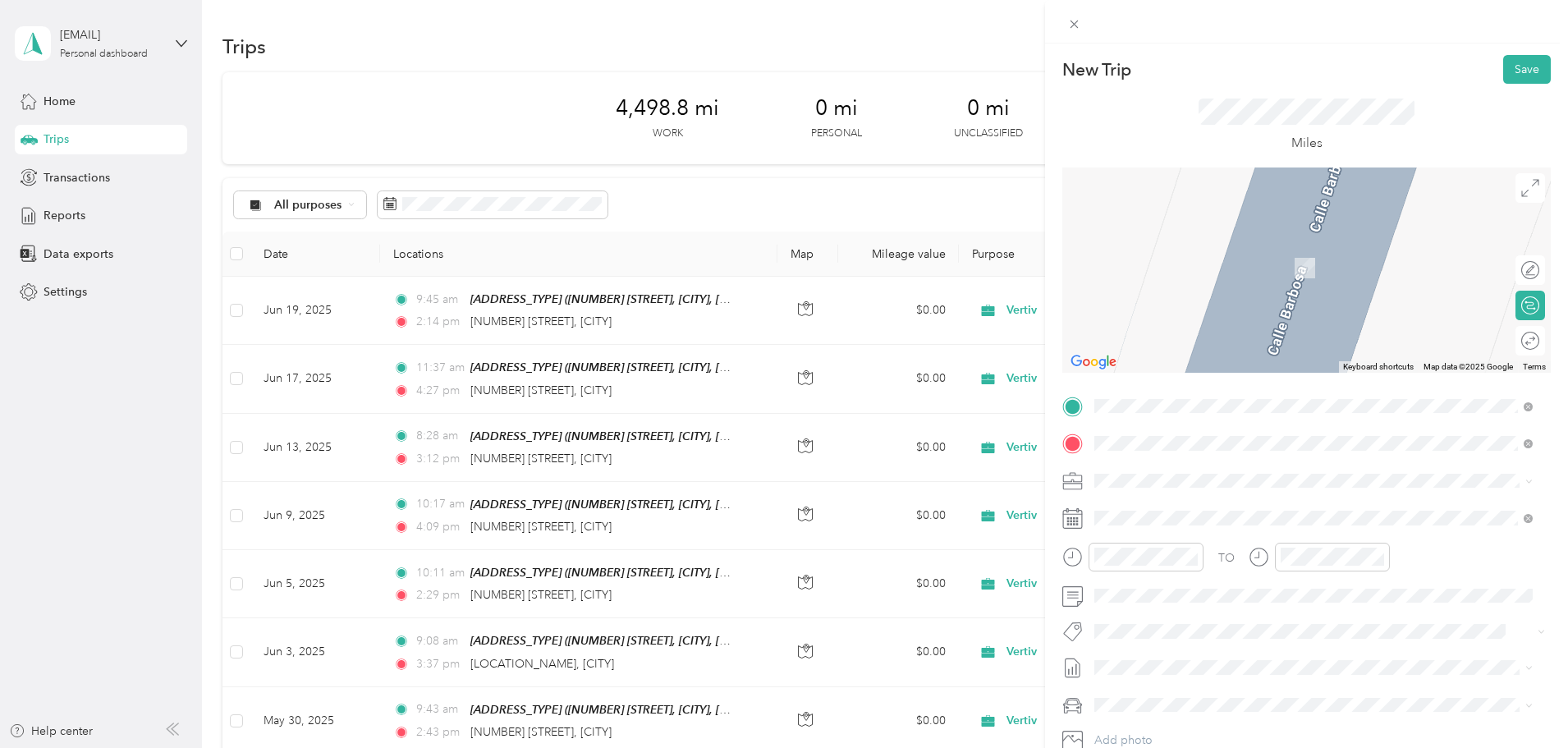 click on "[NUMBER] [STREET]
[CITY], [STATE] [POSTAL_CODE], [COUNTRY]" at bounding box center (1244, 509) 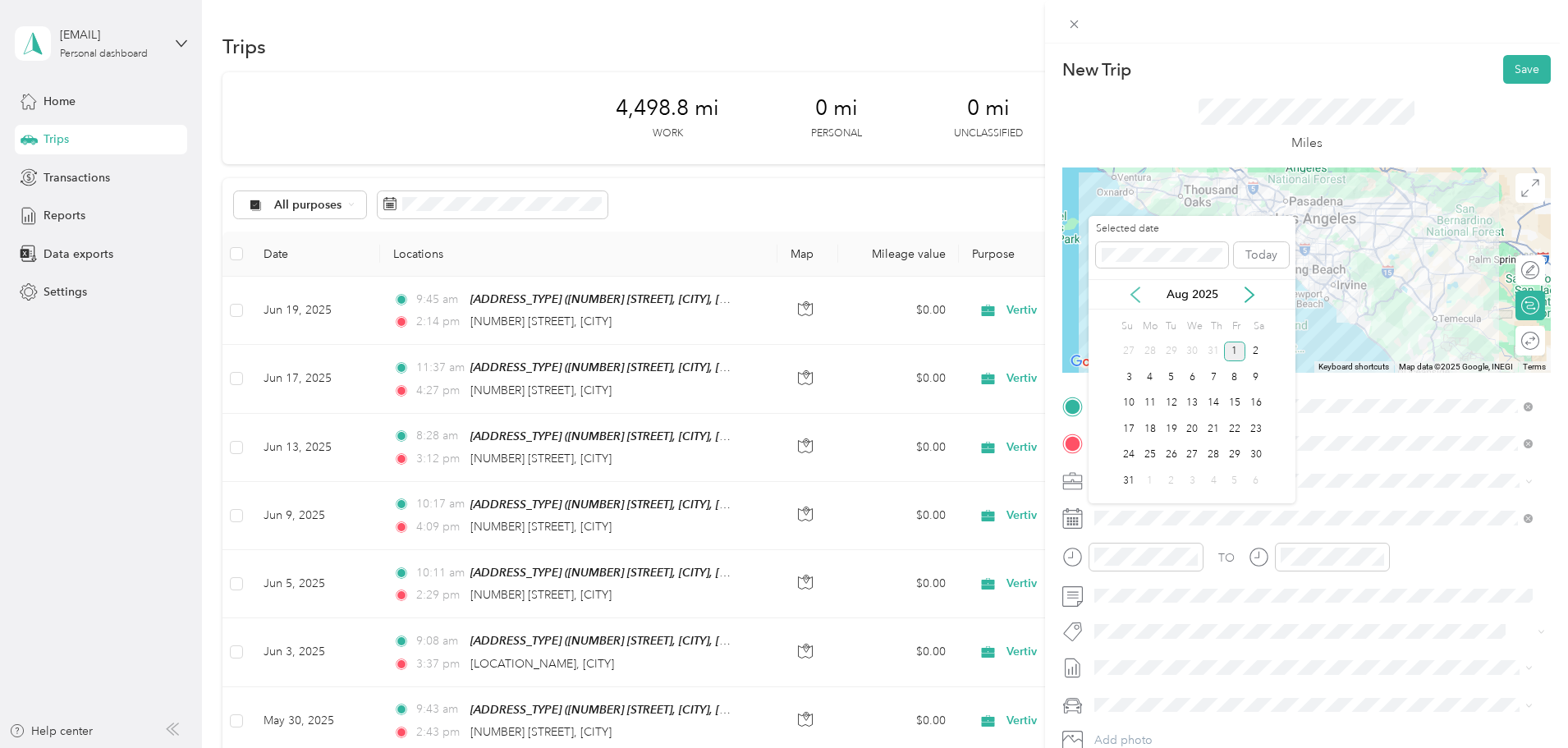 click 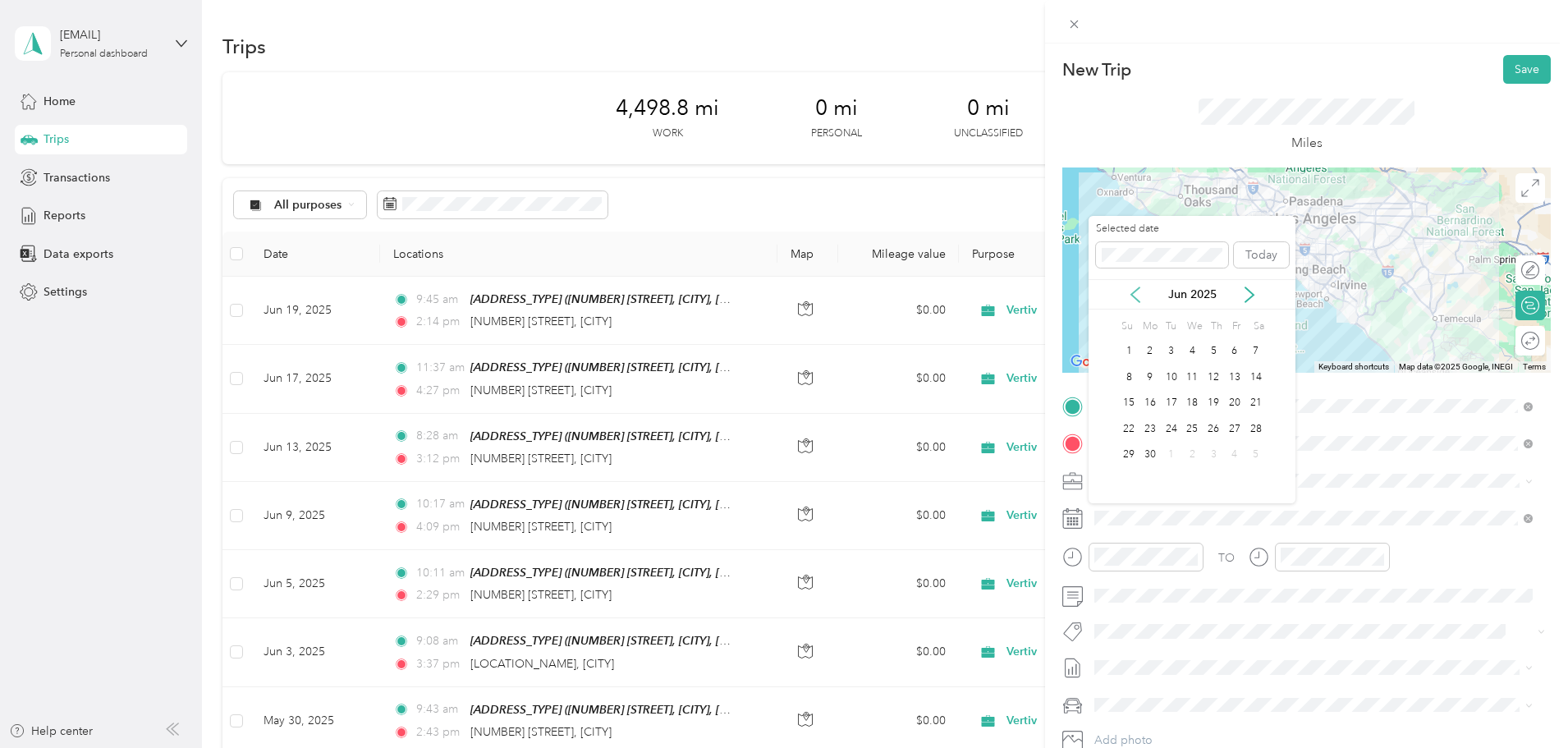 click 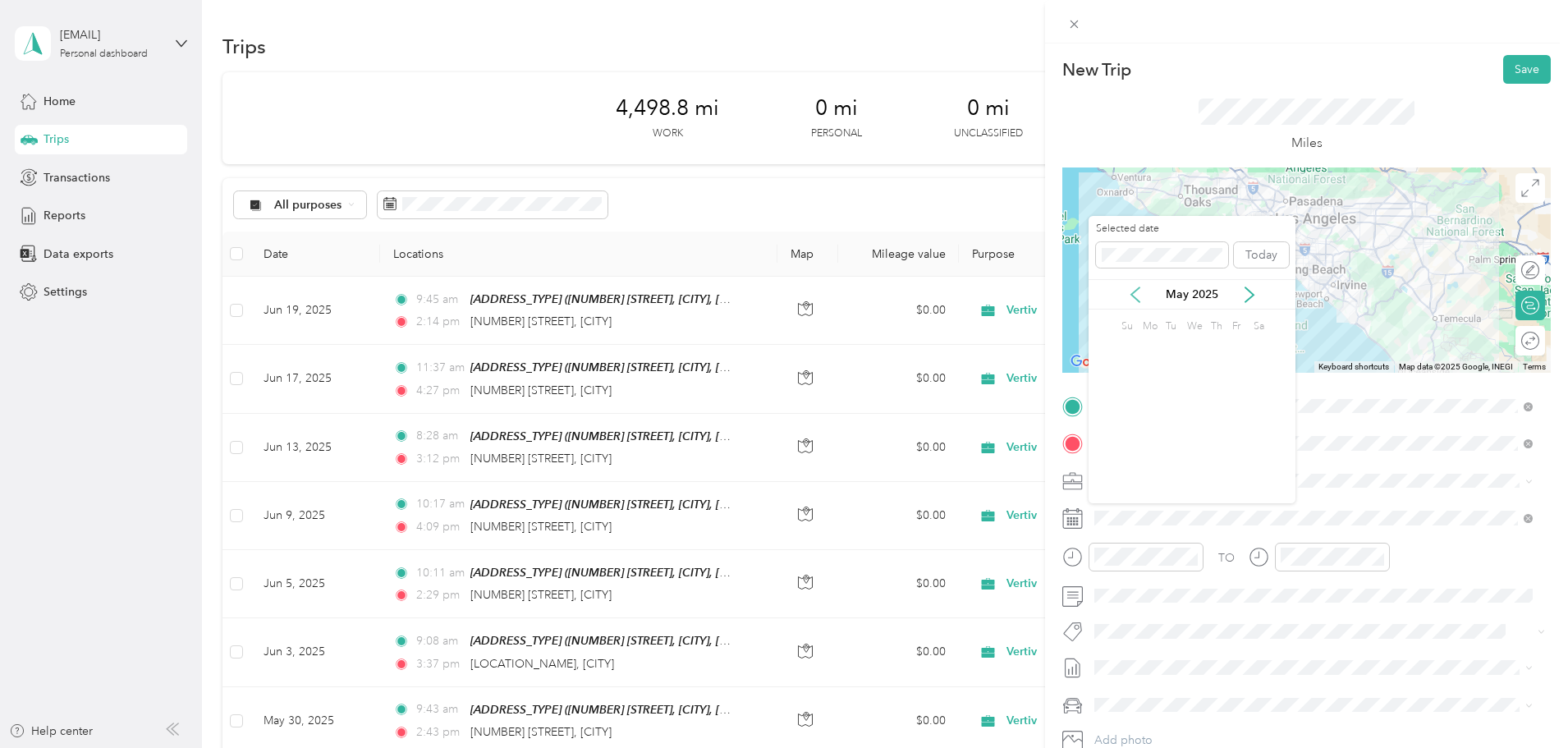 click 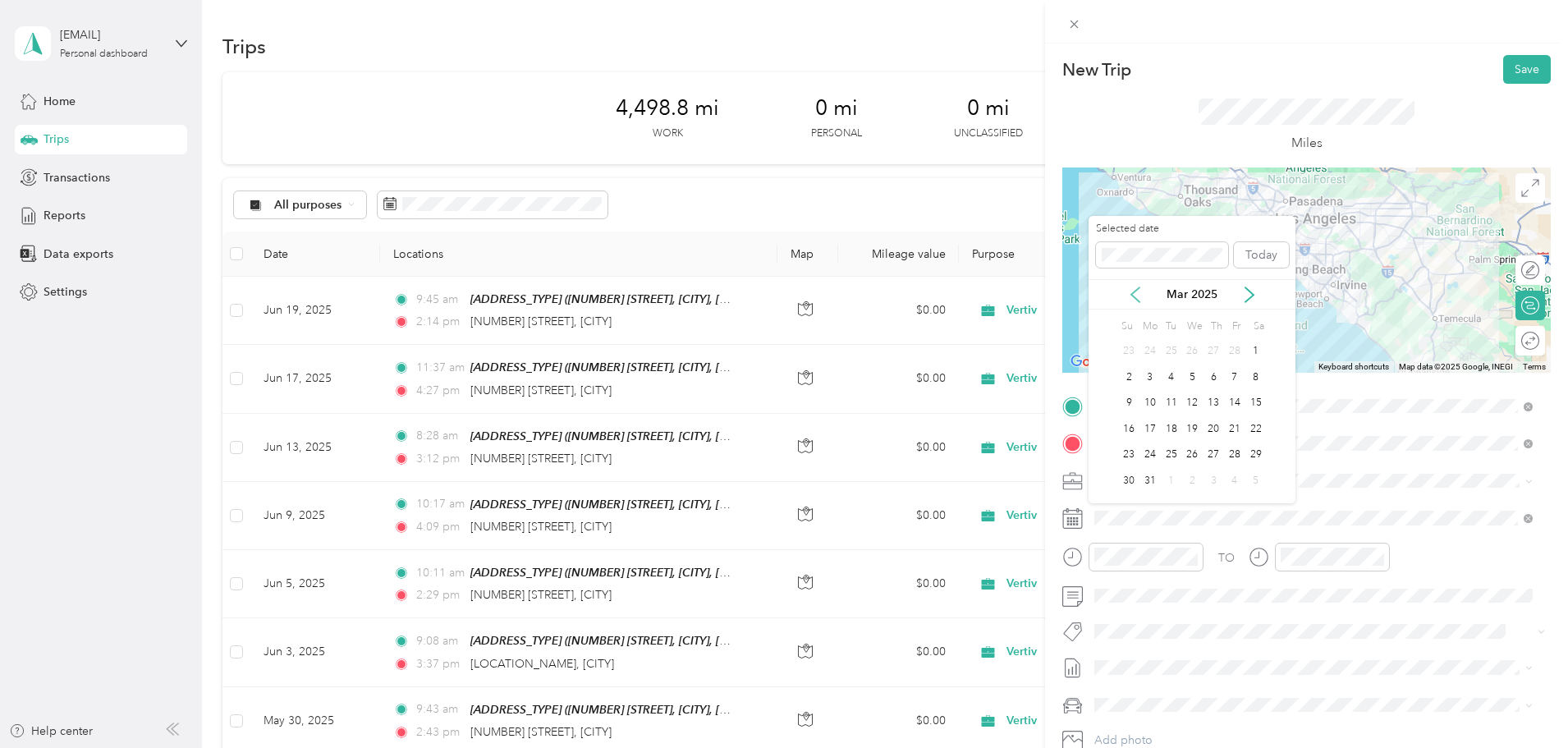click 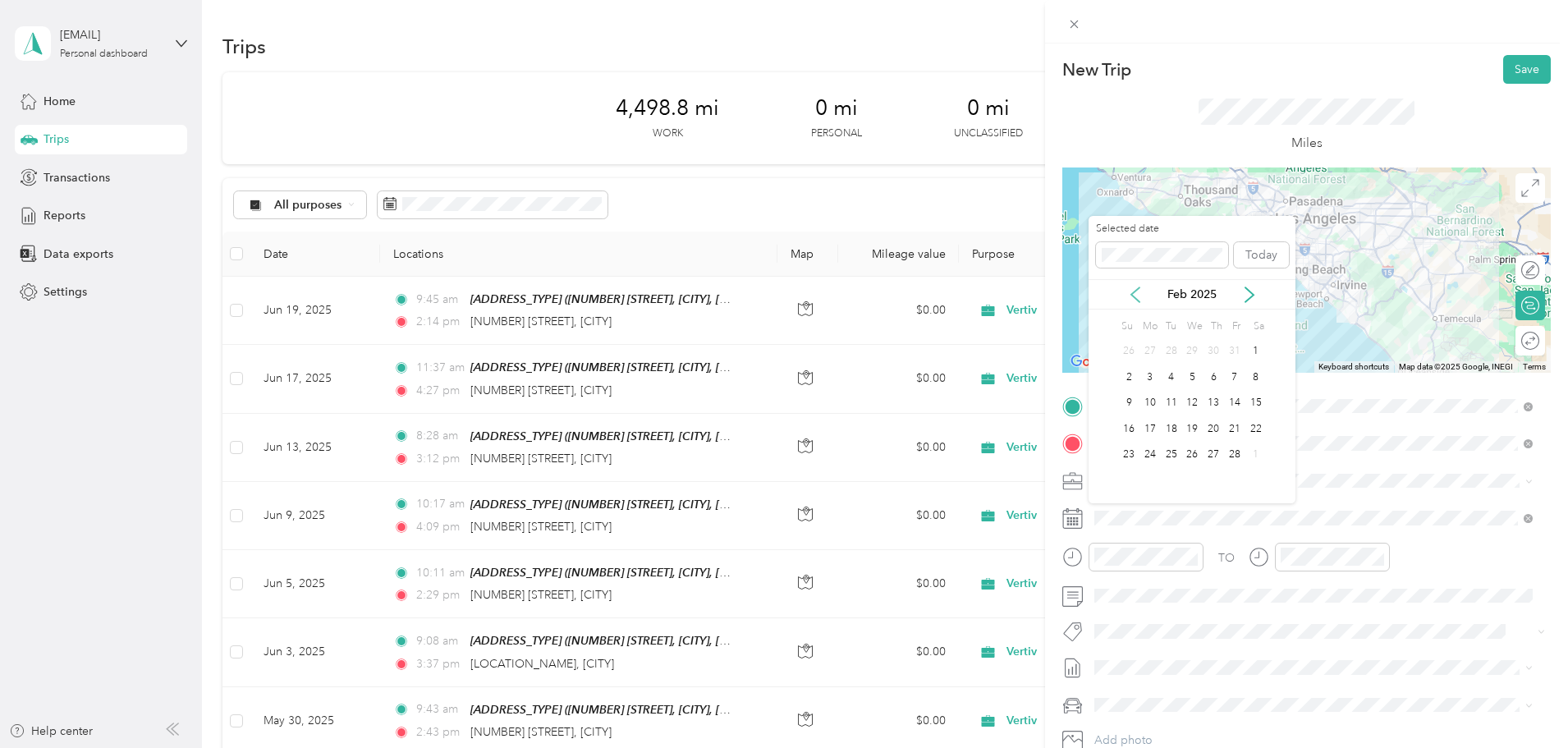 click 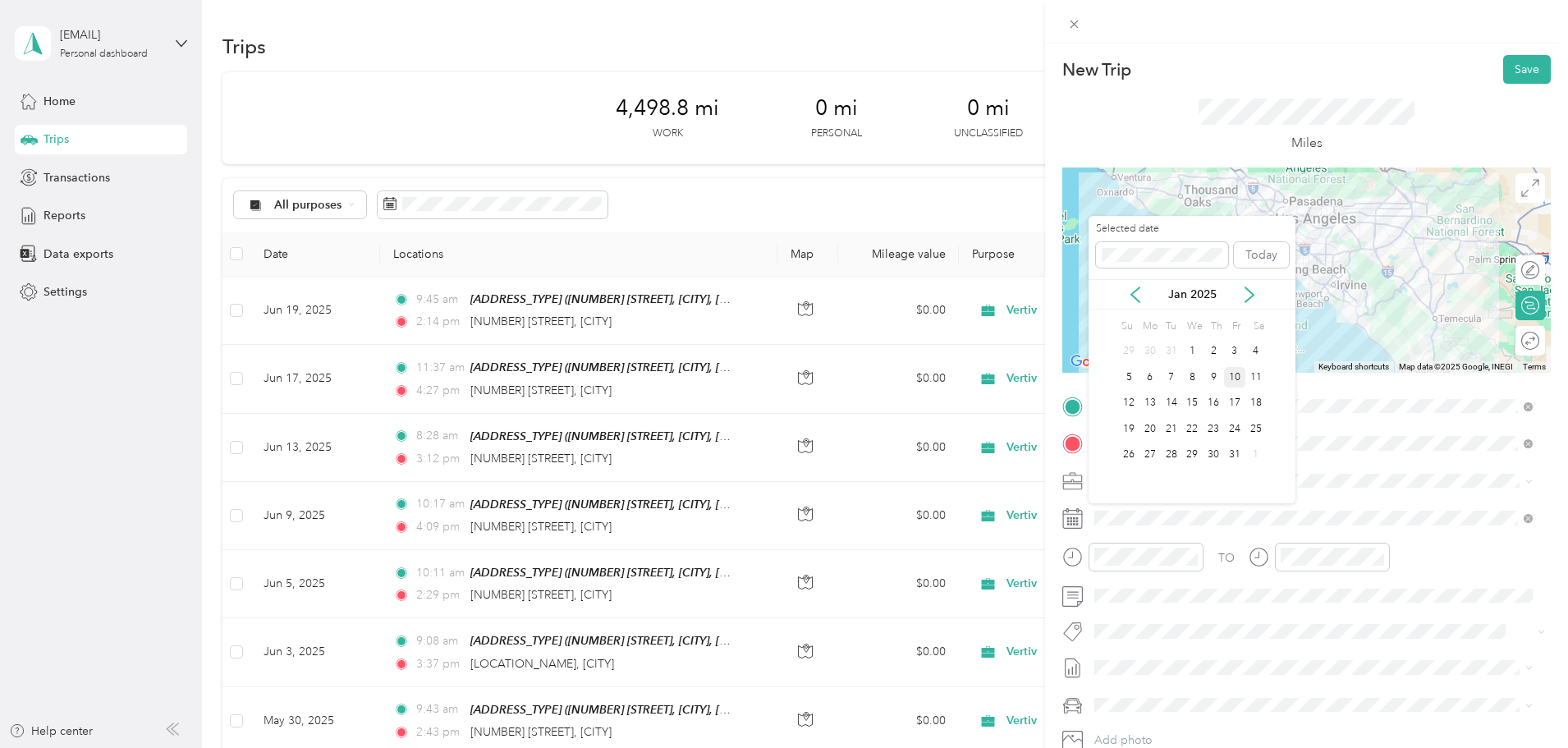 click on "10" at bounding box center [1235, 377] 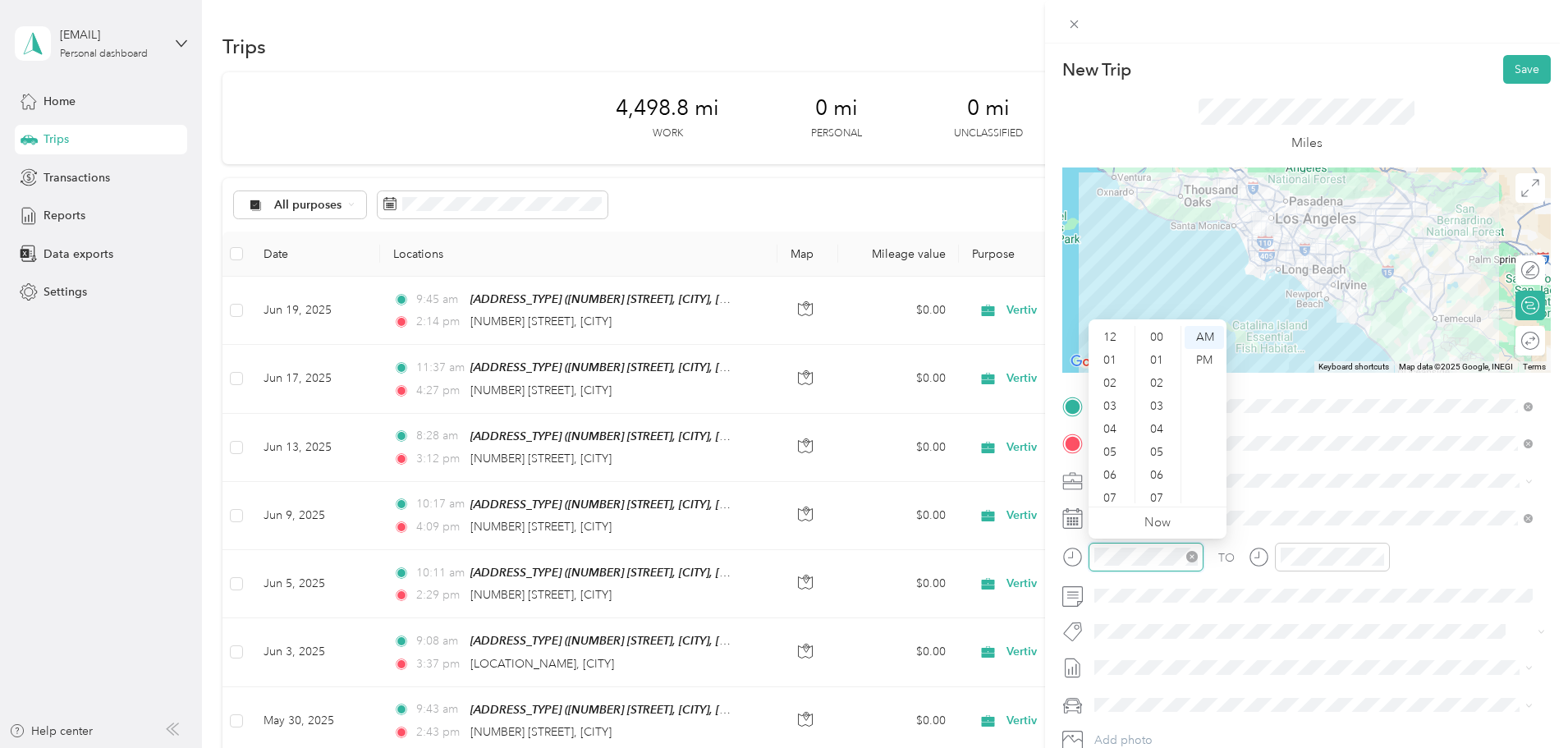 scroll, scrollTop: 99, scrollLeft: 0, axis: vertical 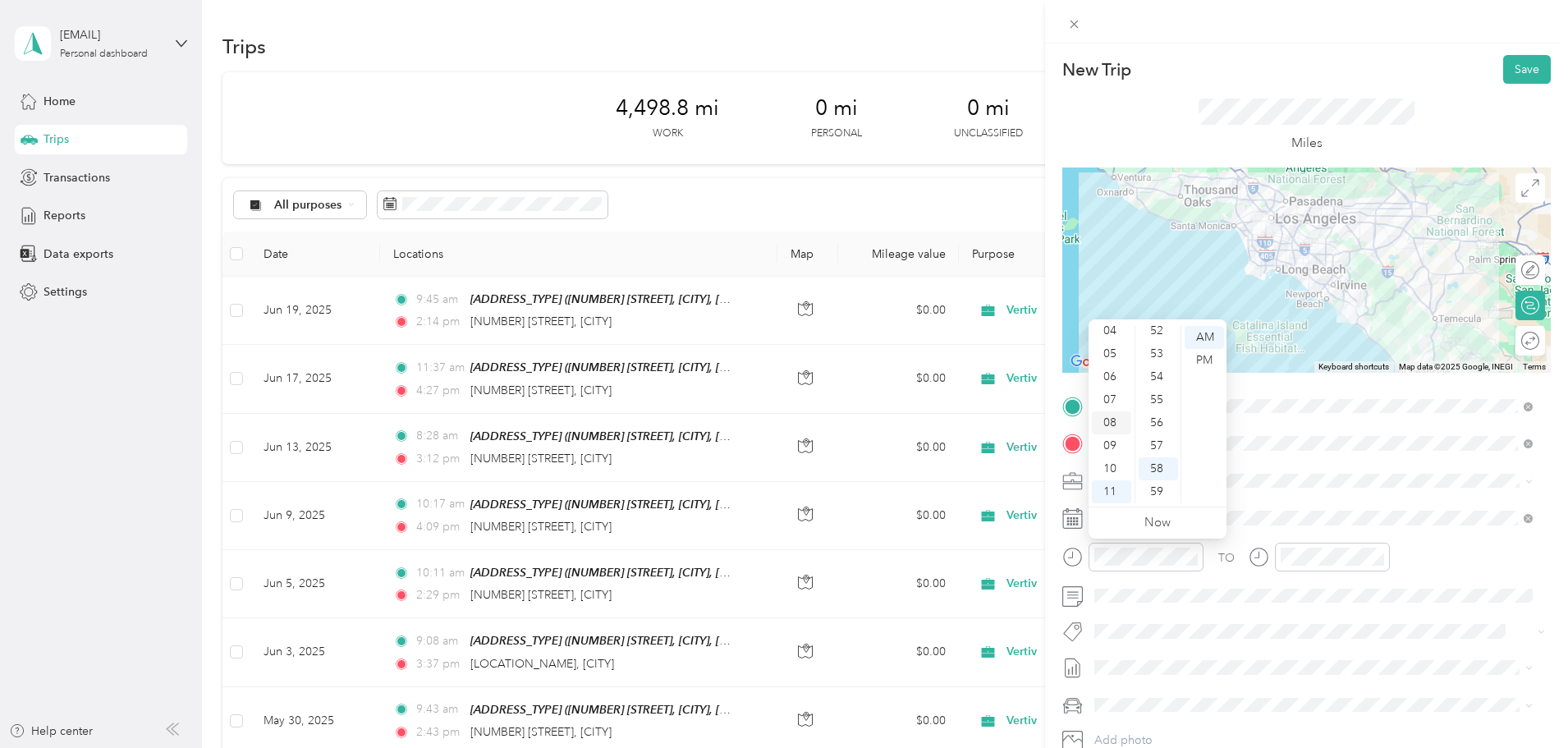 click on "08" at bounding box center [1112, 423] 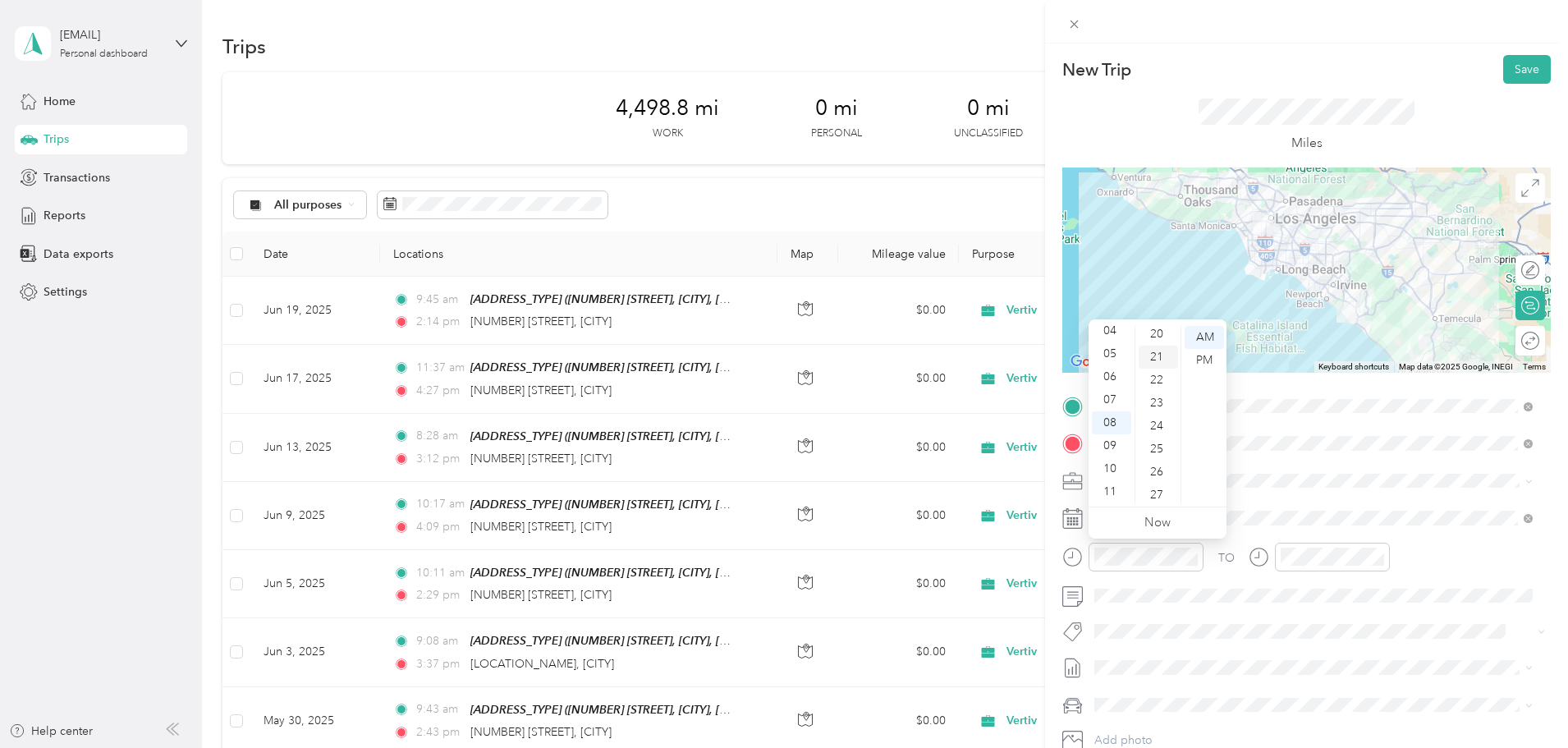 click on "21" at bounding box center [1158, 357] 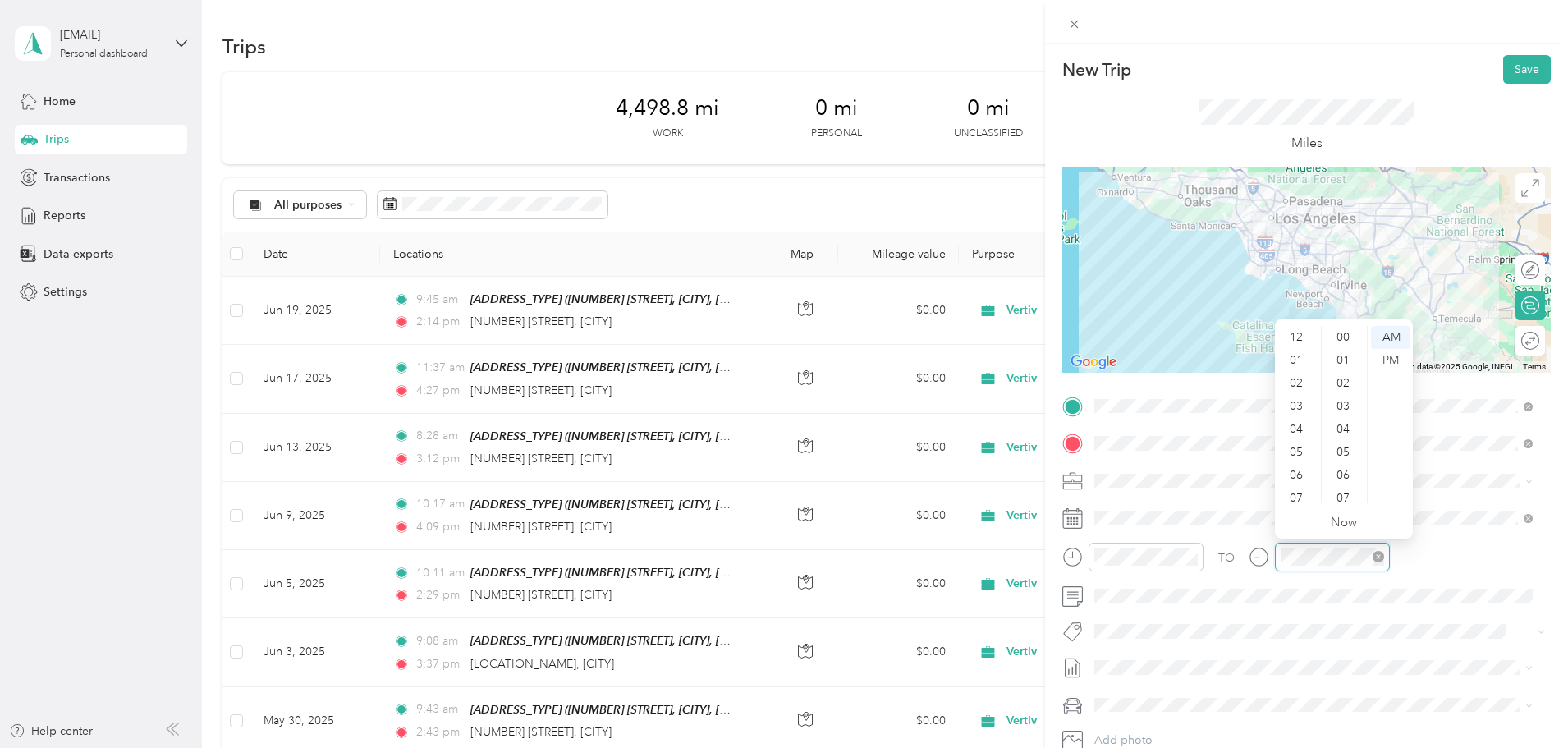 scroll, scrollTop: 1202, scrollLeft: 0, axis: vertical 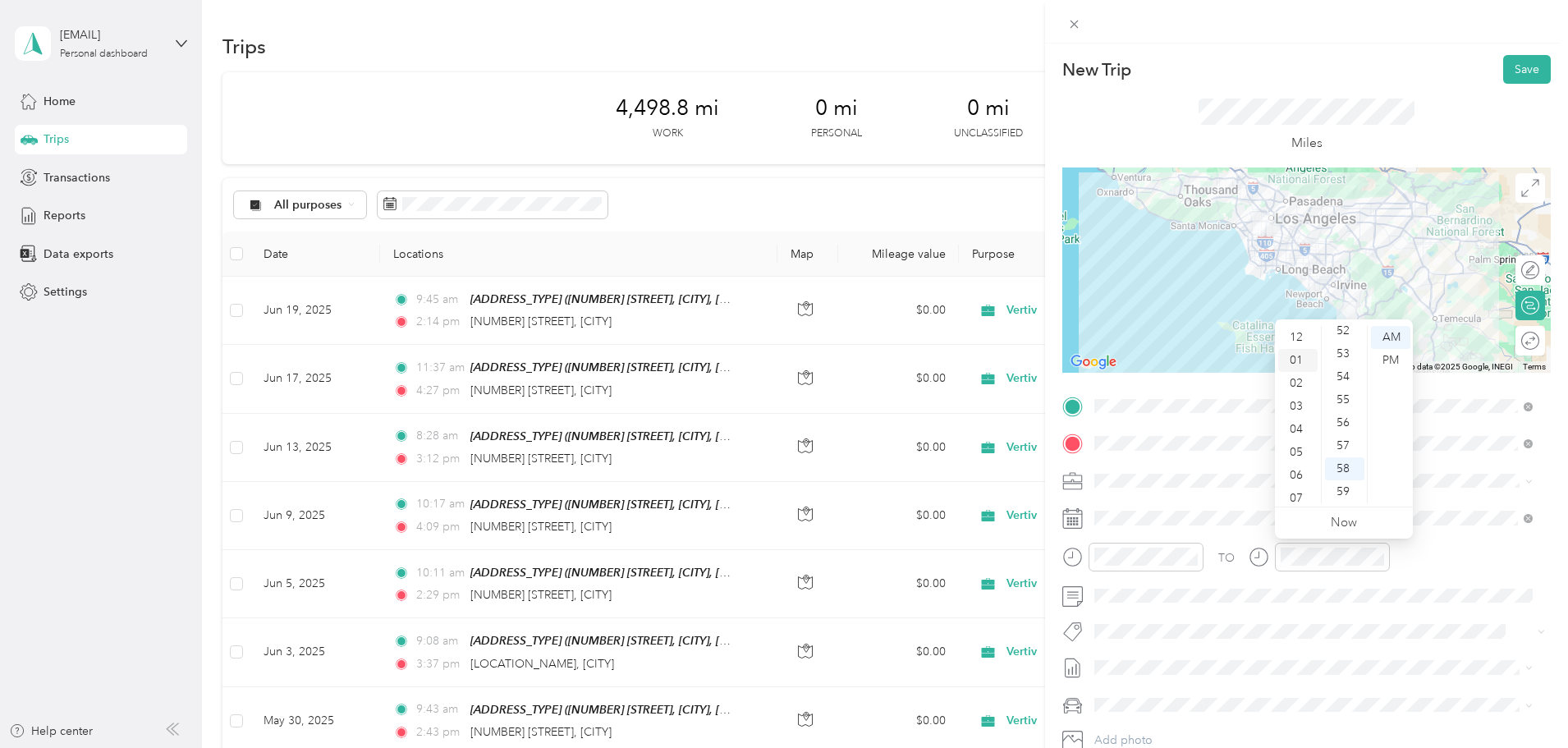 click on "01" at bounding box center [1298, 360] 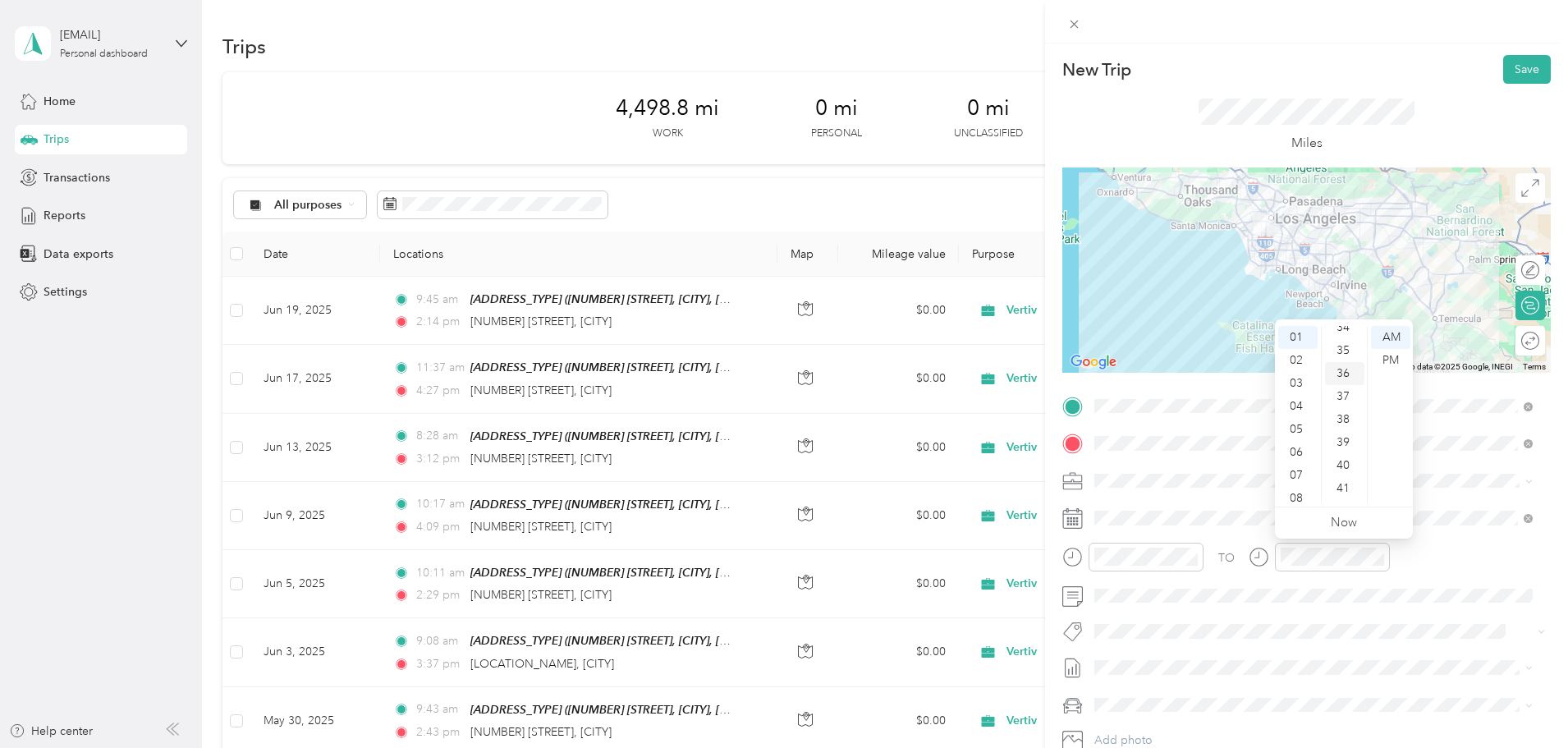 click on "36" at bounding box center [1345, 374] 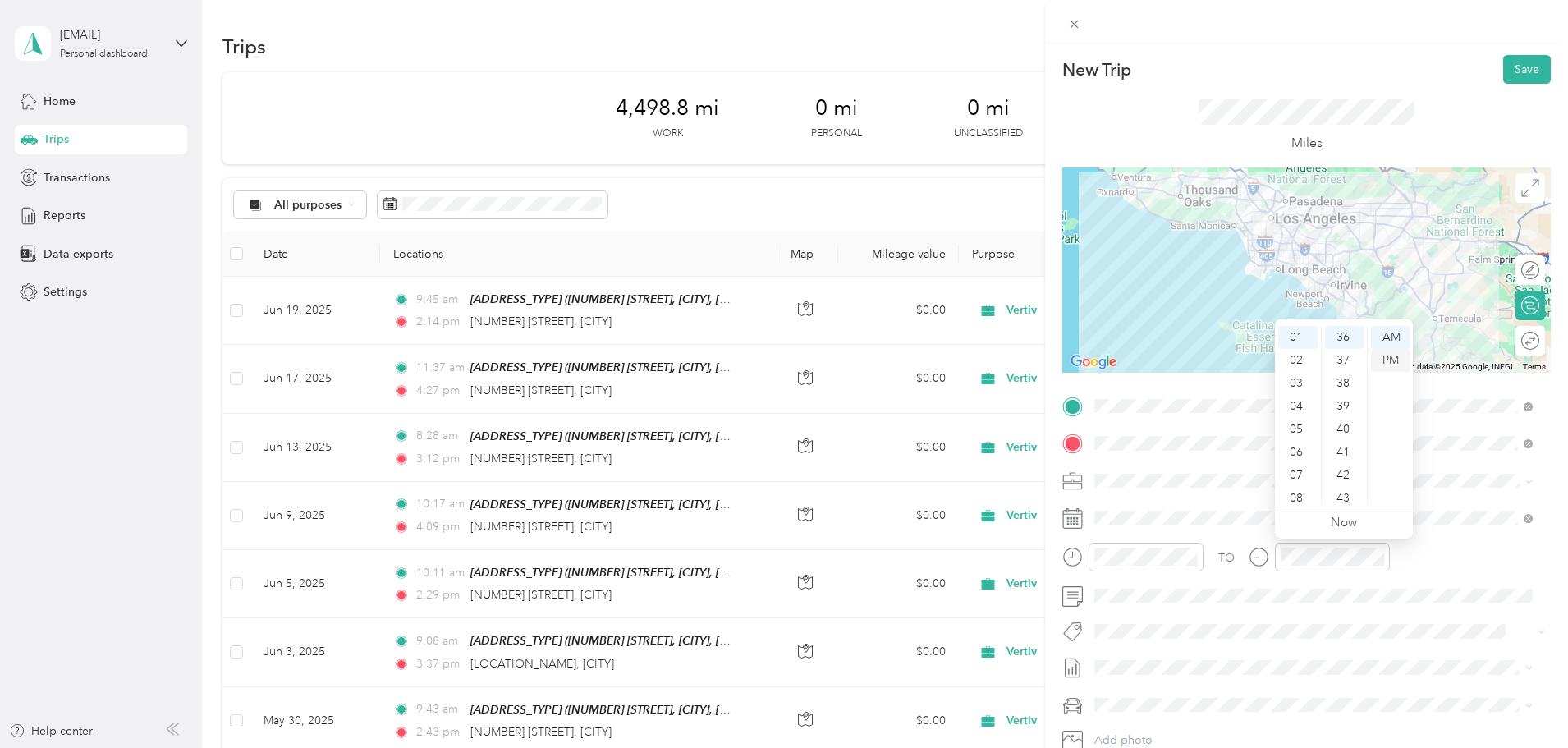 click on "PM" at bounding box center [1391, 360] 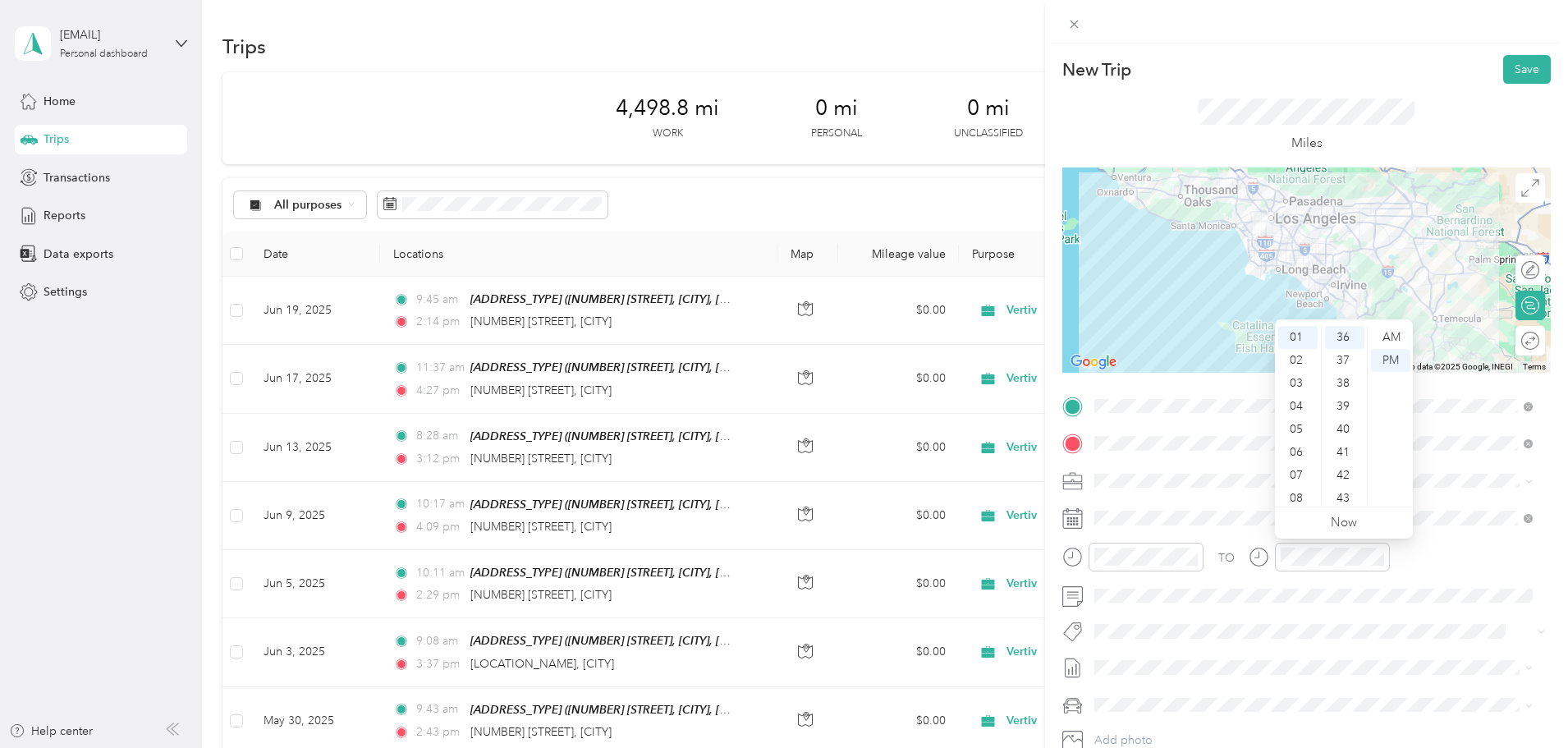 click on "TO" at bounding box center (1306, 562) 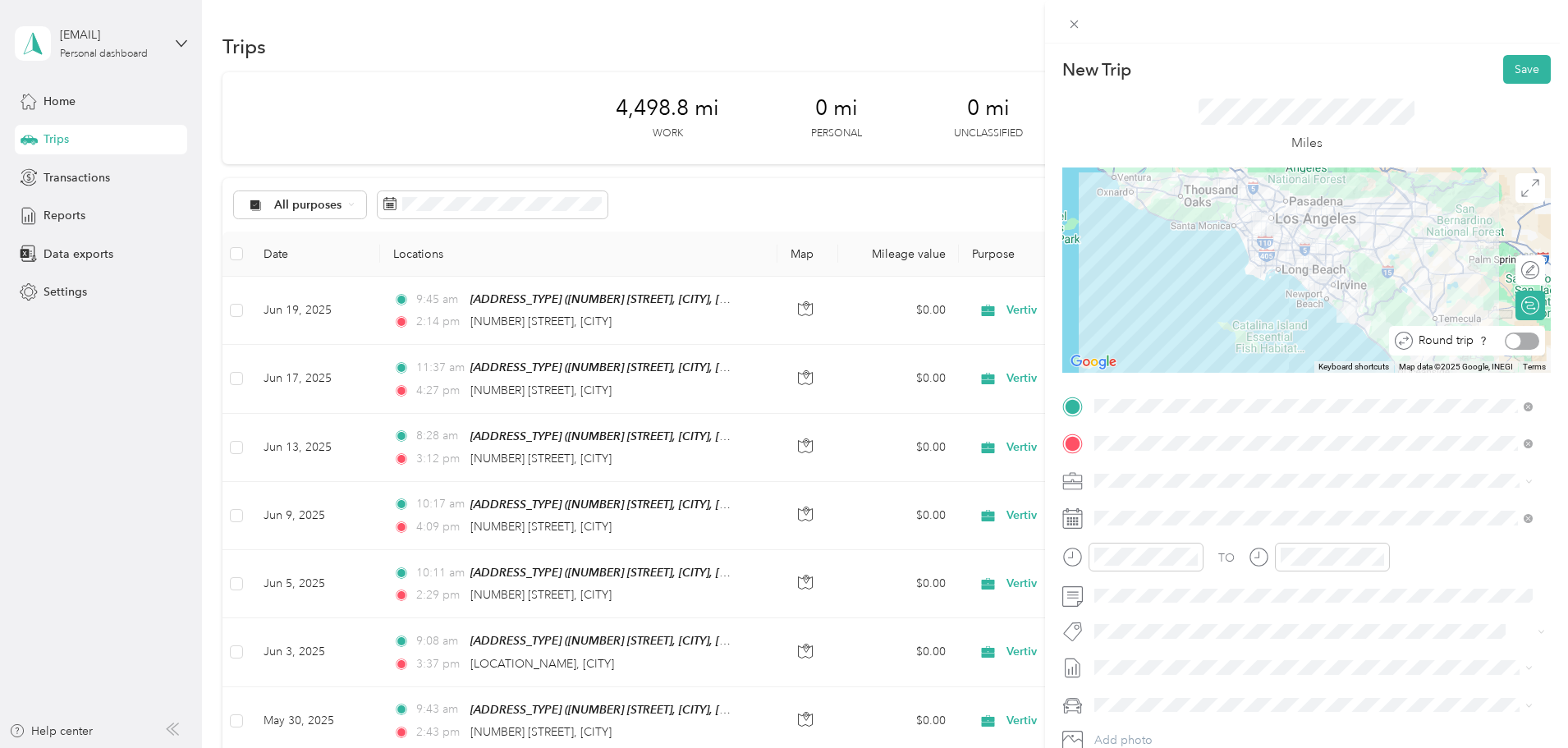 click at bounding box center [1514, 341] 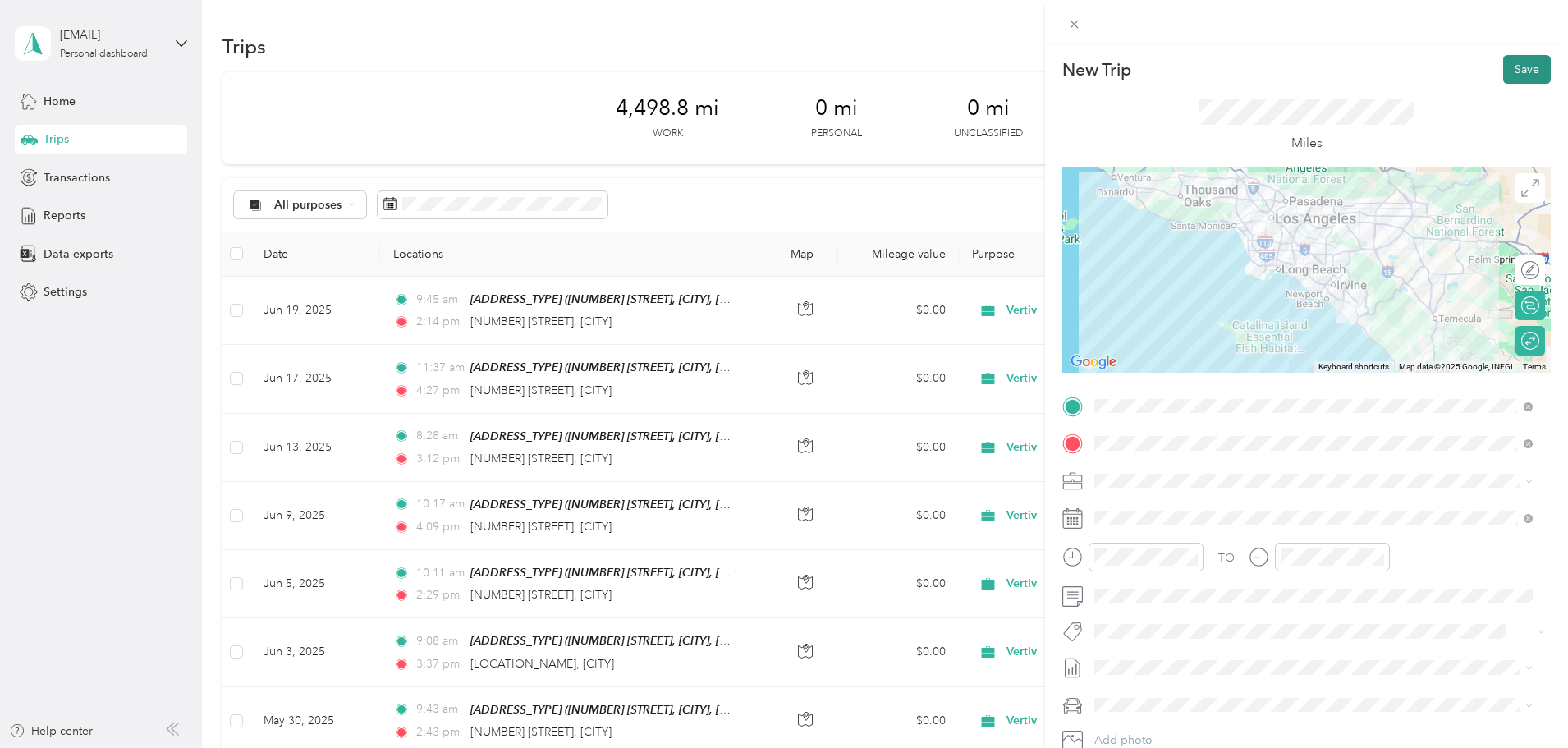 click on "Save" at bounding box center (1527, 69) 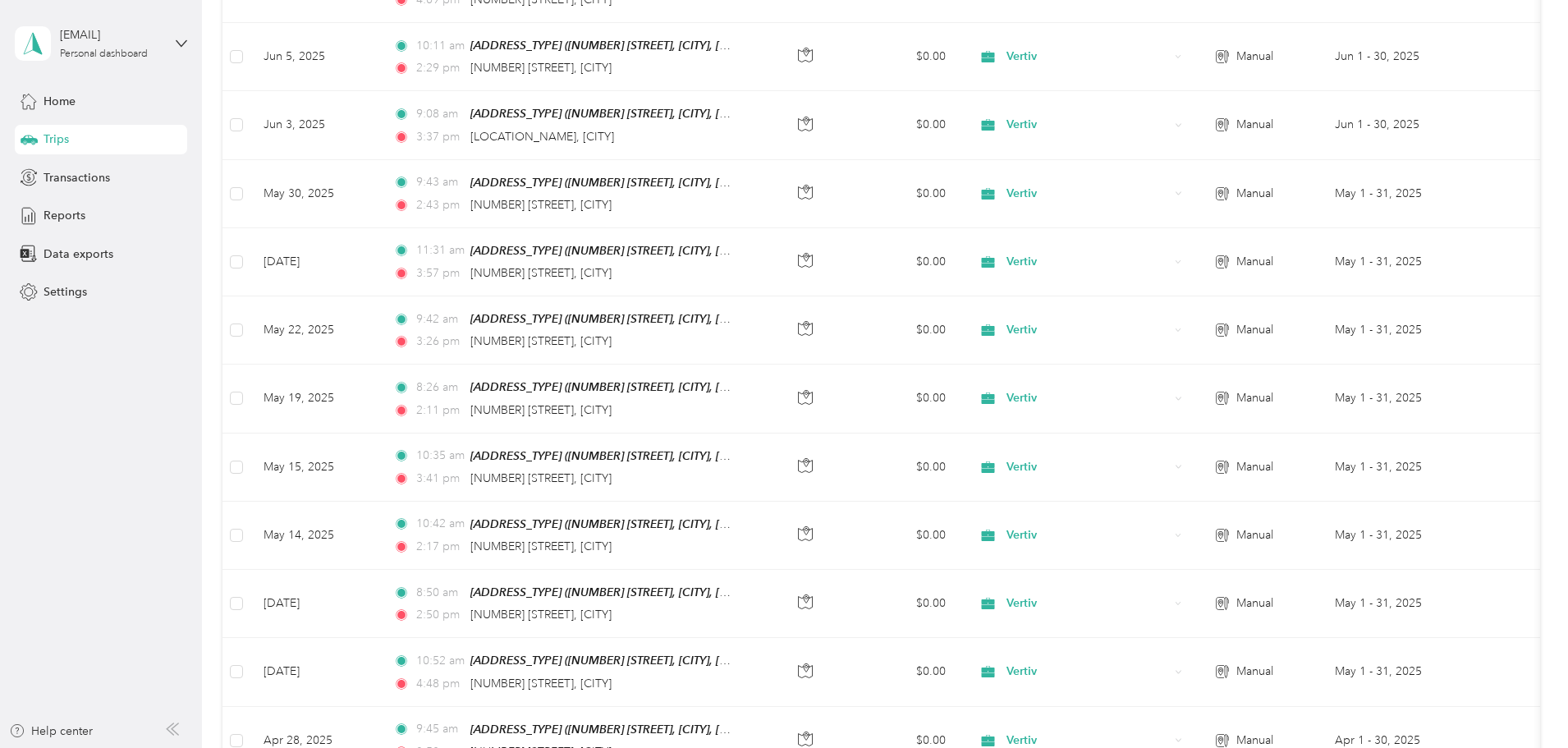 scroll, scrollTop: 0, scrollLeft: 0, axis: both 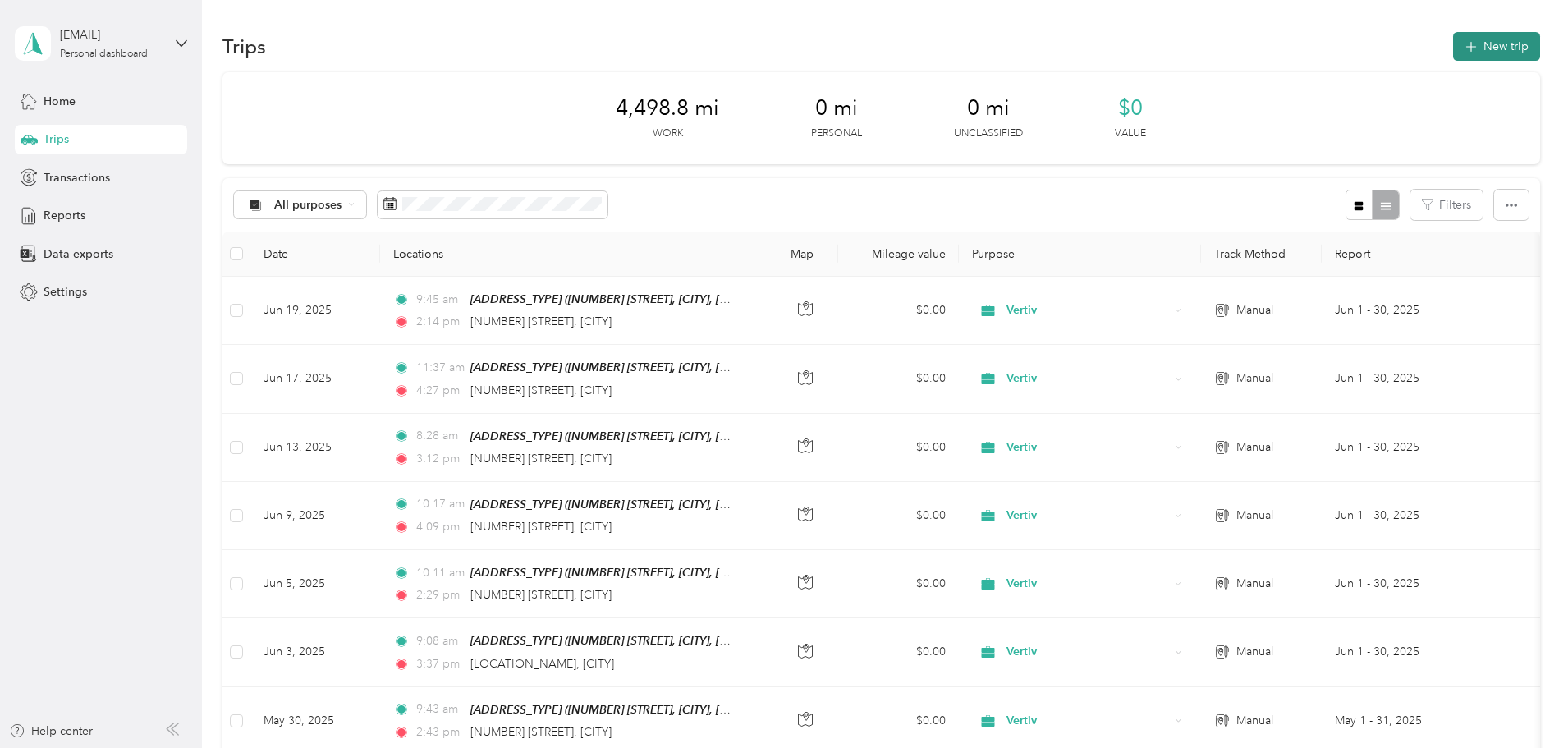 click on "New trip" at bounding box center [1497, 46] 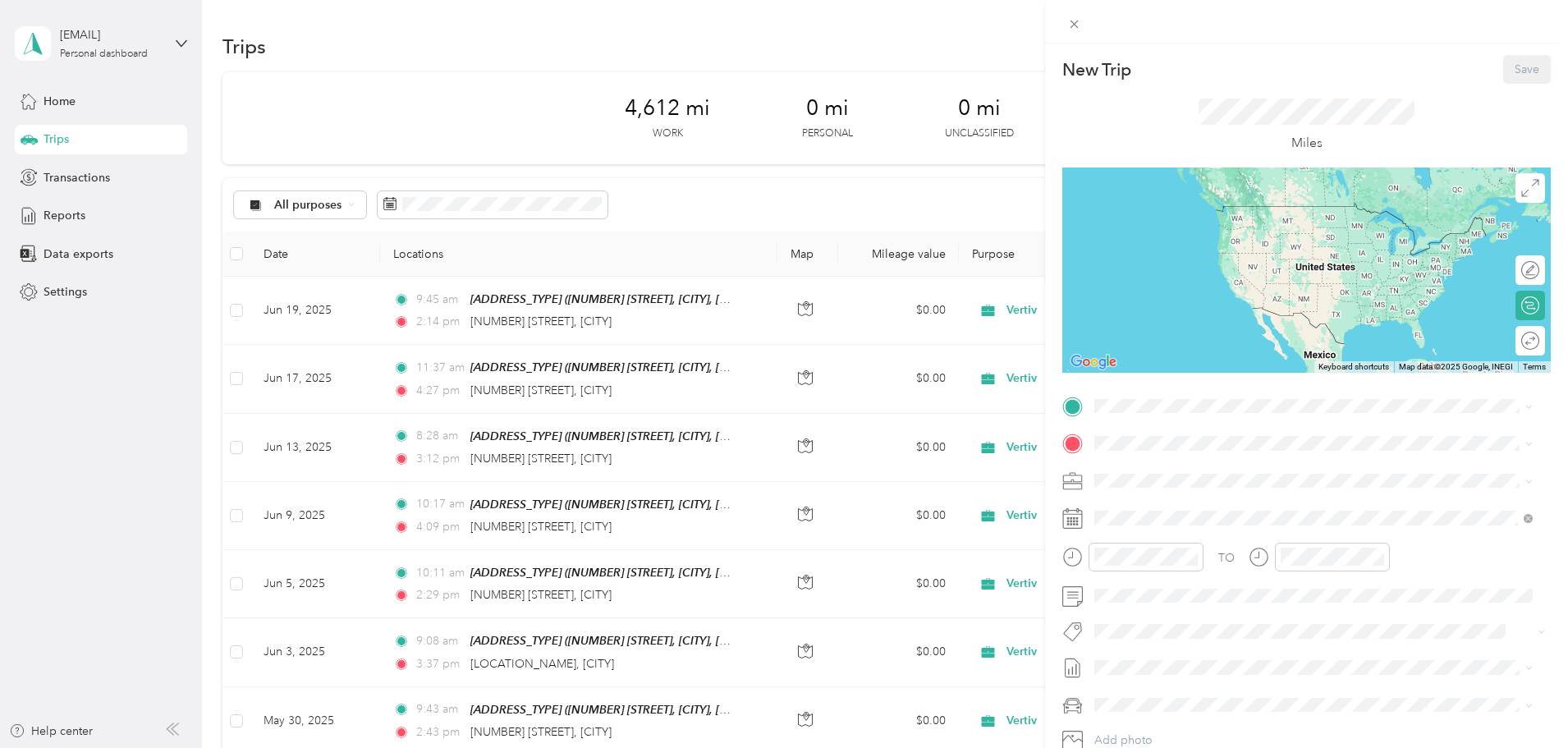 click on "[NUMBER] [STREET], [CITY], [POSTAL_CODE], [CITY], [STATE], [COUNTRY]" at bounding box center (1319, 487) 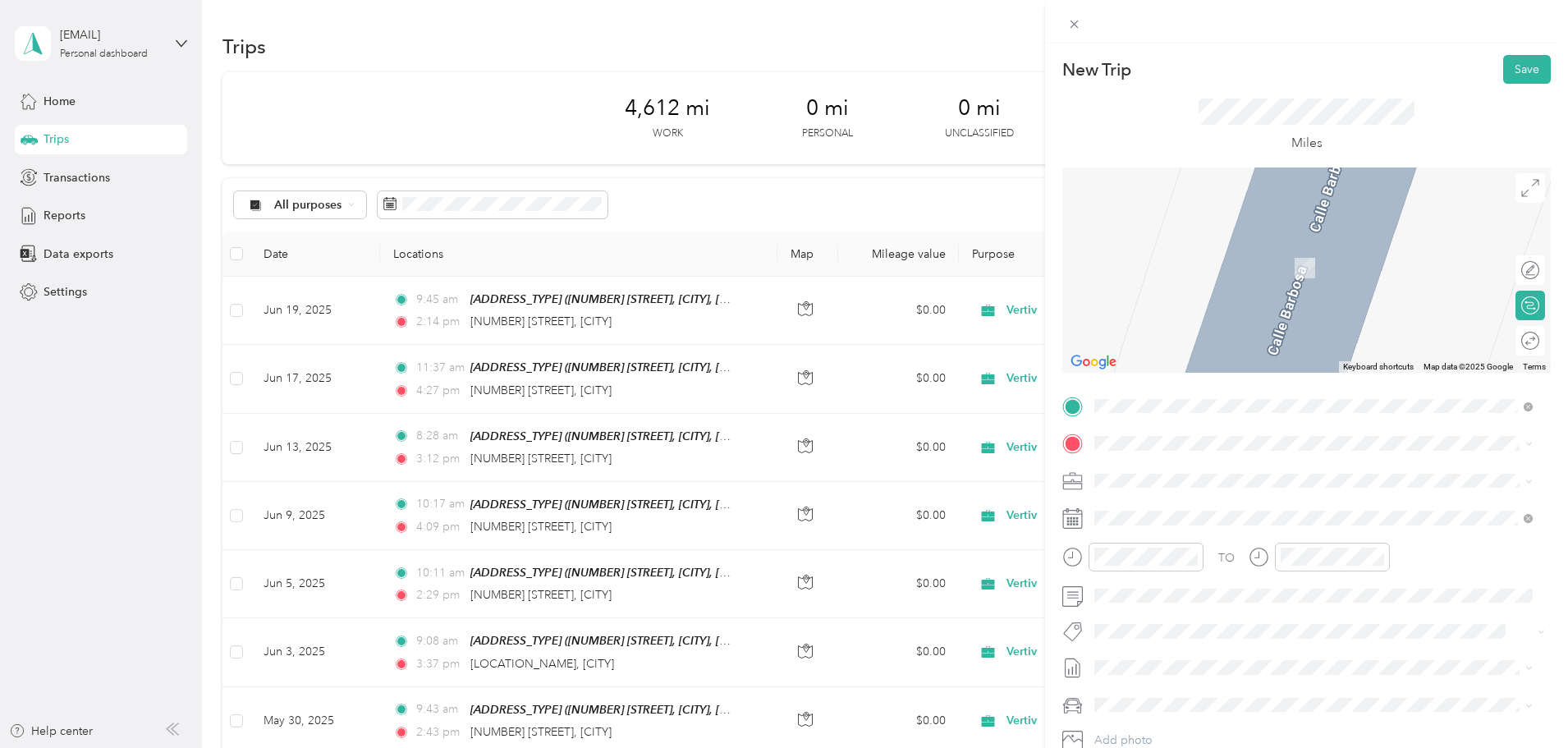 click on "[STREET]
[CITY], [STATE], [COUNTRY]" at bounding box center (1198, 508) 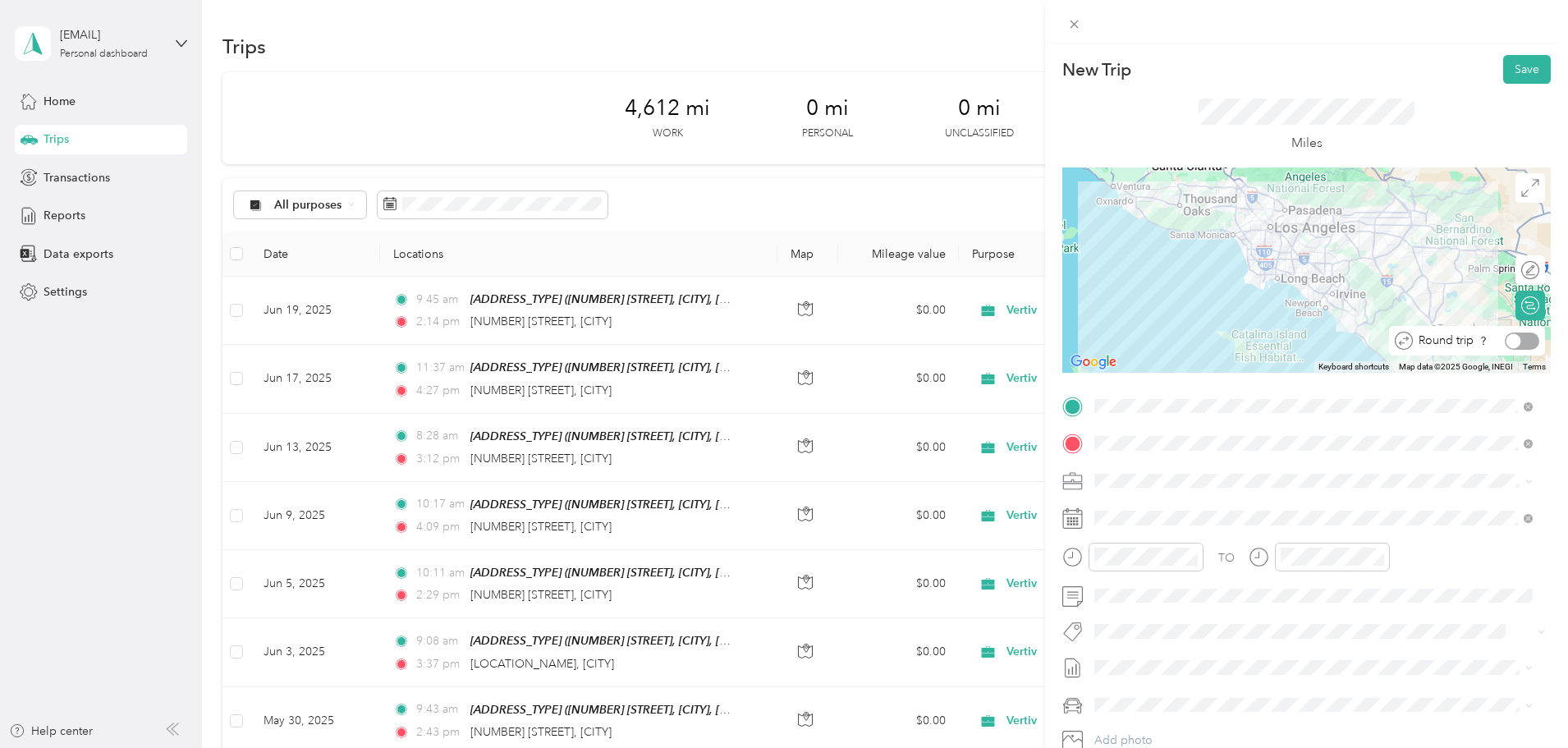click at bounding box center [1514, 341] 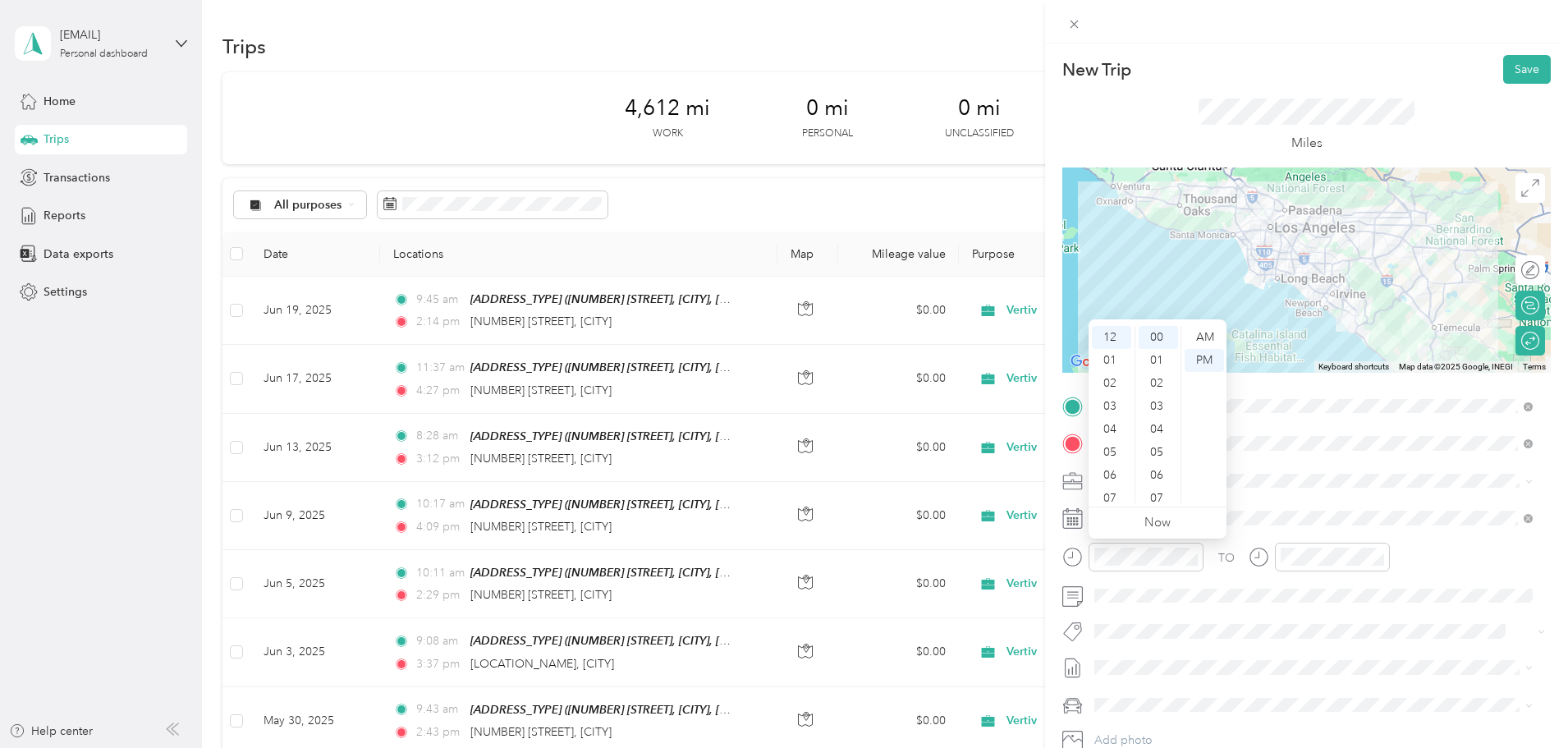 click on "[ADDRESS_TYPE] [NUMBER] [STREET], [CITY], [POSTAL_CODE], [CITY], [STATE], [COUNTRY]" at bounding box center [1306, 422] 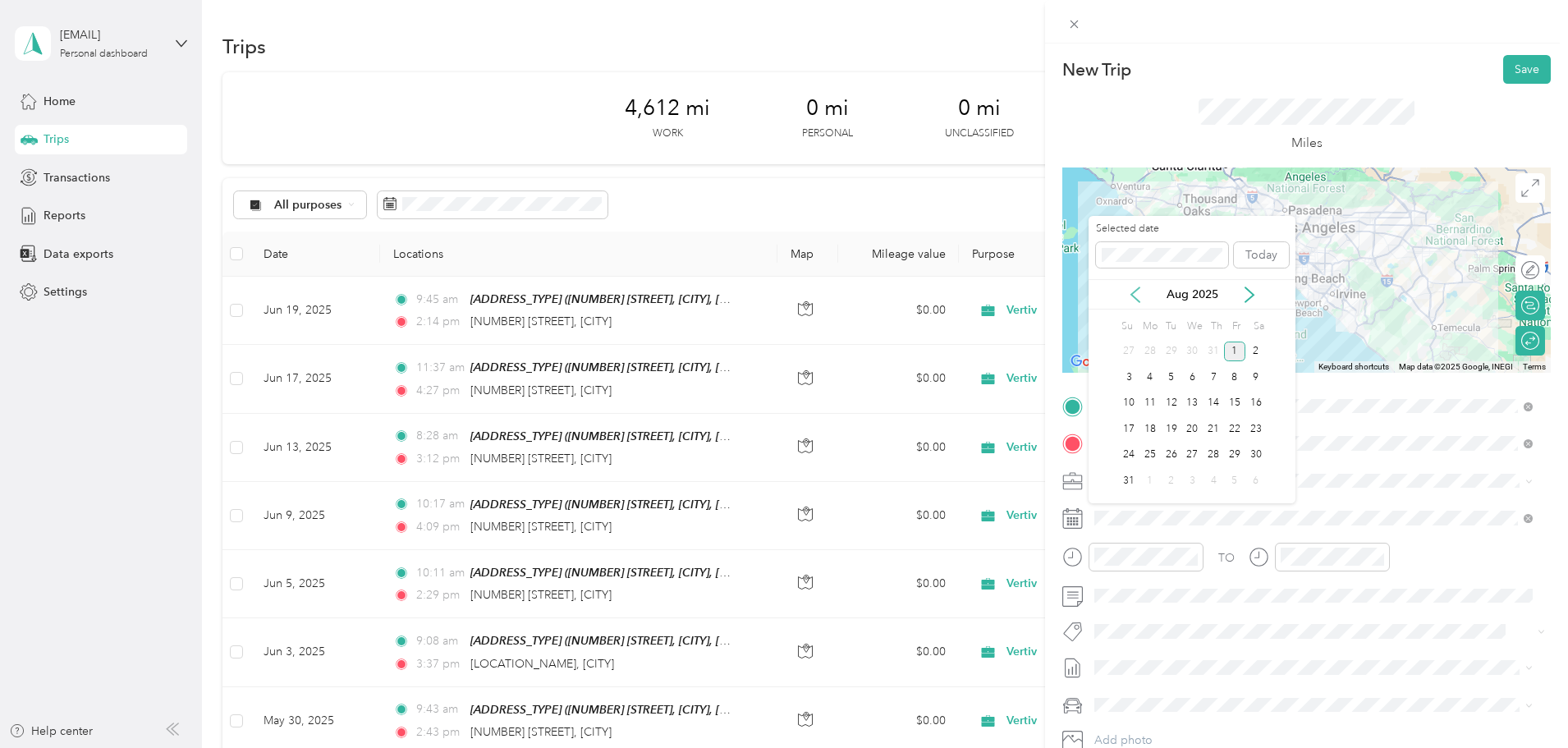 click 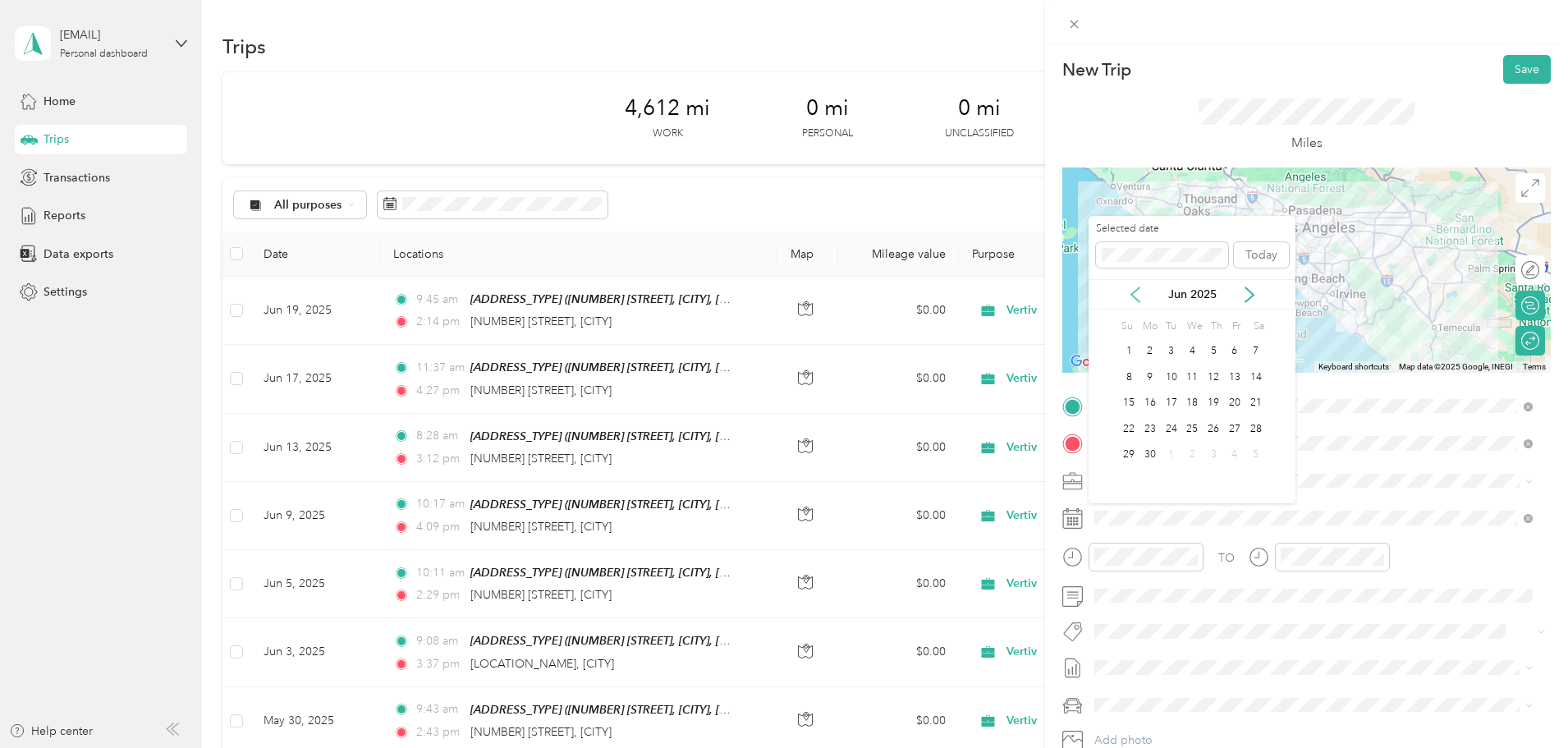 click 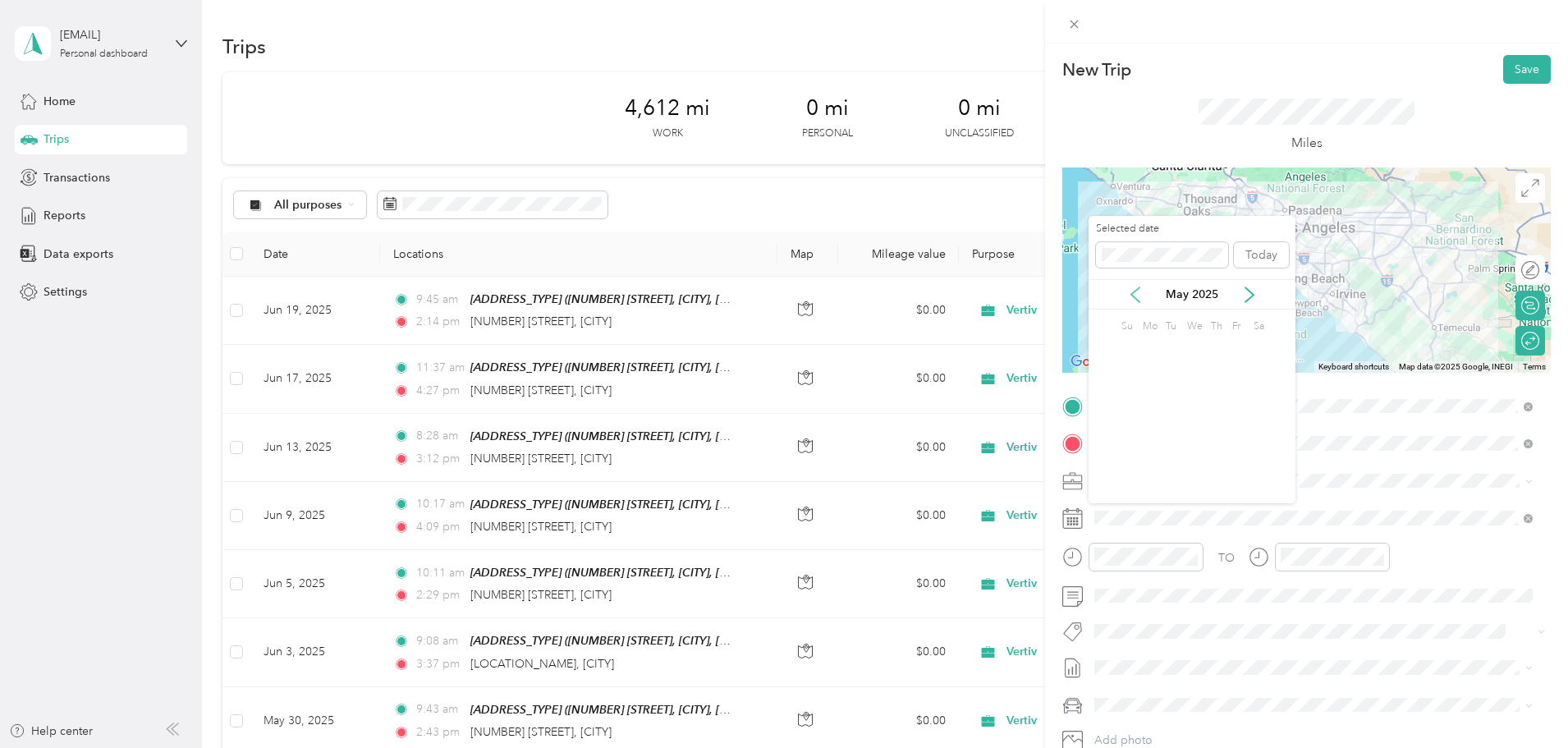 click 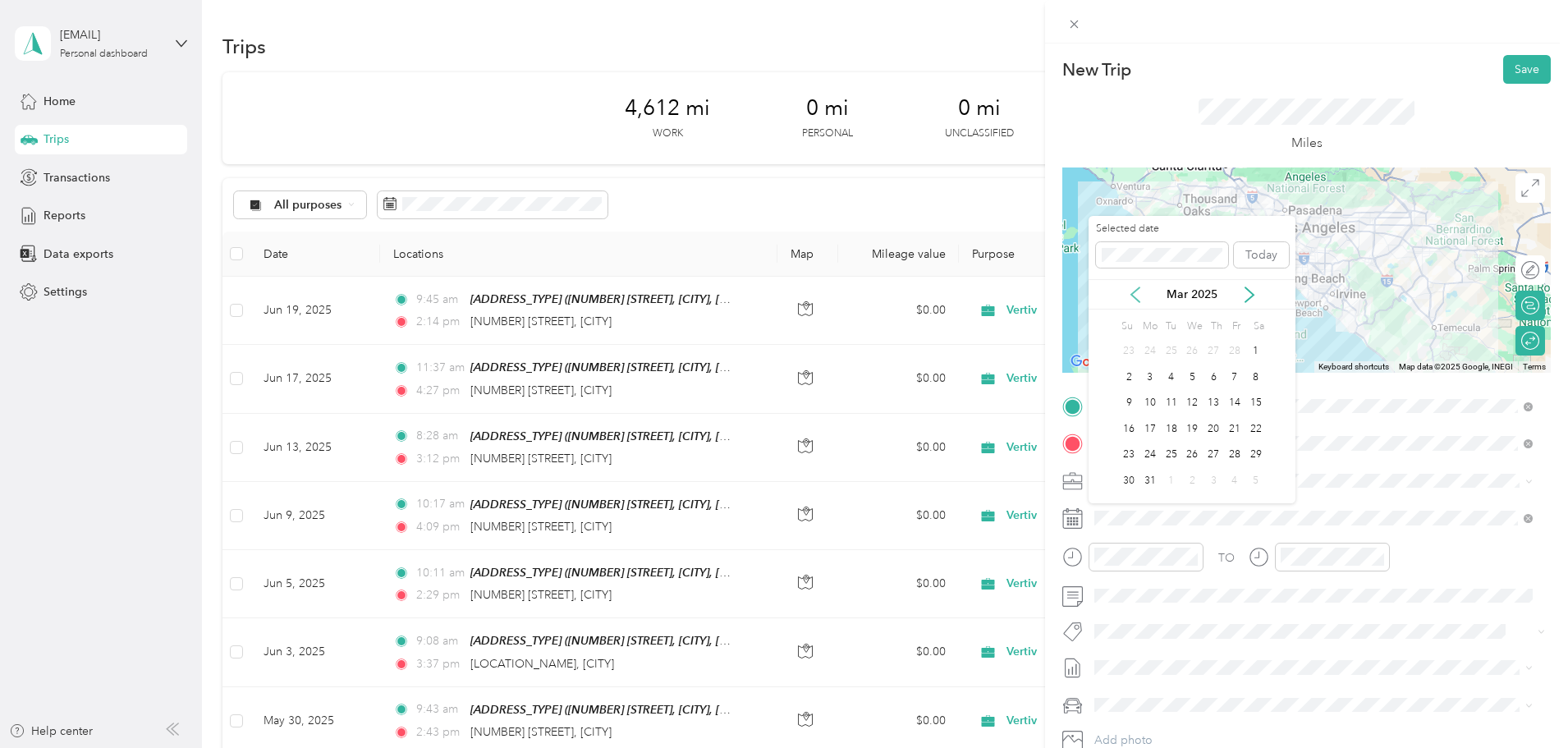 click 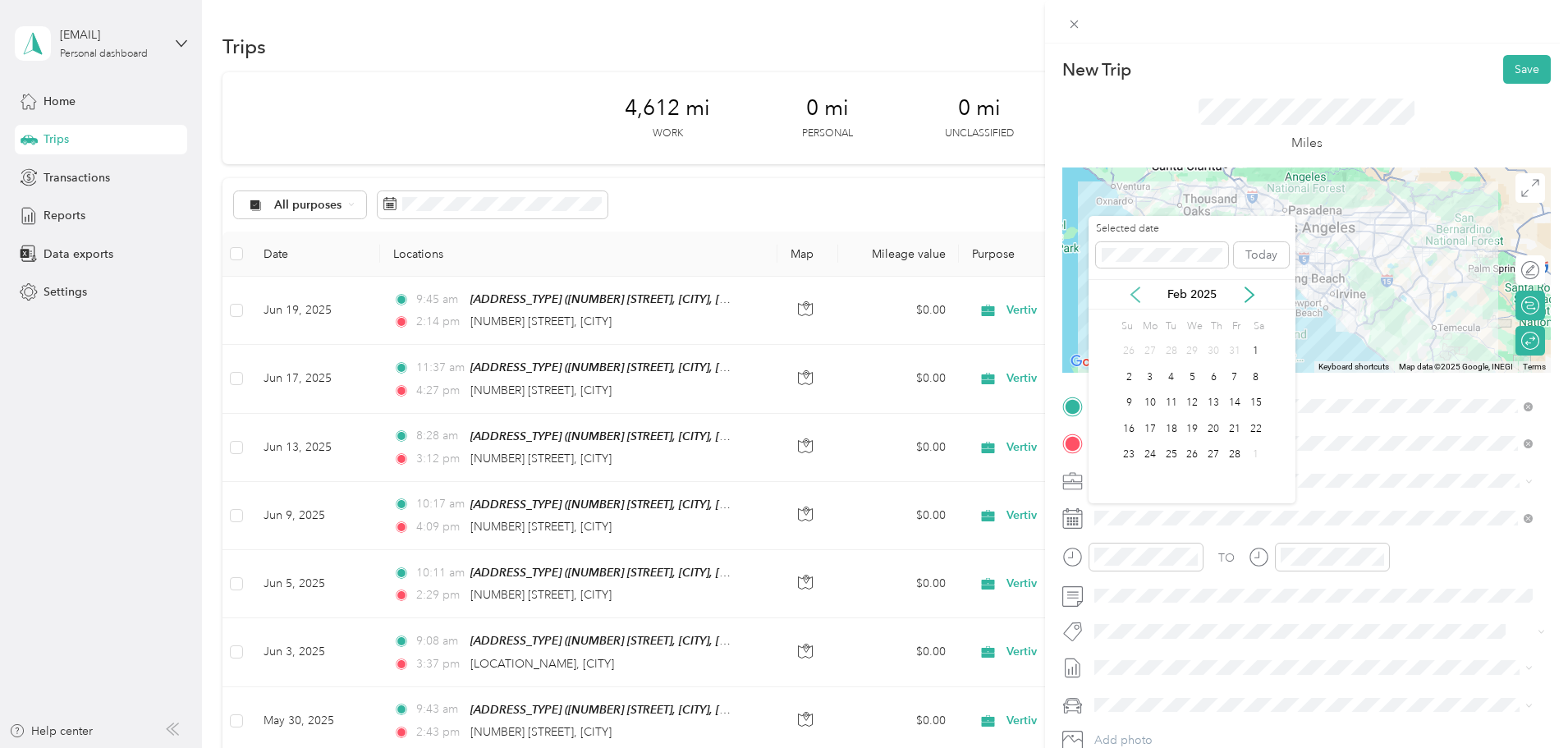 click 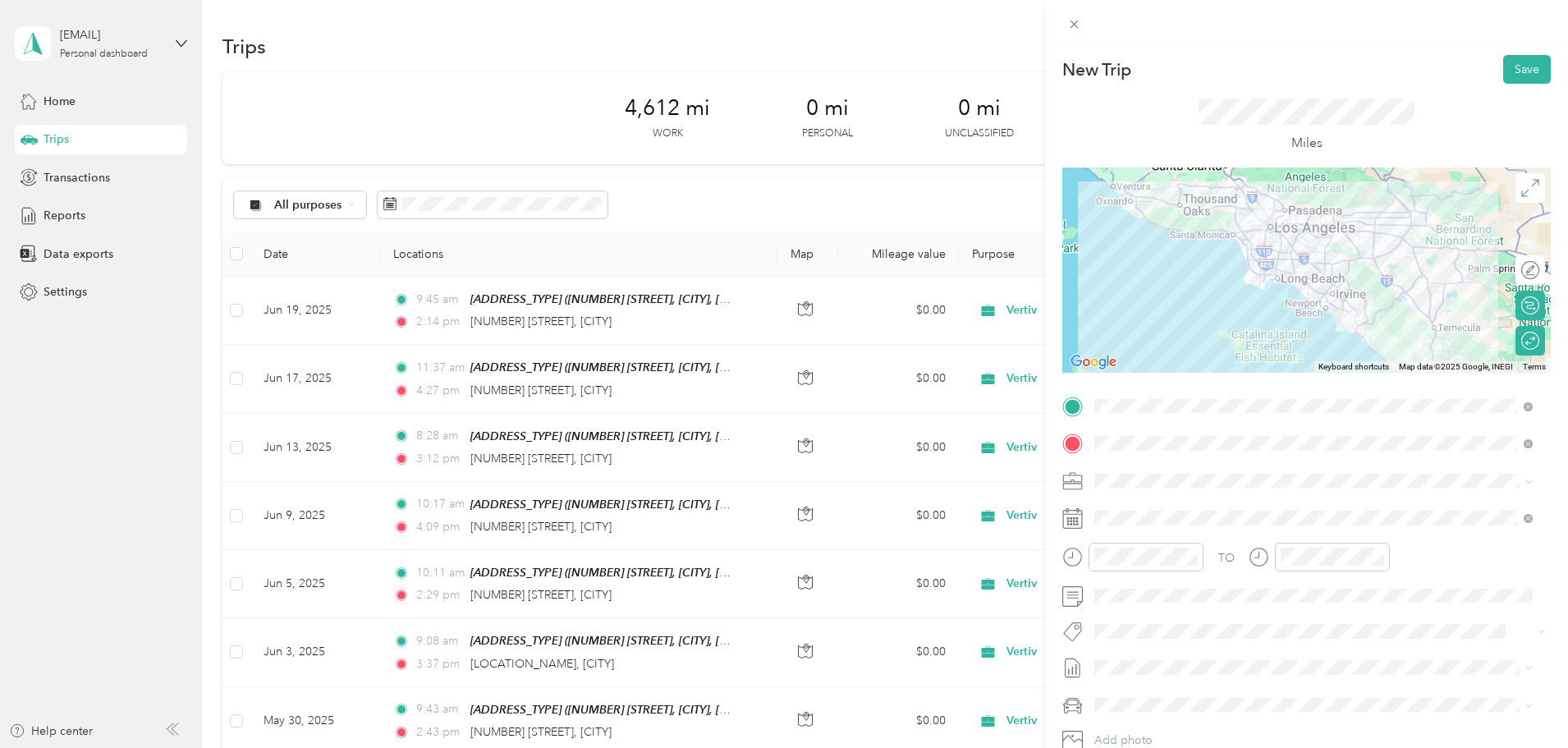 click on "[ADDRESS_TYPE] [NUMBER] [STREET], [CITY], [POSTAL_CODE], [CITY], [STATE], [COUNTRY]" at bounding box center [784, 374] 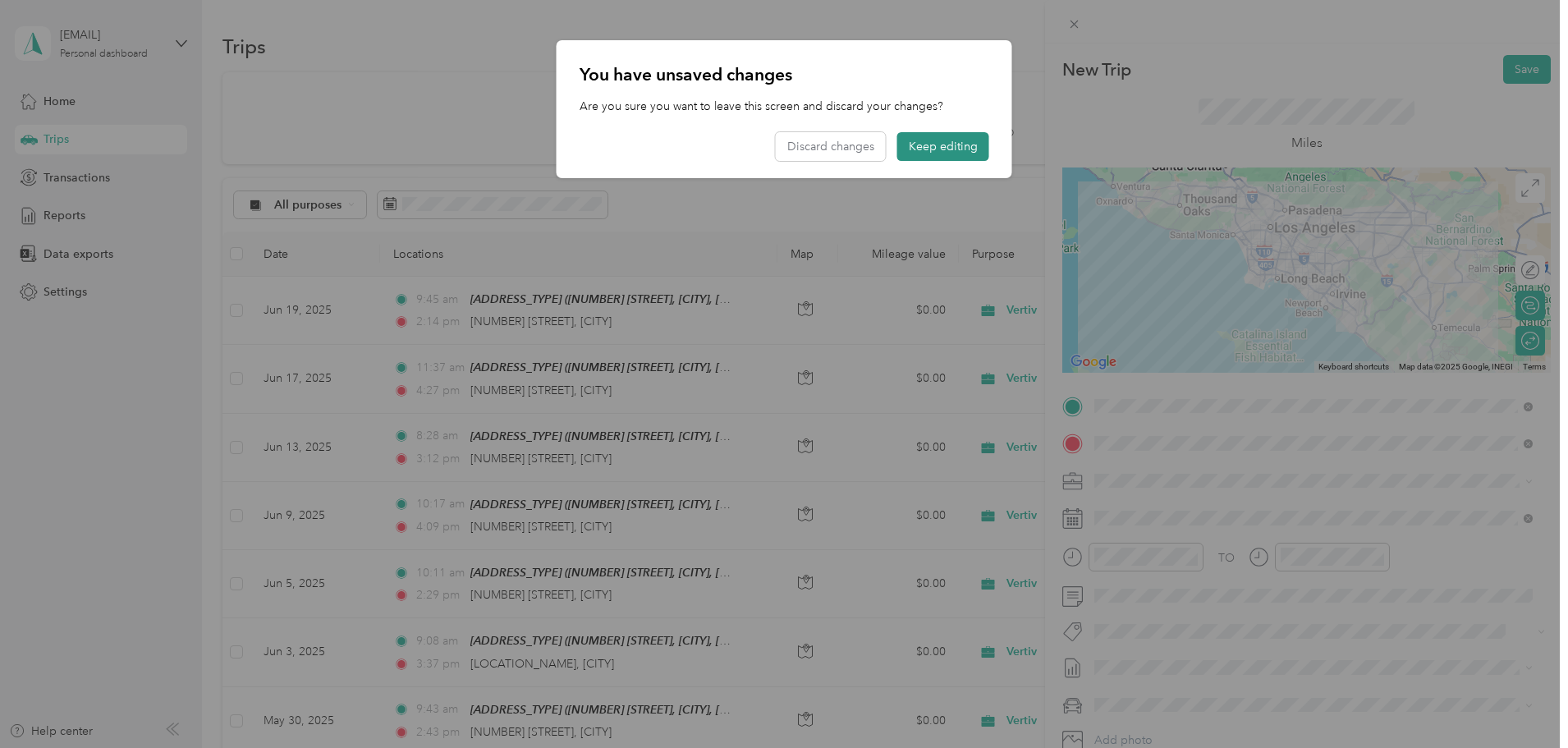 click on "Keep editing" at bounding box center (943, 146) 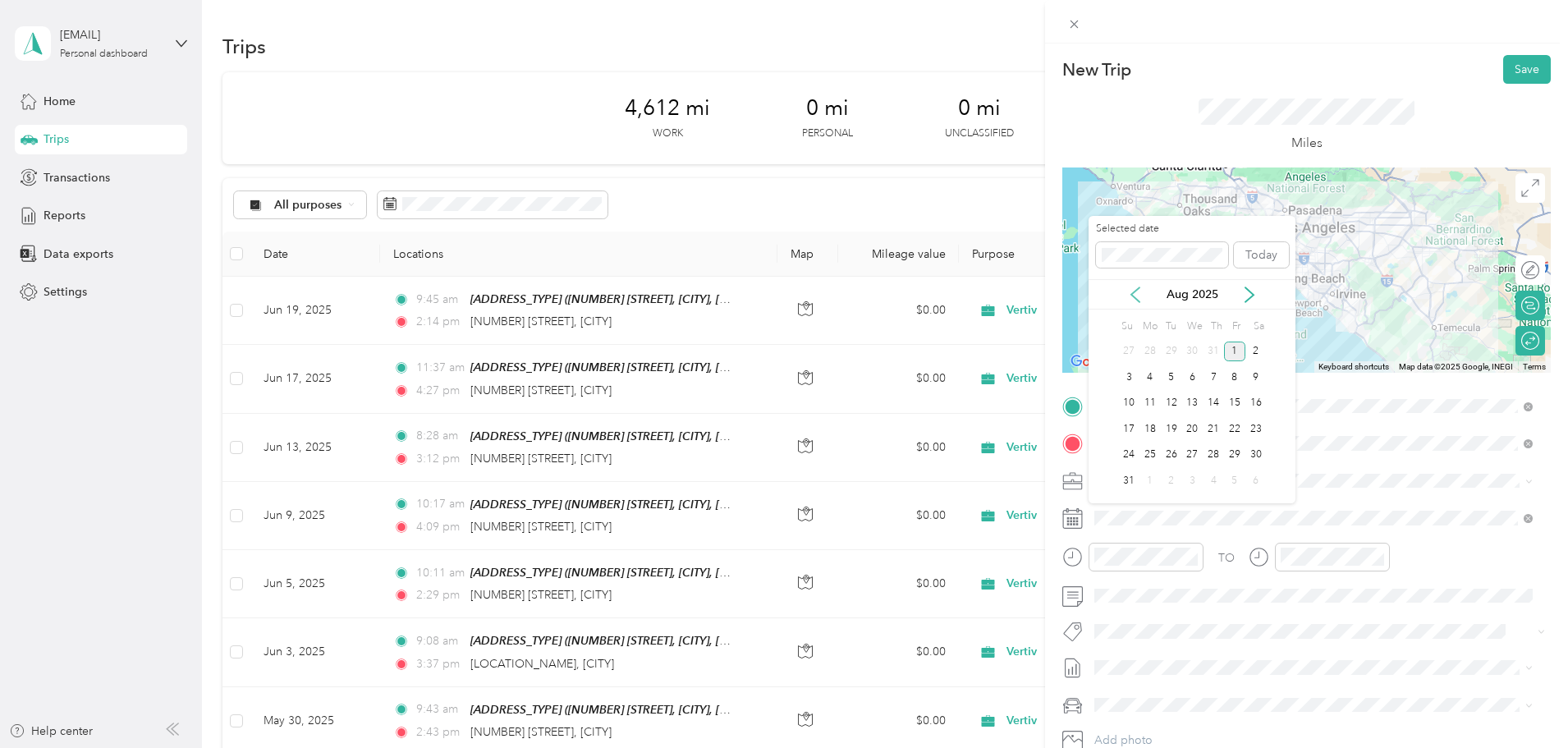 click 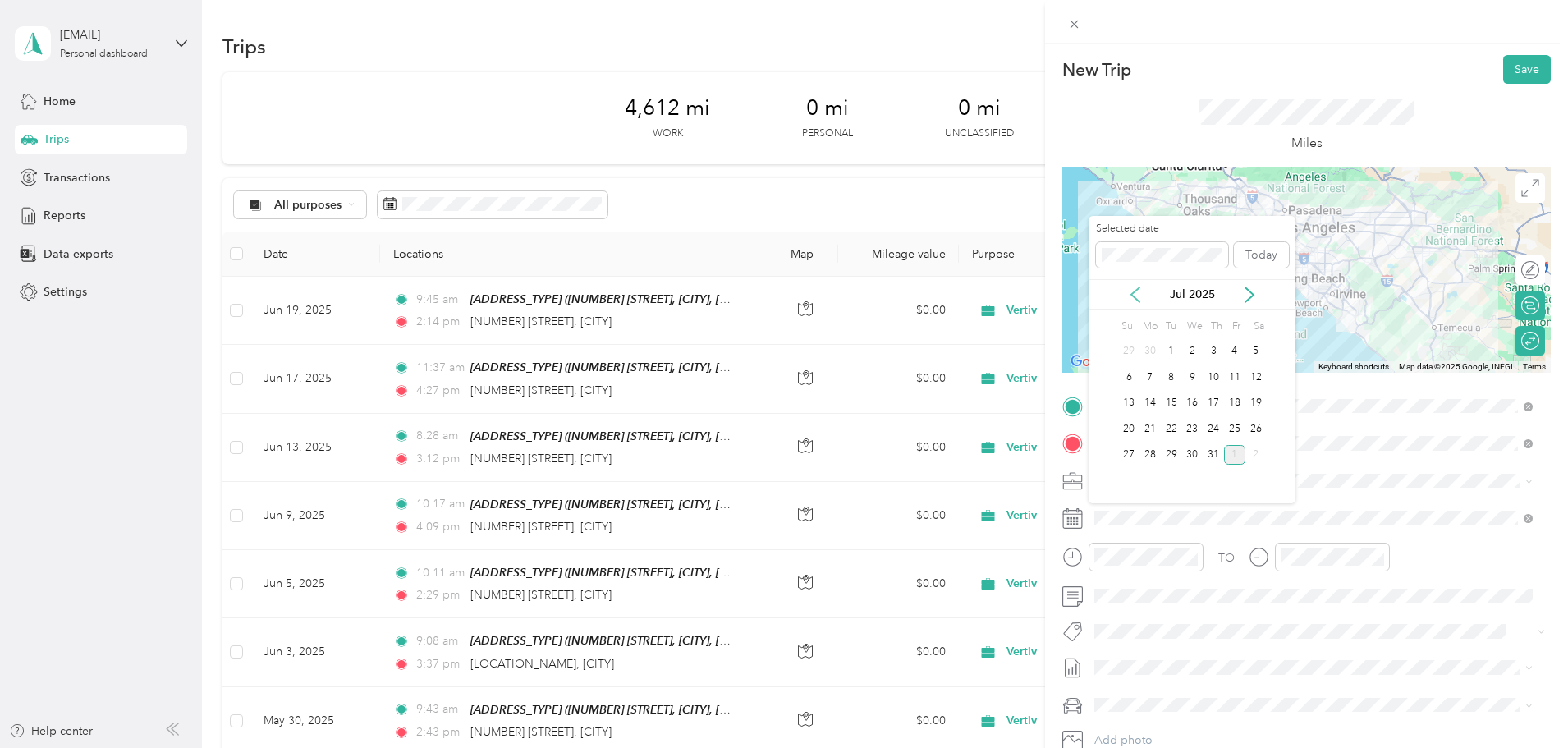 click 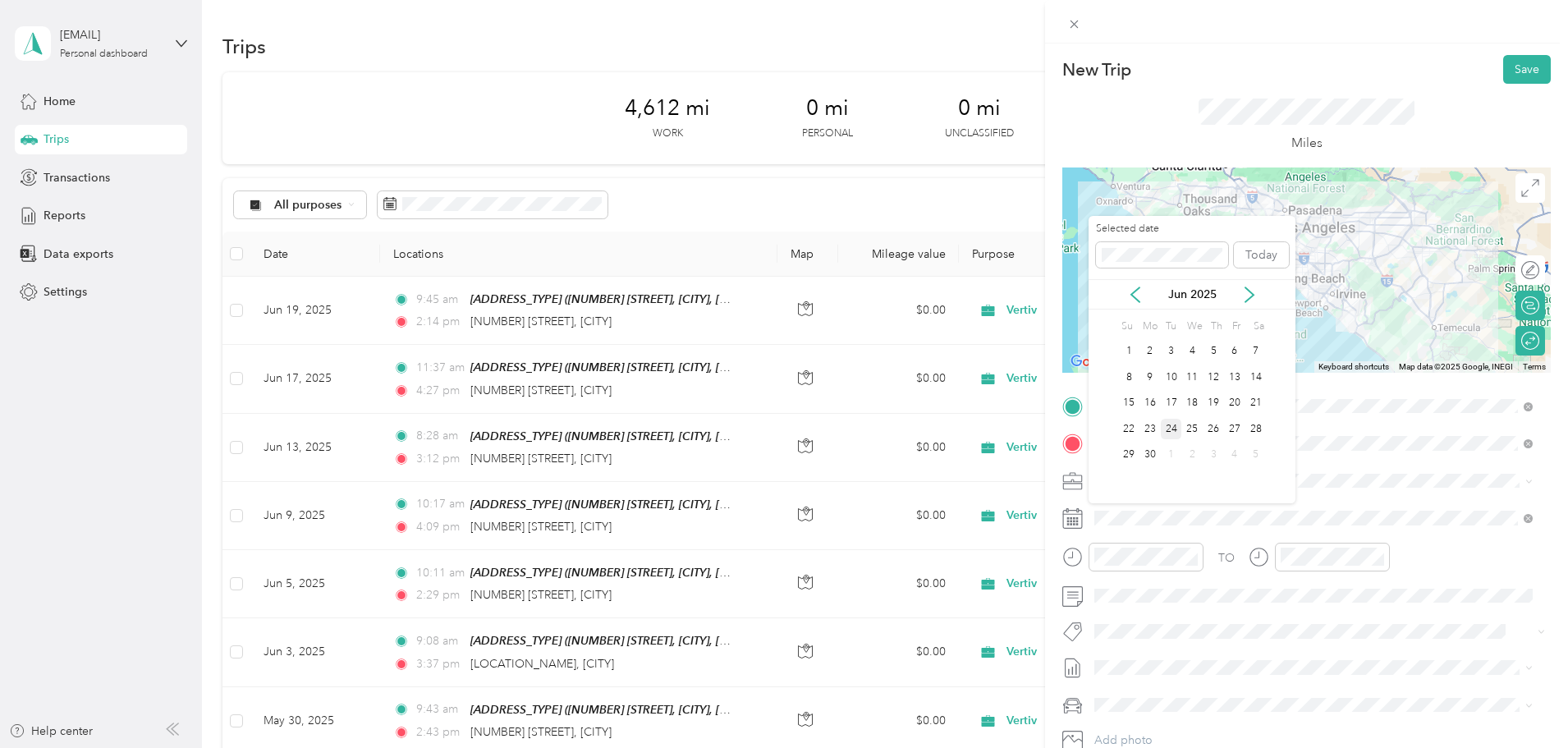 click on "24" at bounding box center (1171, 429) 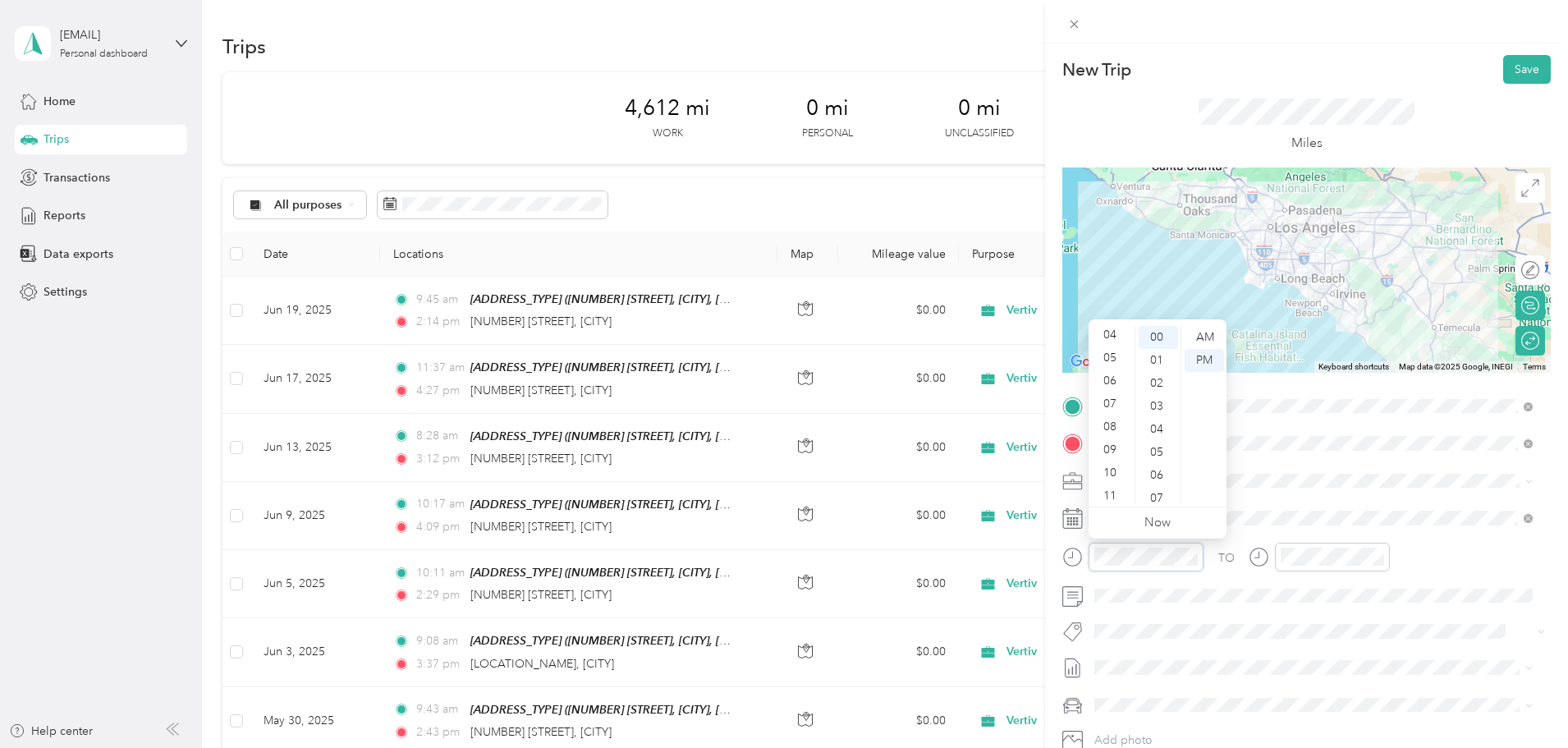 scroll, scrollTop: 99, scrollLeft: 0, axis: vertical 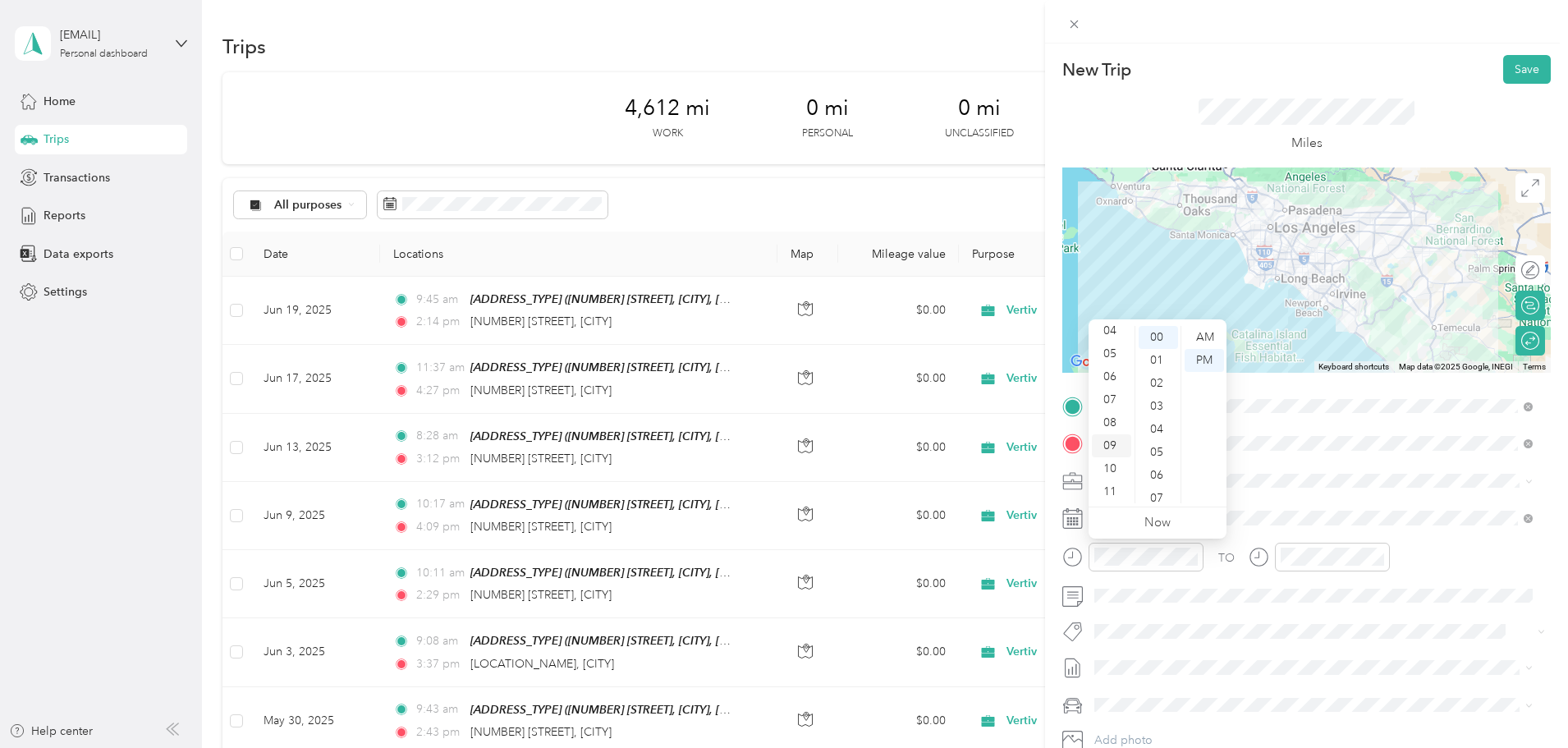 click on "09" at bounding box center (1112, 446) 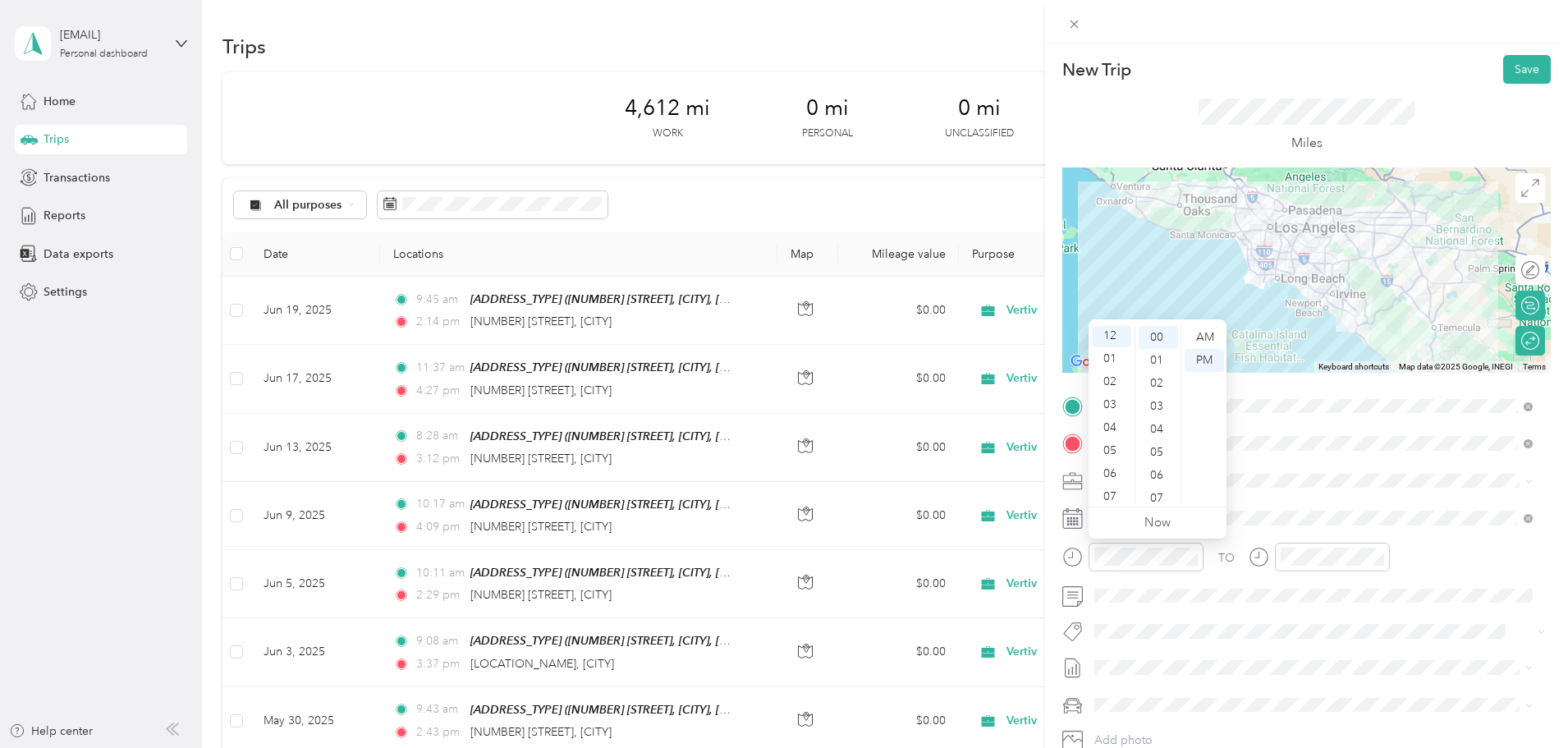 scroll, scrollTop: 0, scrollLeft: 0, axis: both 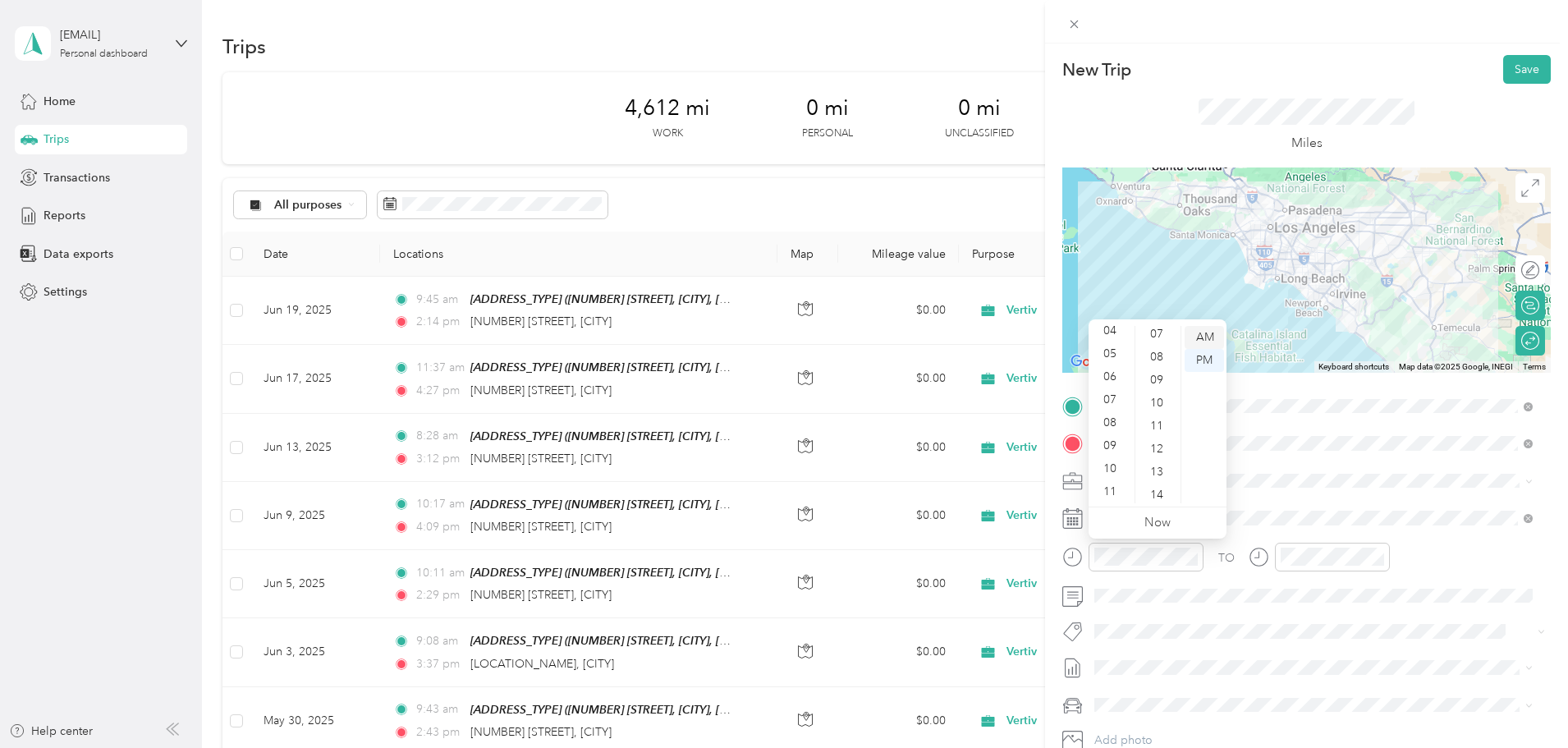 click on "AM" at bounding box center [1204, 337] 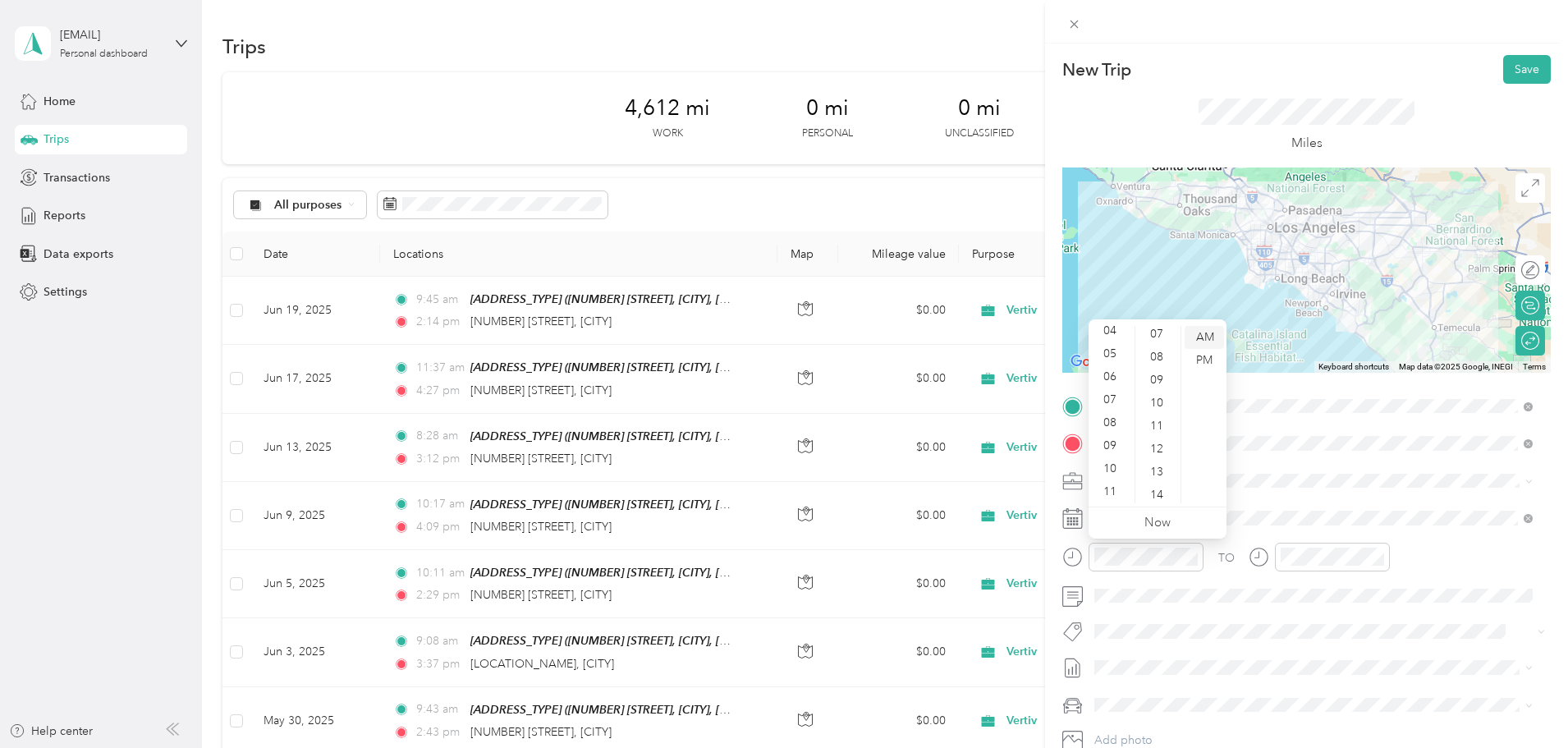 scroll, scrollTop: 0, scrollLeft: 0, axis: both 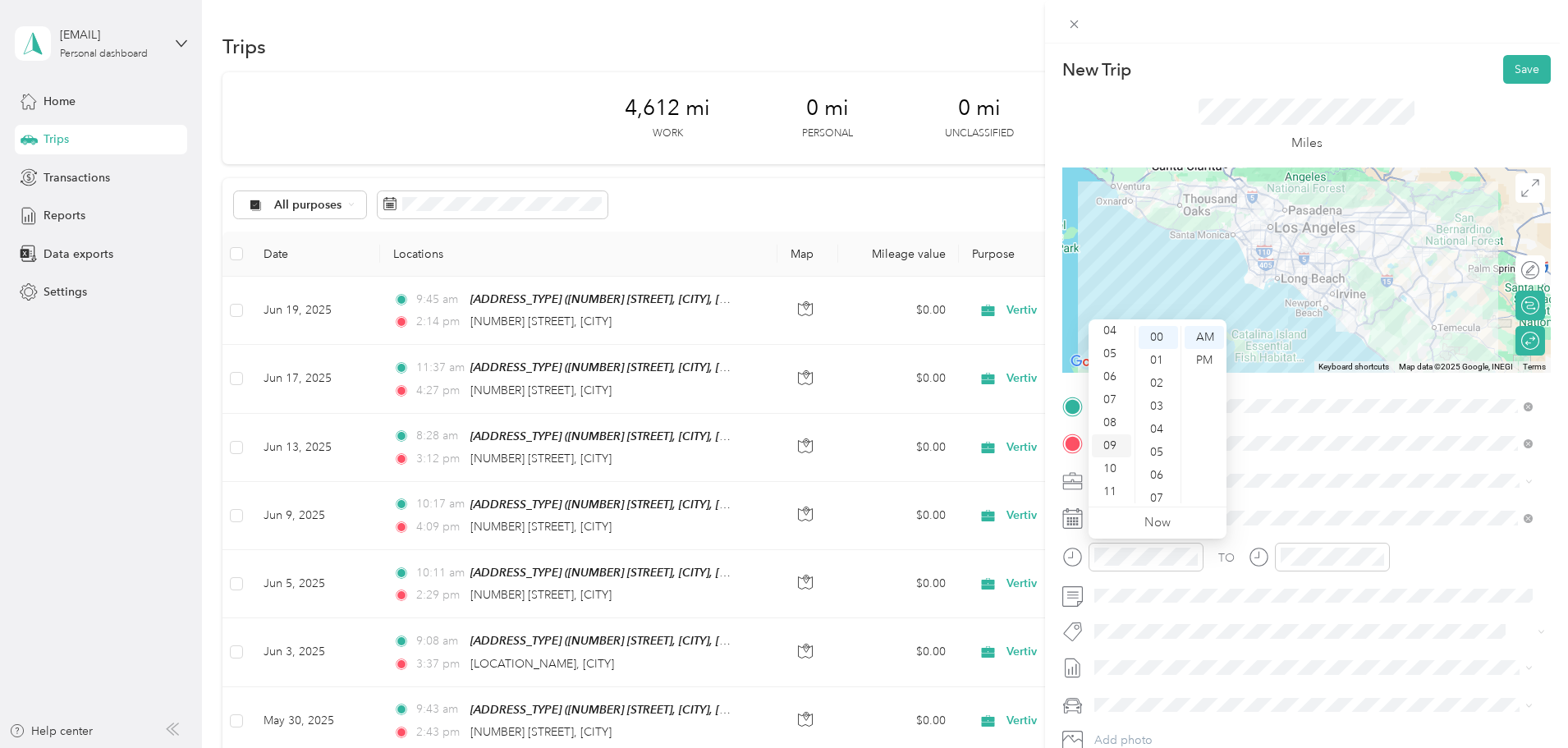 click on "09" at bounding box center (1112, 446) 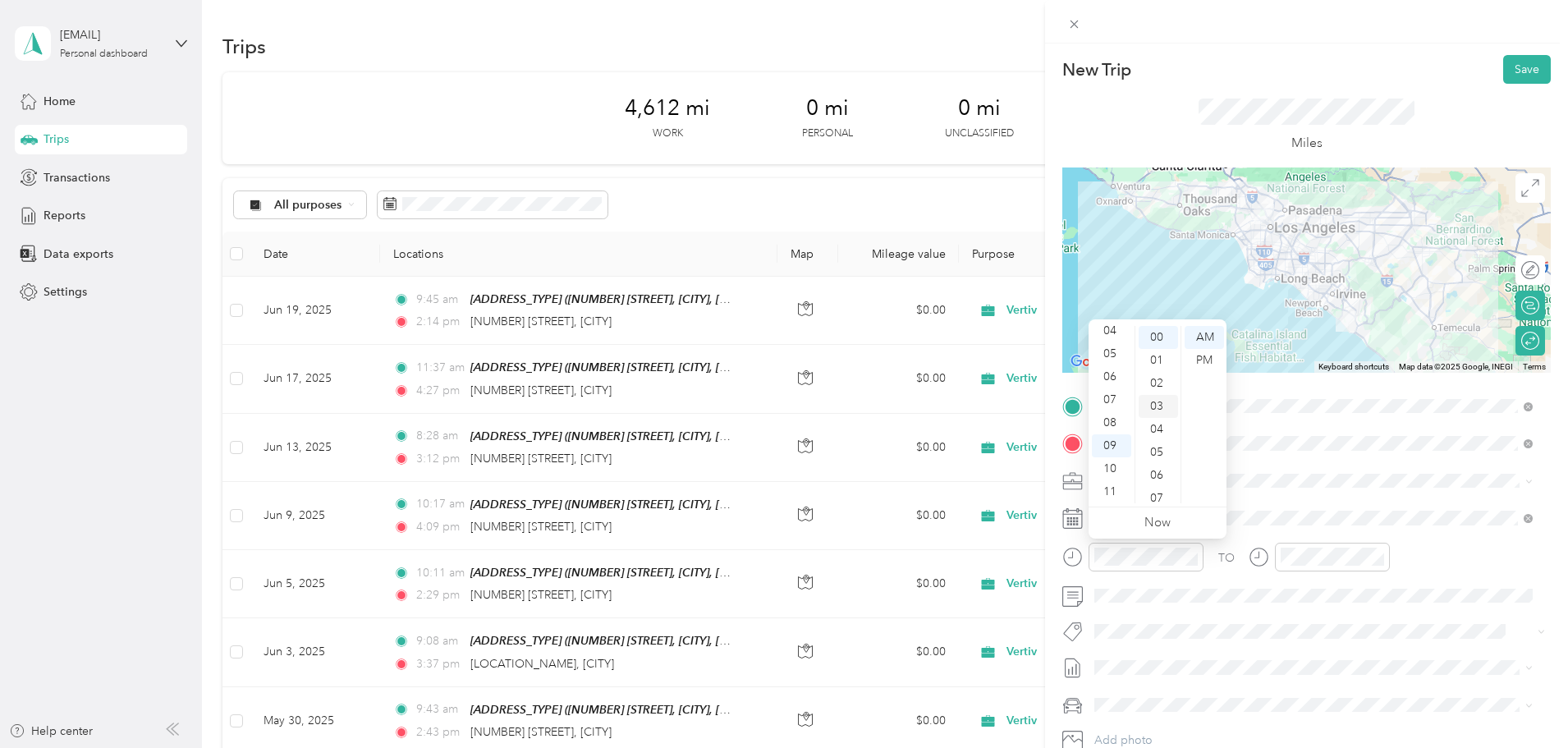 click on "03" at bounding box center [1158, 406] 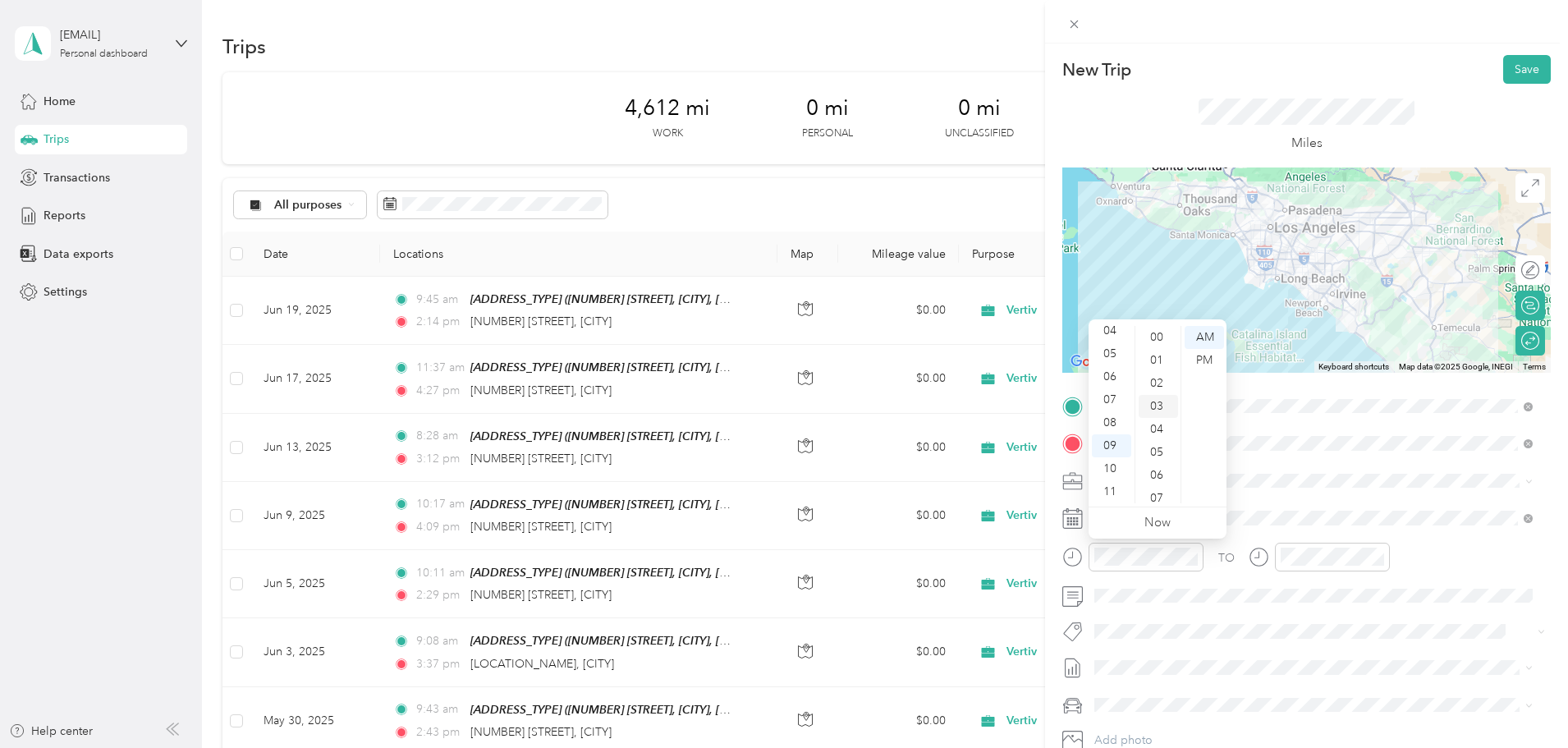 scroll, scrollTop: 69, scrollLeft: 0, axis: vertical 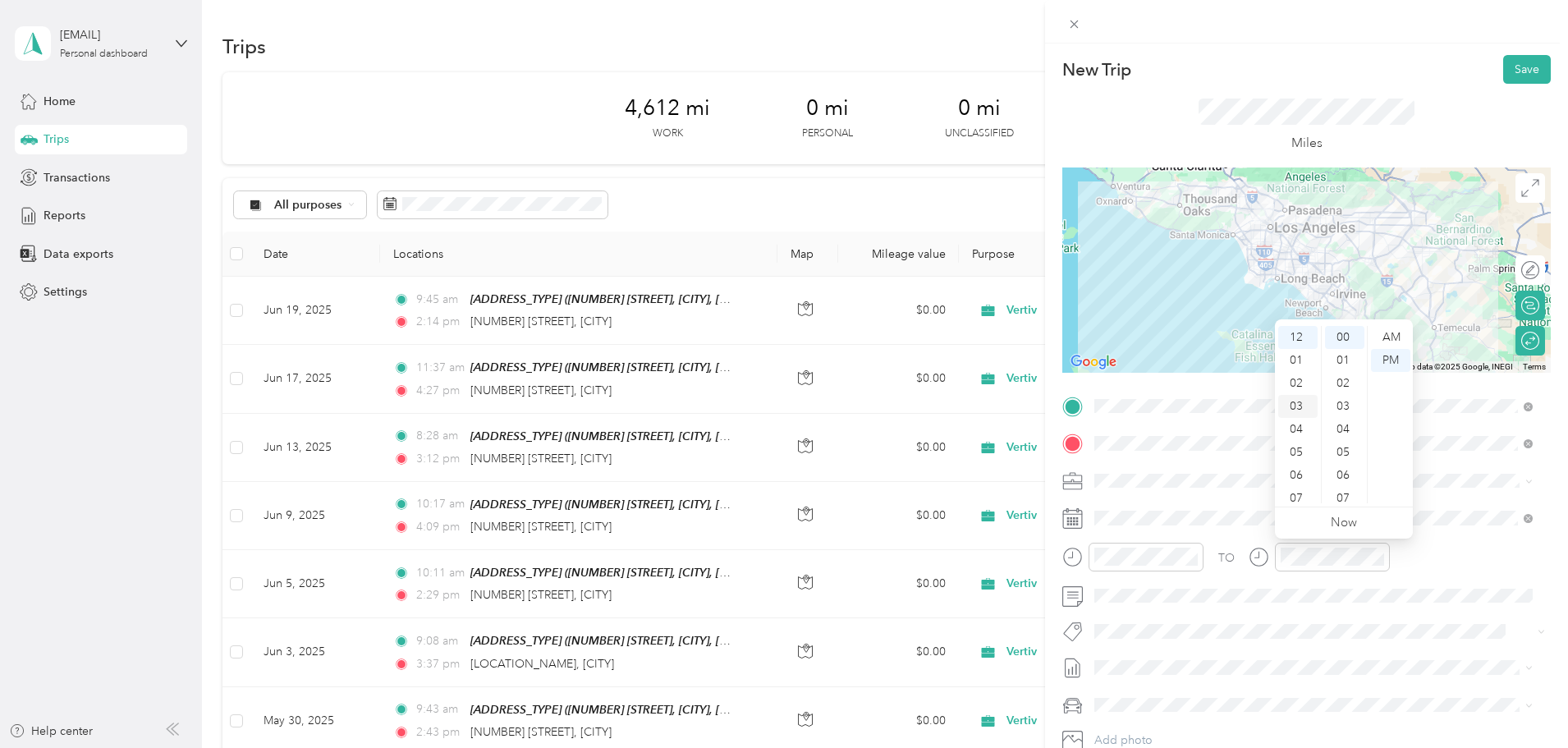 click on "03" at bounding box center [1298, 406] 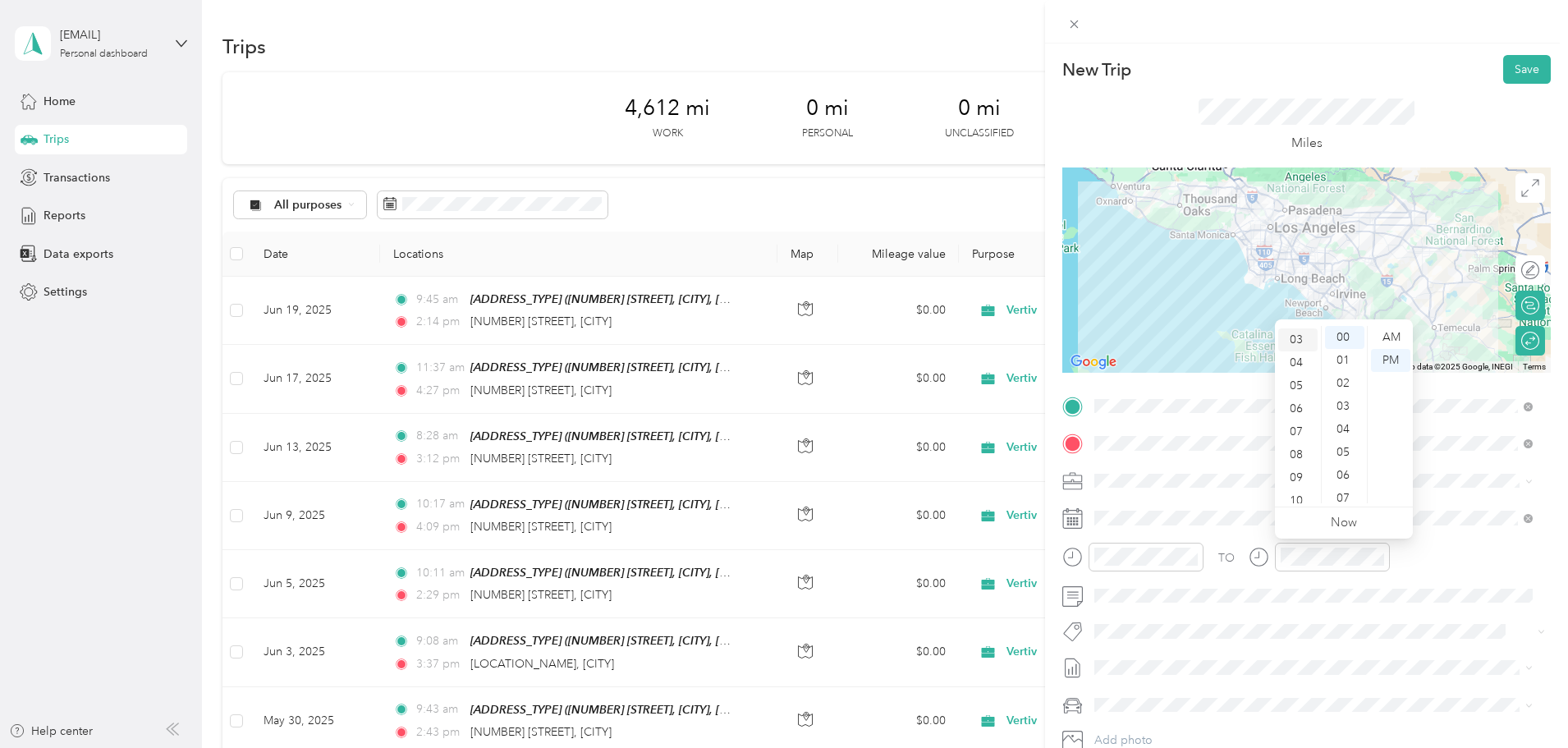 scroll, scrollTop: 69, scrollLeft: 0, axis: vertical 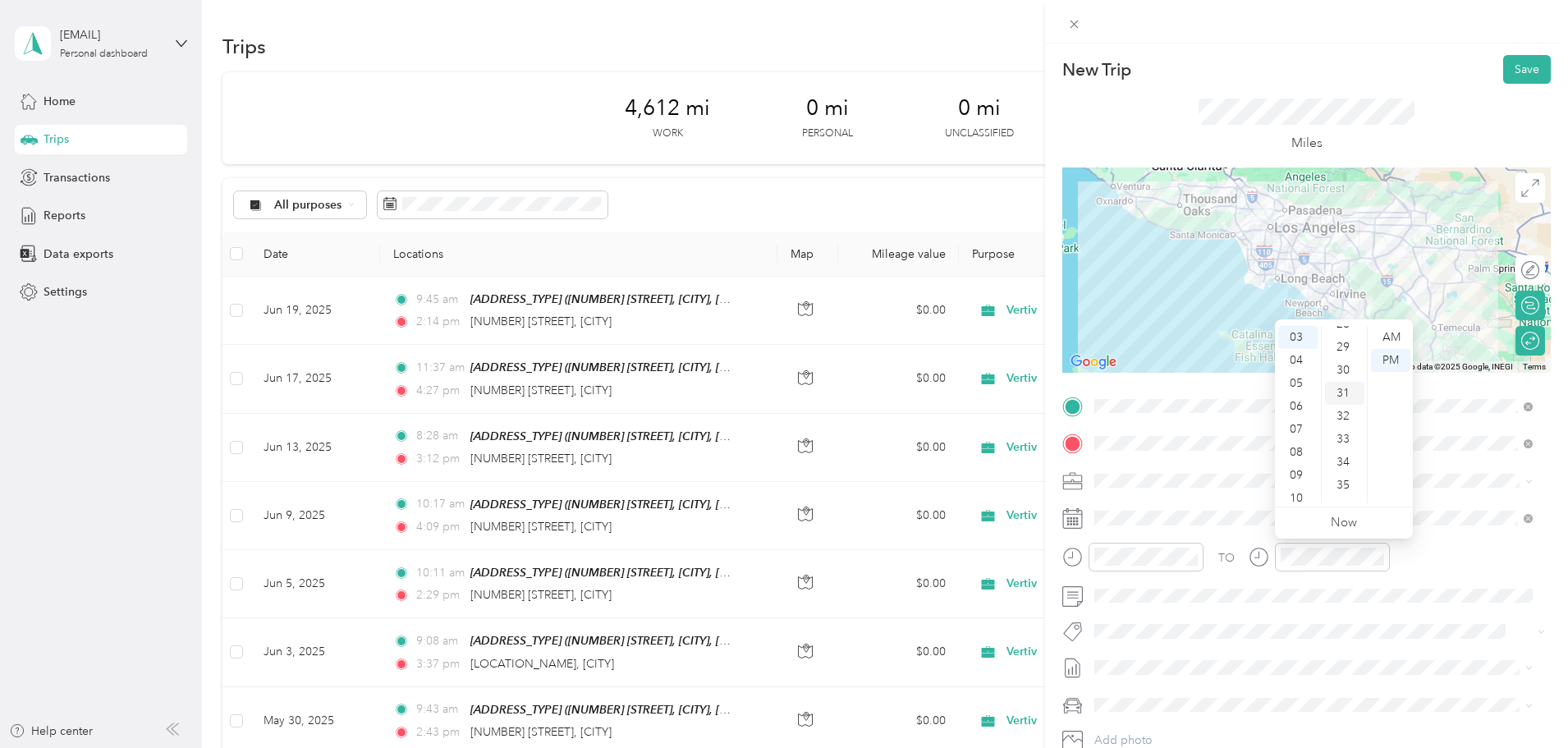 click on "31" at bounding box center (1345, 393) 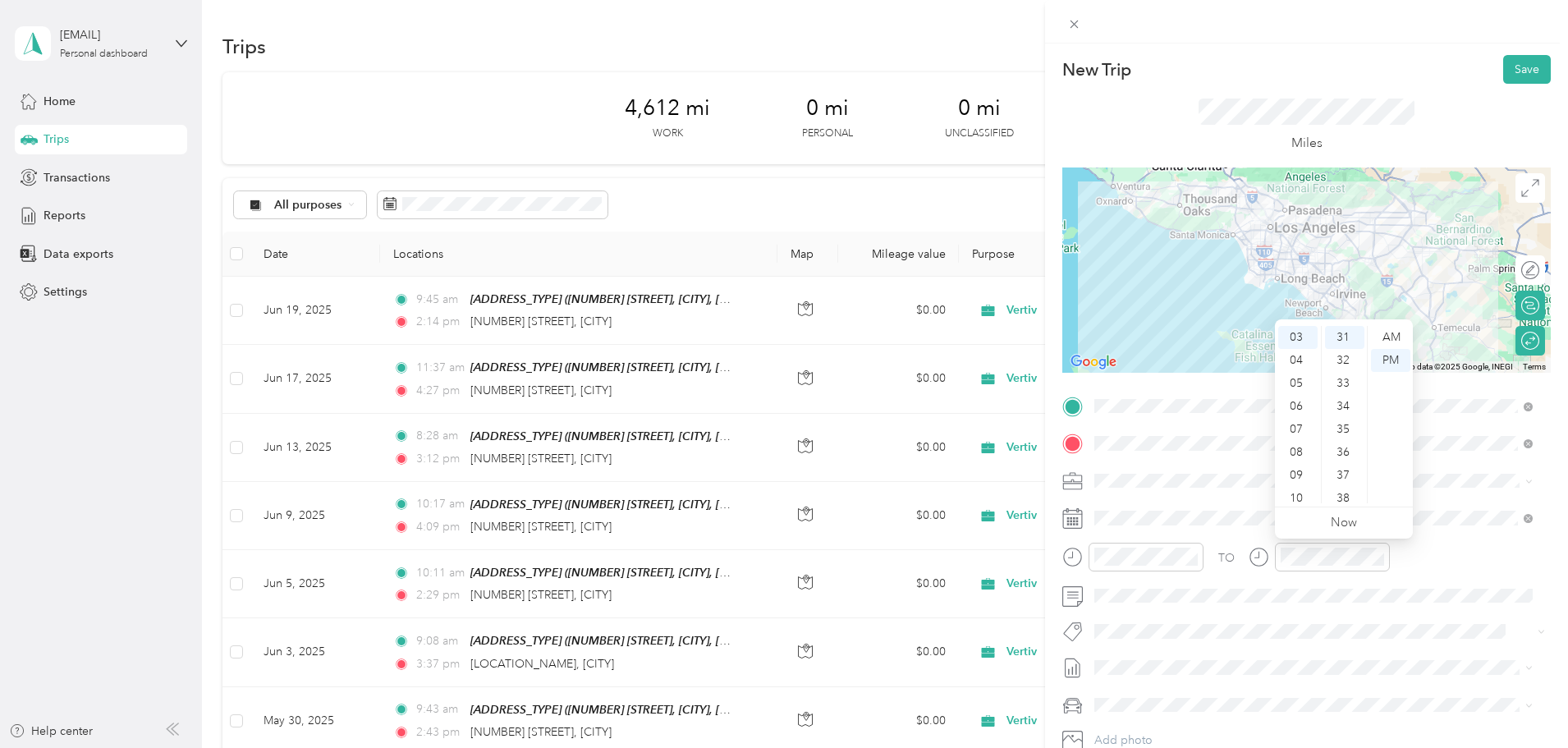 click on "TO" at bounding box center (1306, 562) 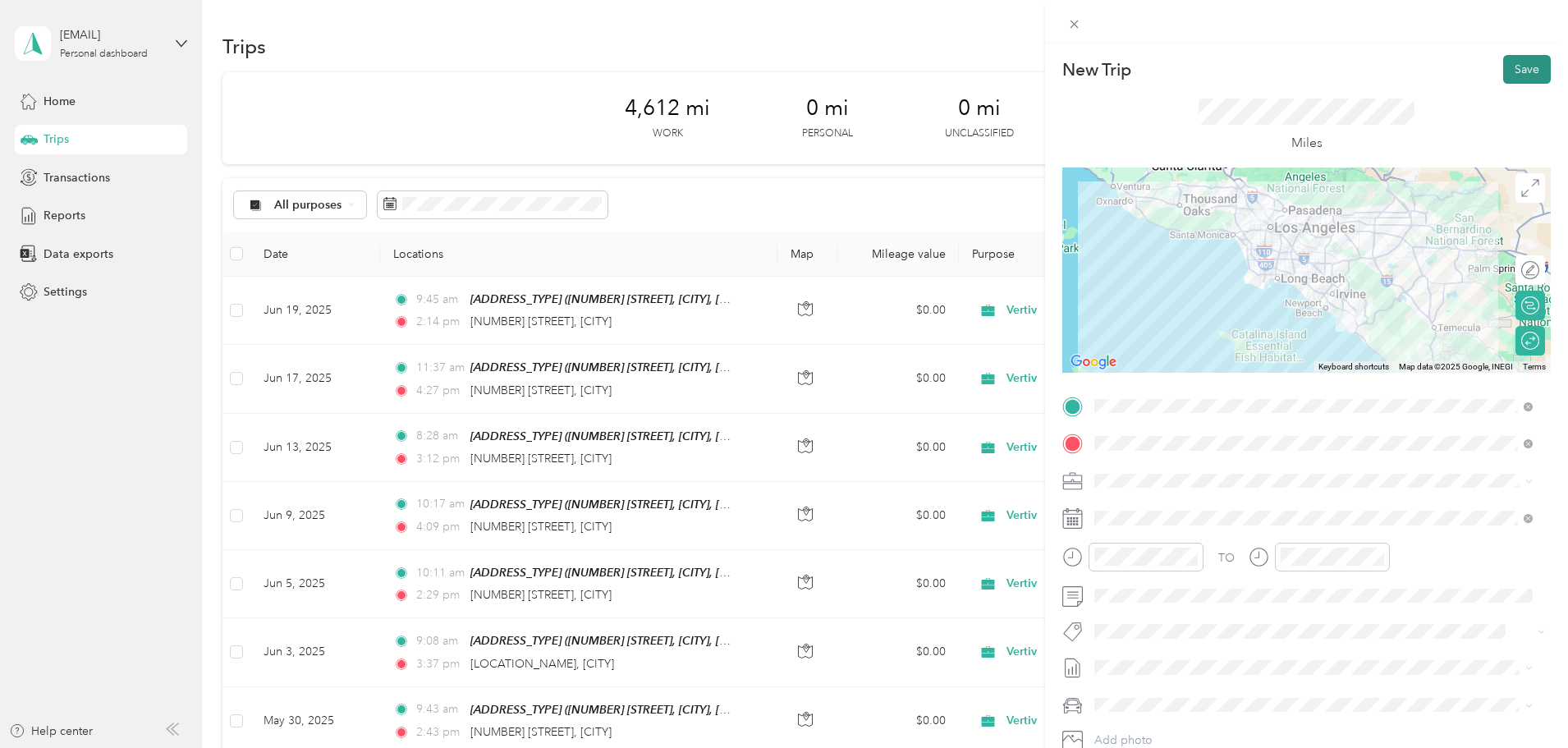 click on "Save" at bounding box center [1527, 69] 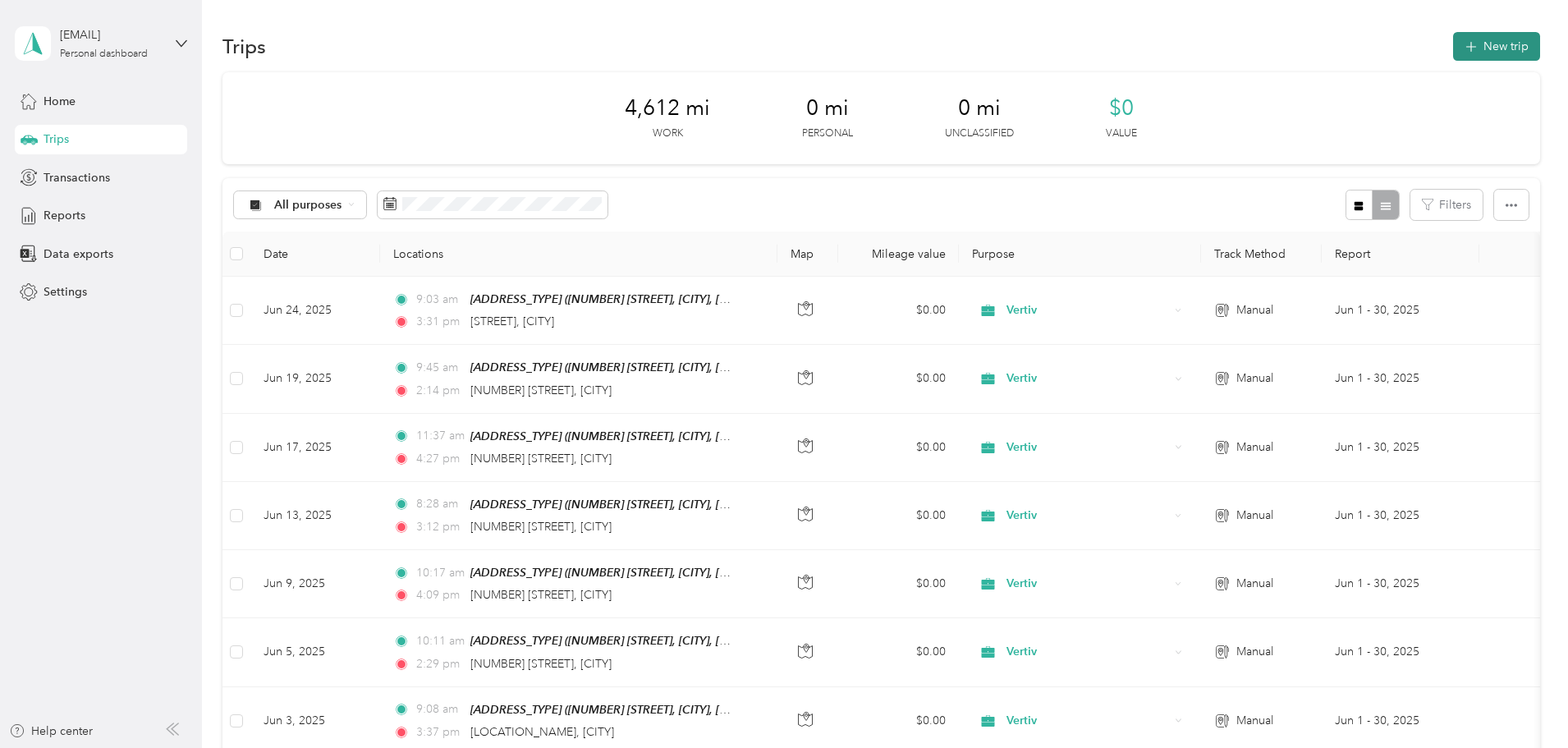 click on "New trip" at bounding box center [1497, 46] 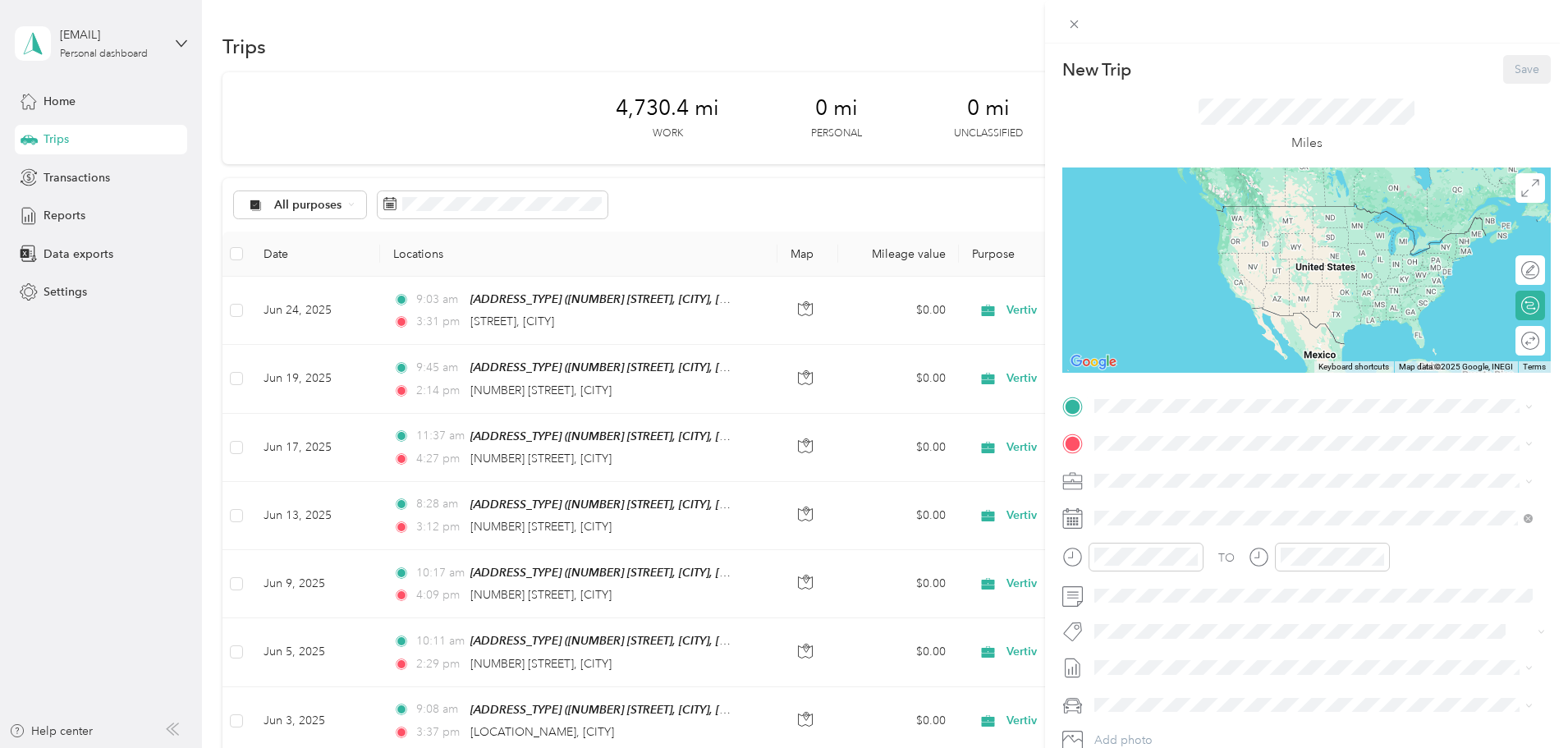 click on "[ADDRESS_TYPE] [NUMBER] [STREET], [CITY], [POSTAL_CODE], [CITY], [STATE], [COUNTRY]" at bounding box center (1319, 481) 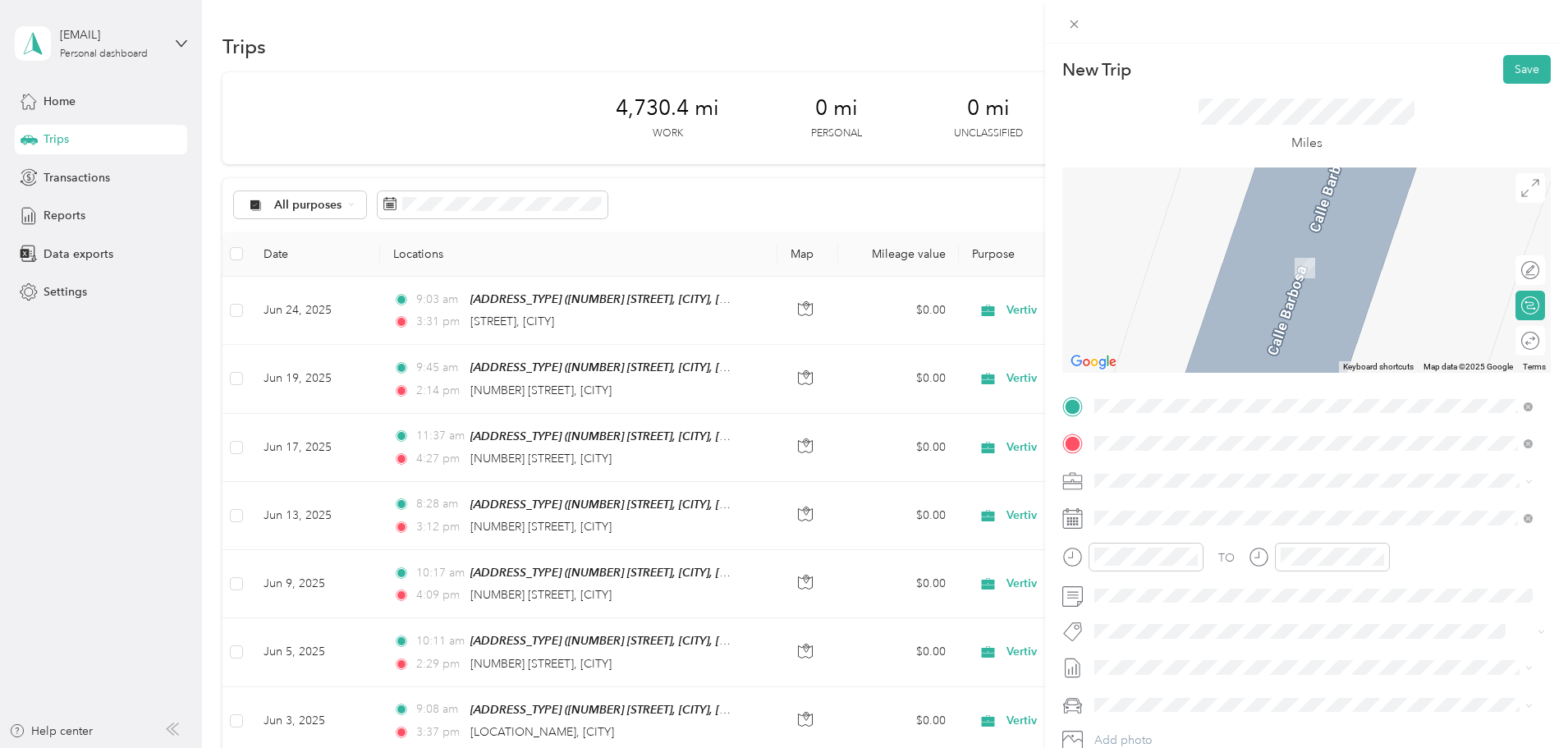click on "[NUMBER] [STREET]
[CITY], [STATE] [POSTAL_CODE], [COUNTRY]" at bounding box center (1244, 509) 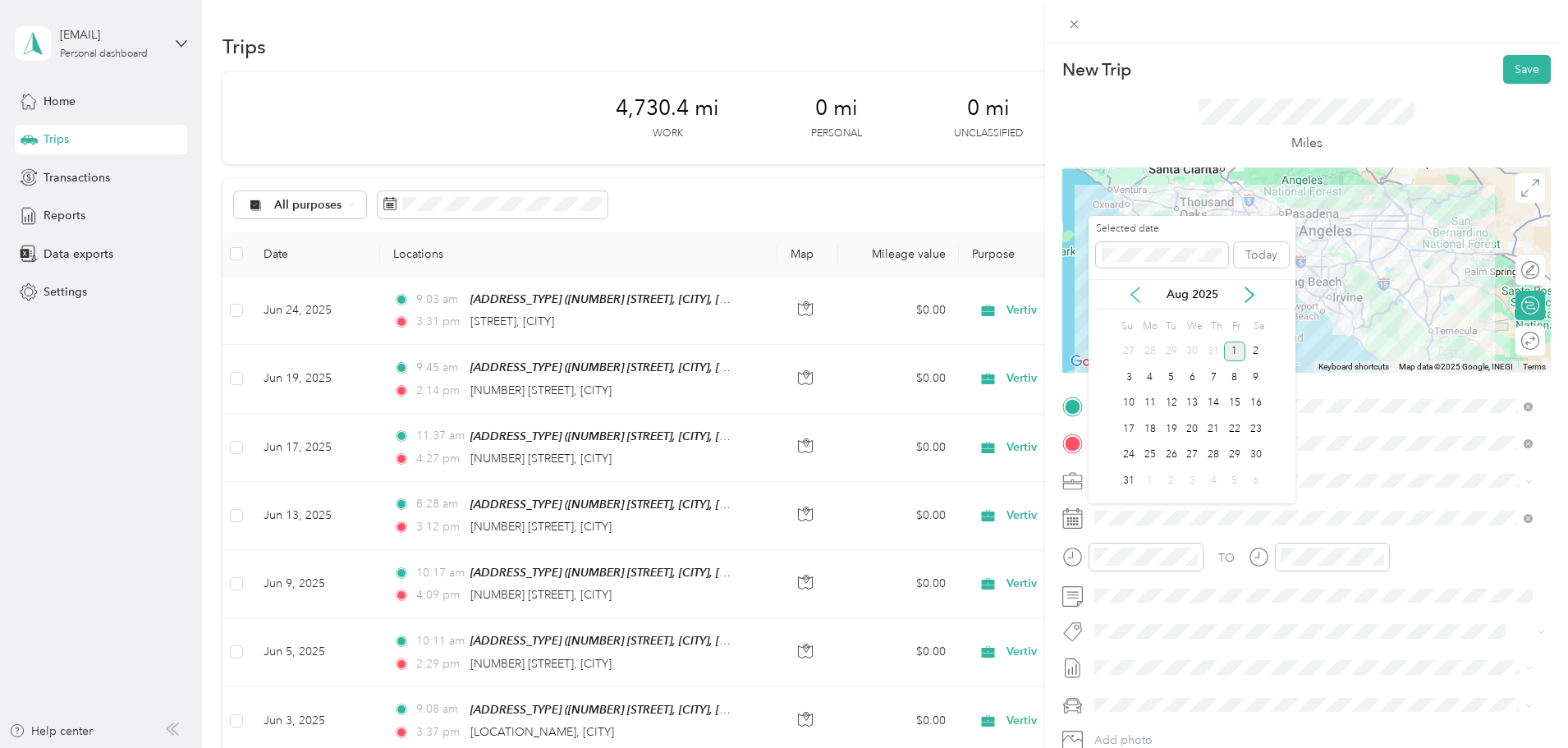 click 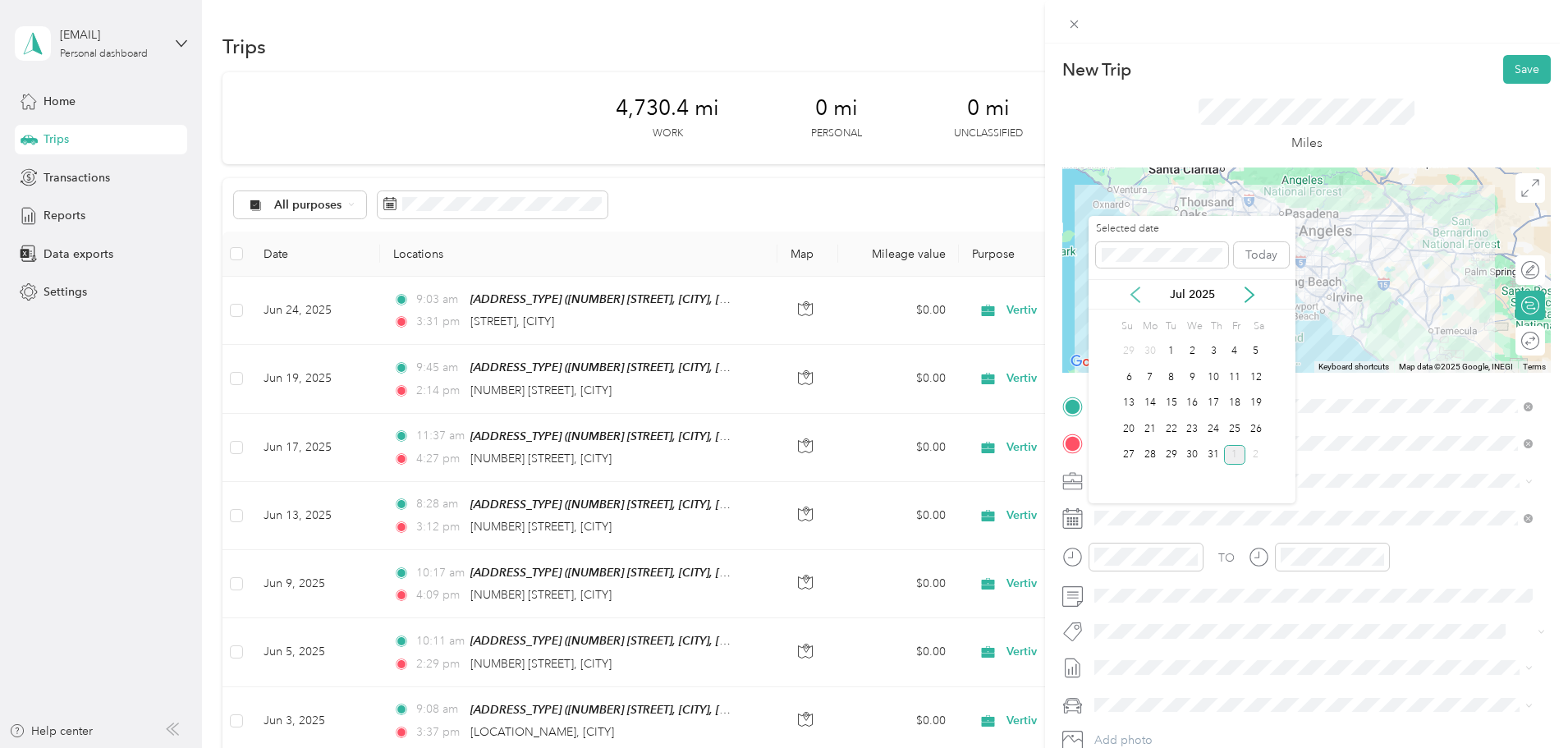 click 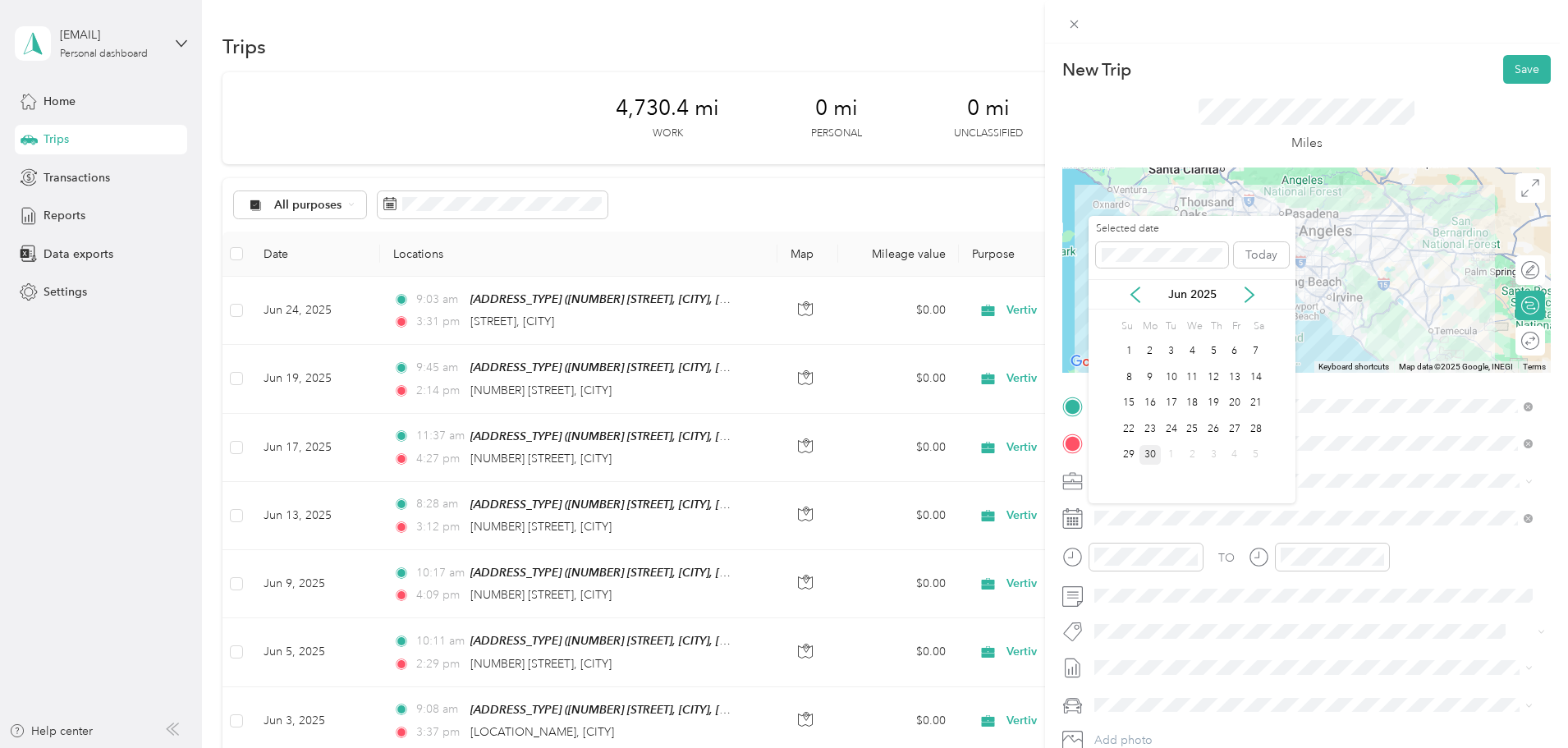 click on "30" at bounding box center (1150, 455) 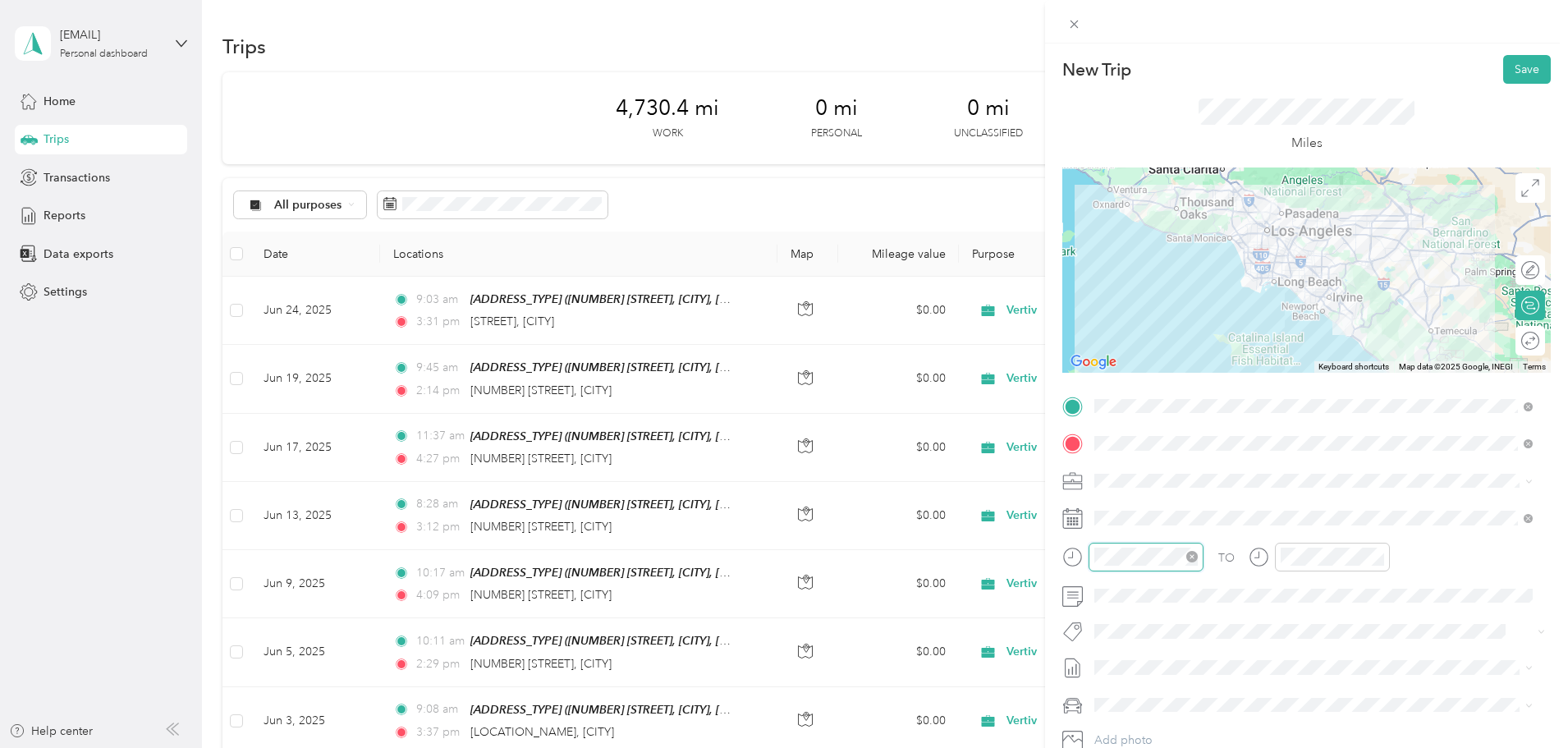 scroll, scrollTop: 184, scrollLeft: 0, axis: vertical 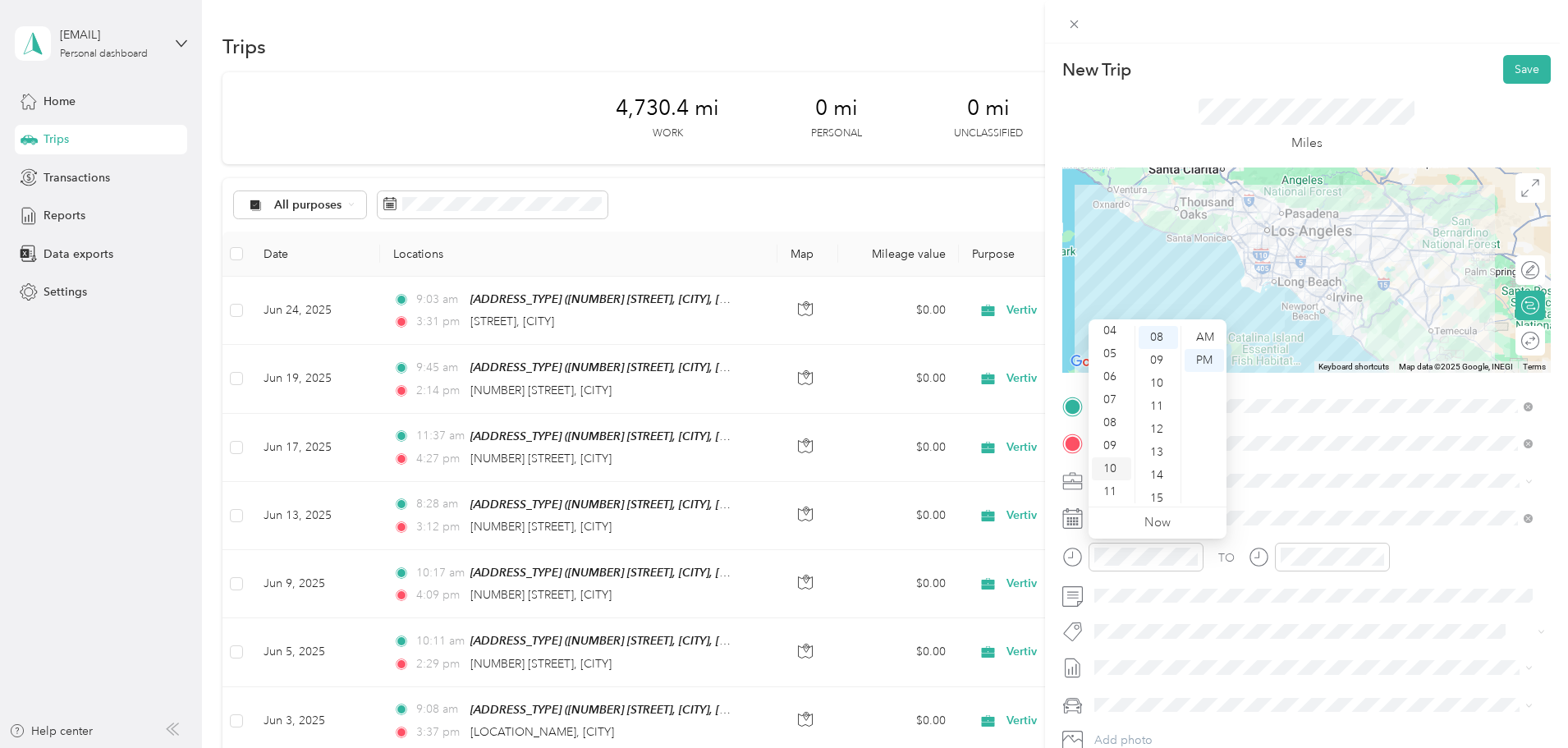 click on "10" at bounding box center (1112, 469) 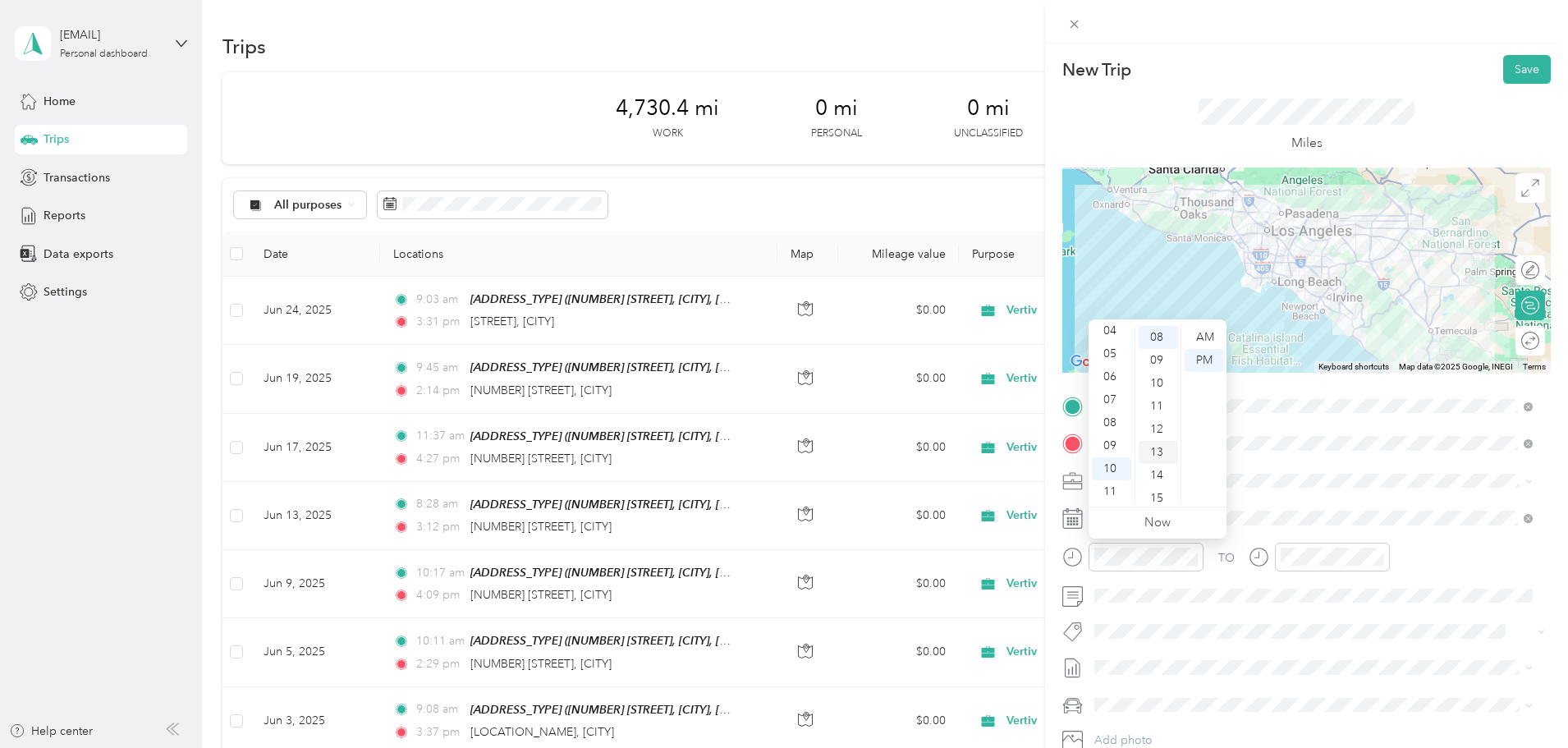 click on "12" at bounding box center [1158, 429] 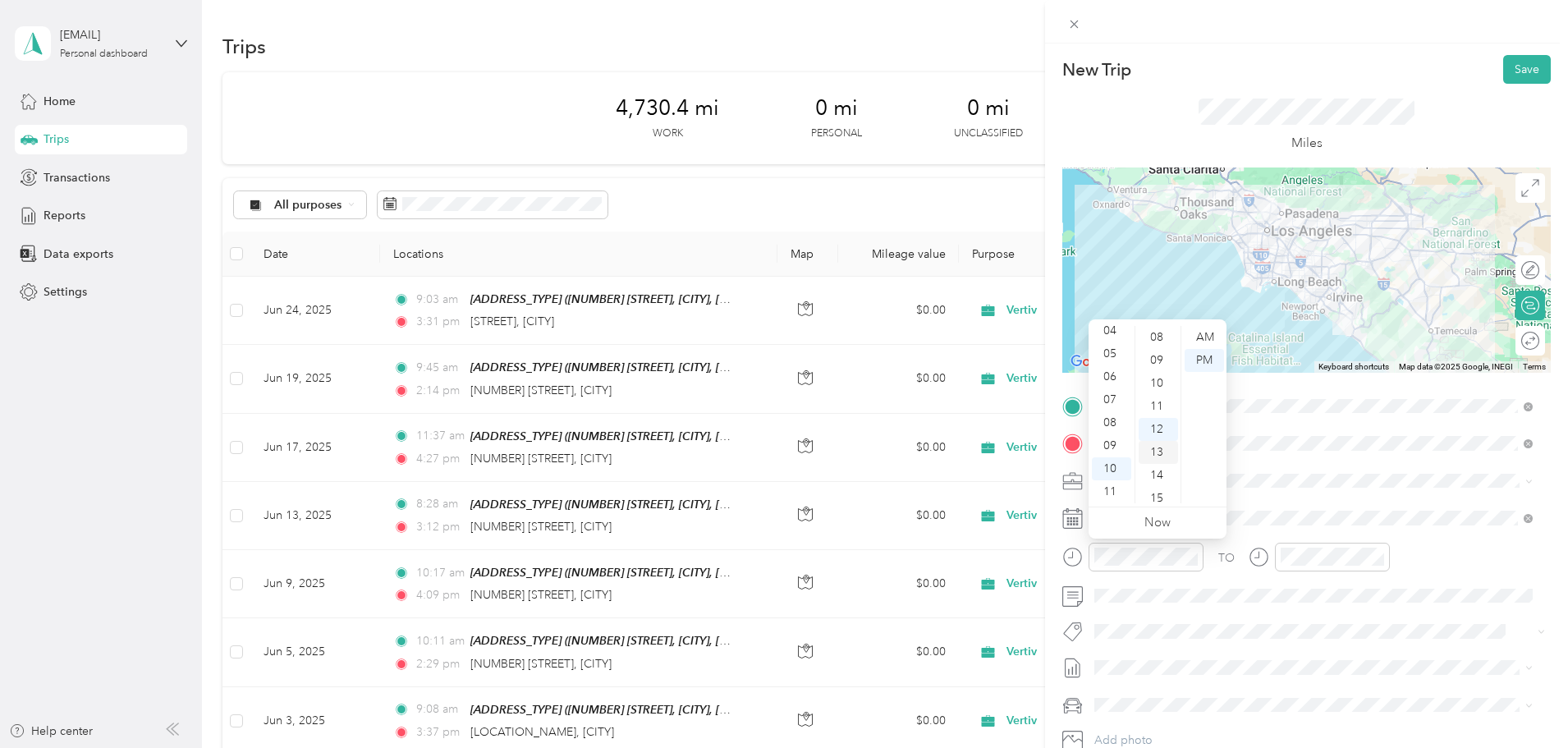 scroll, scrollTop: 276, scrollLeft: 0, axis: vertical 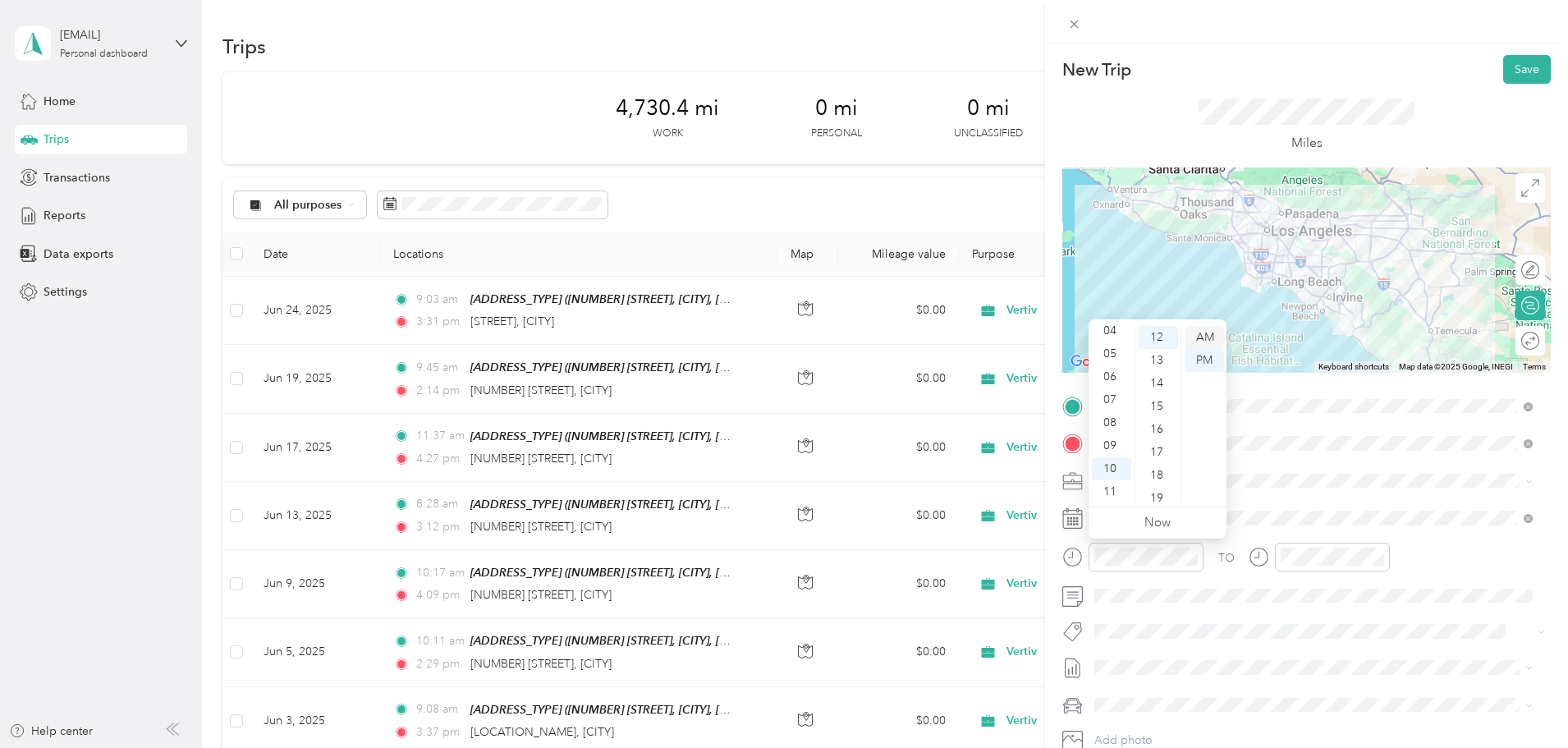 click on "AM" at bounding box center [1204, 337] 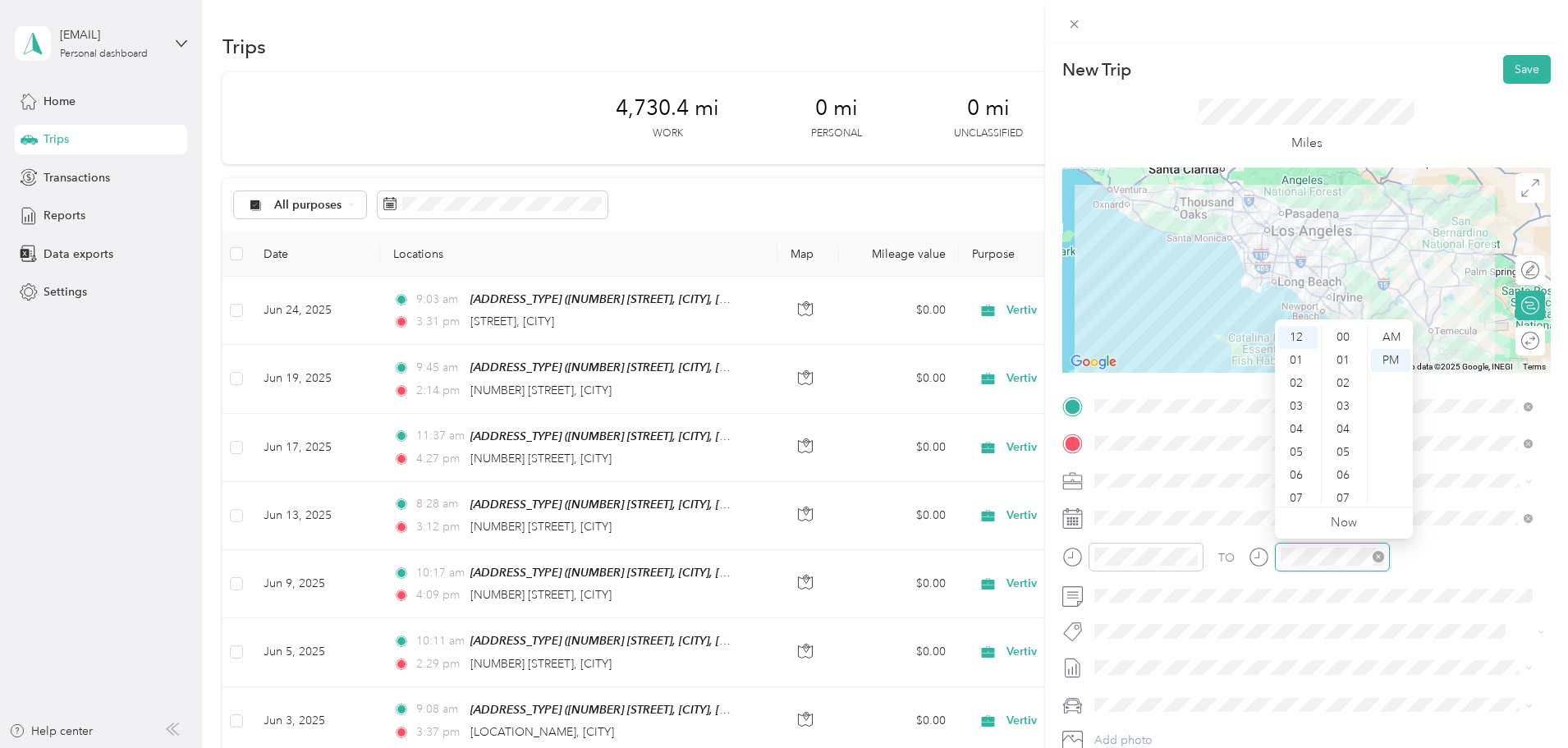 scroll, scrollTop: 184, scrollLeft: 0, axis: vertical 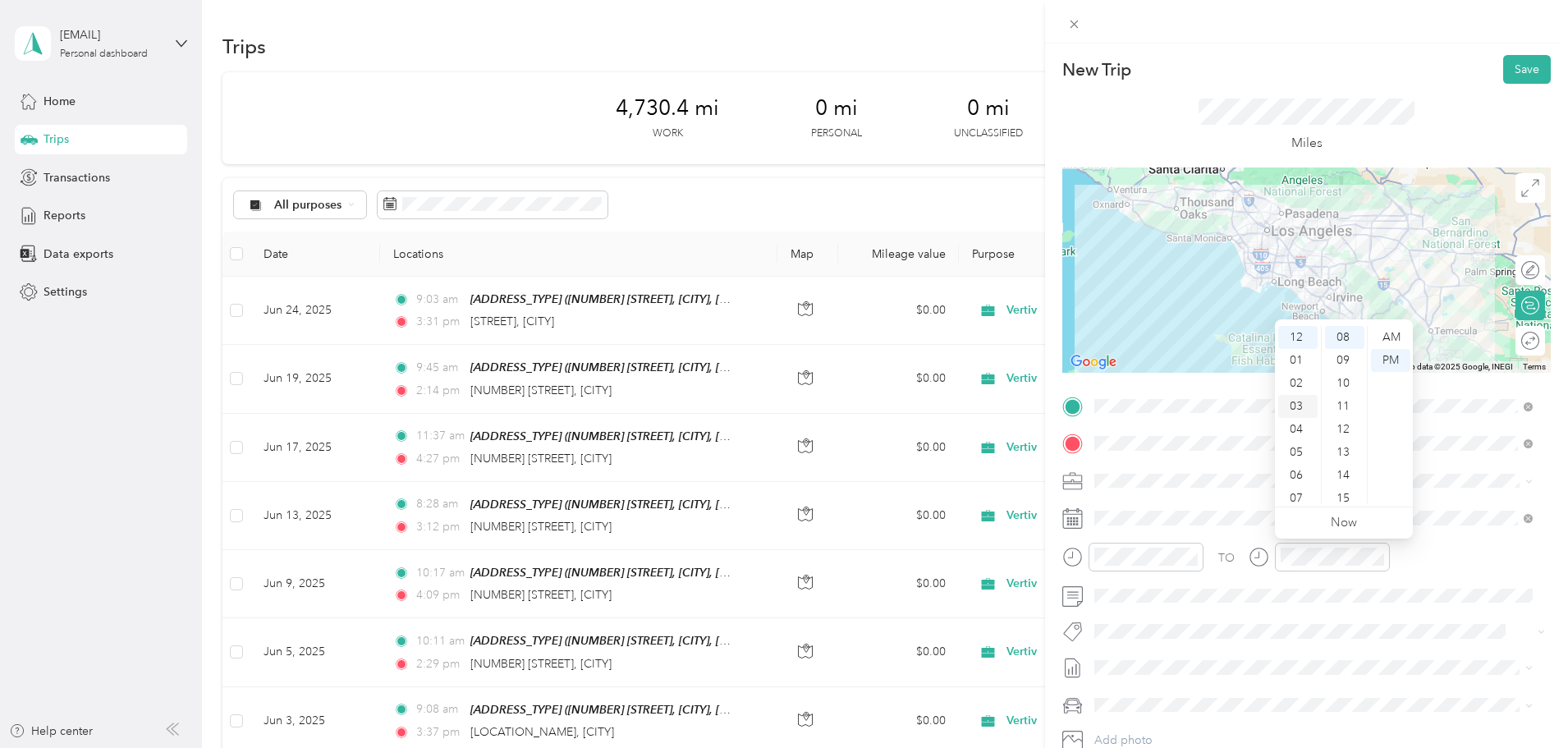 click on "03" at bounding box center [1298, 406] 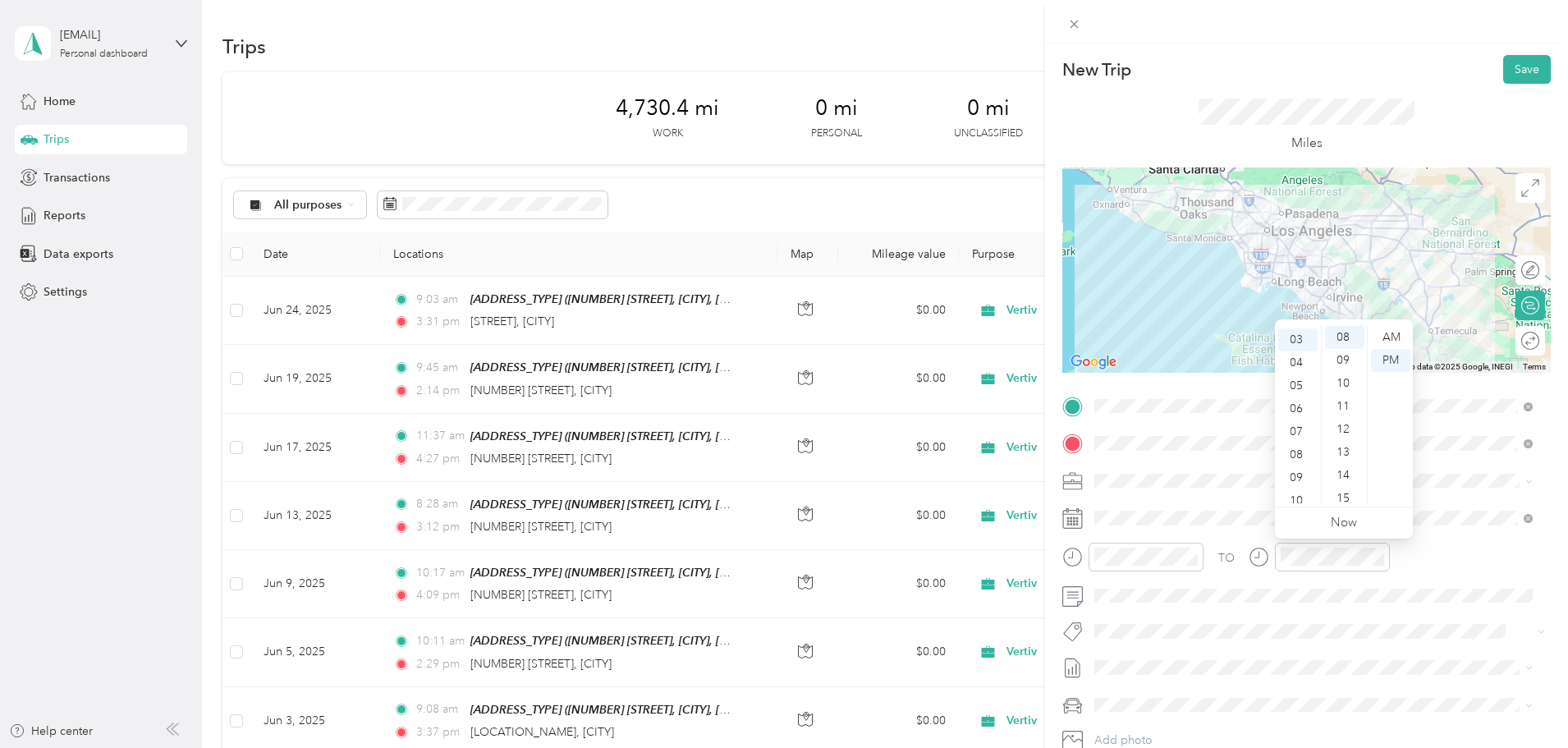 scroll, scrollTop: 69, scrollLeft: 0, axis: vertical 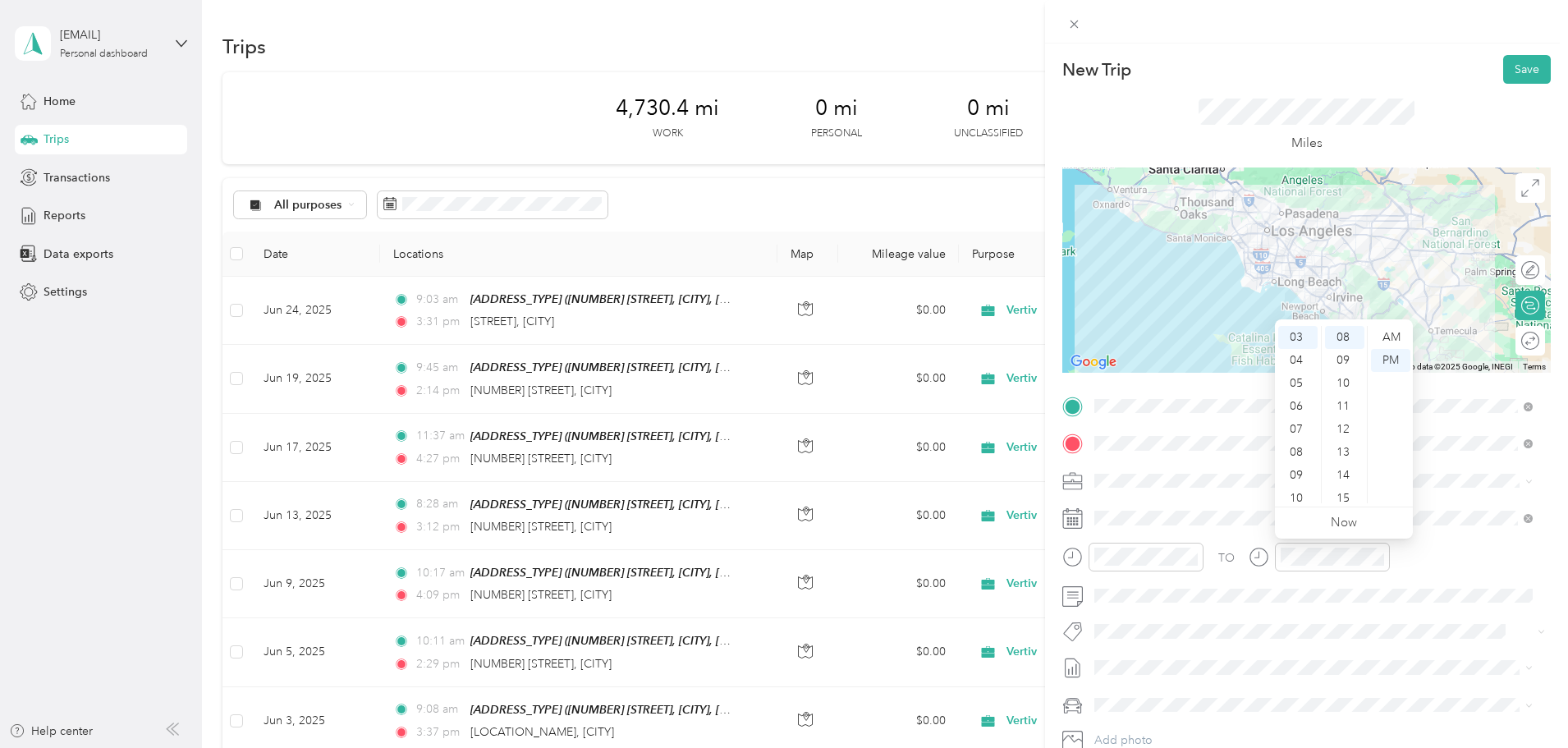 click on "TO" at bounding box center [1306, 562] 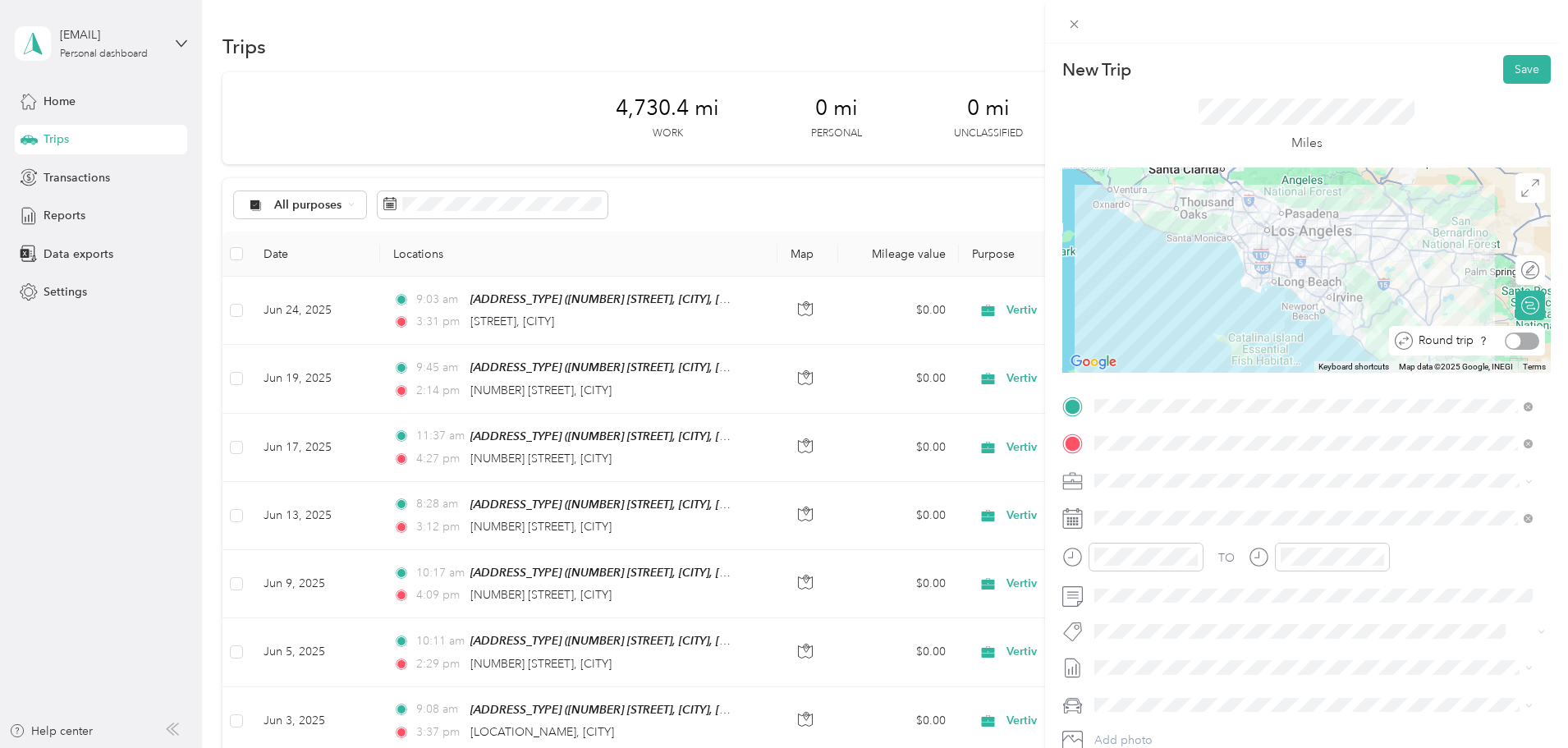 click at bounding box center (1514, 341) 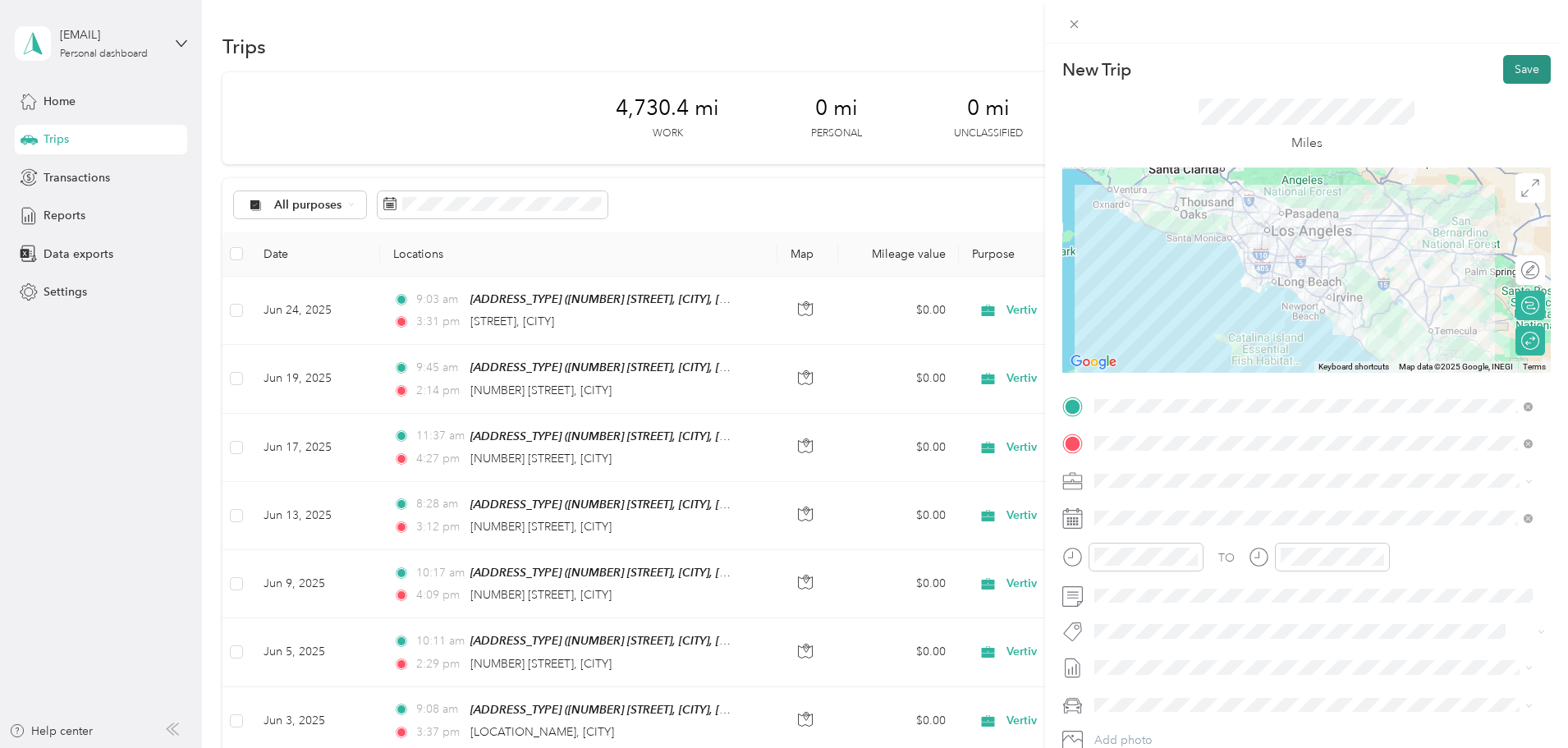 click on "Save" at bounding box center [1527, 69] 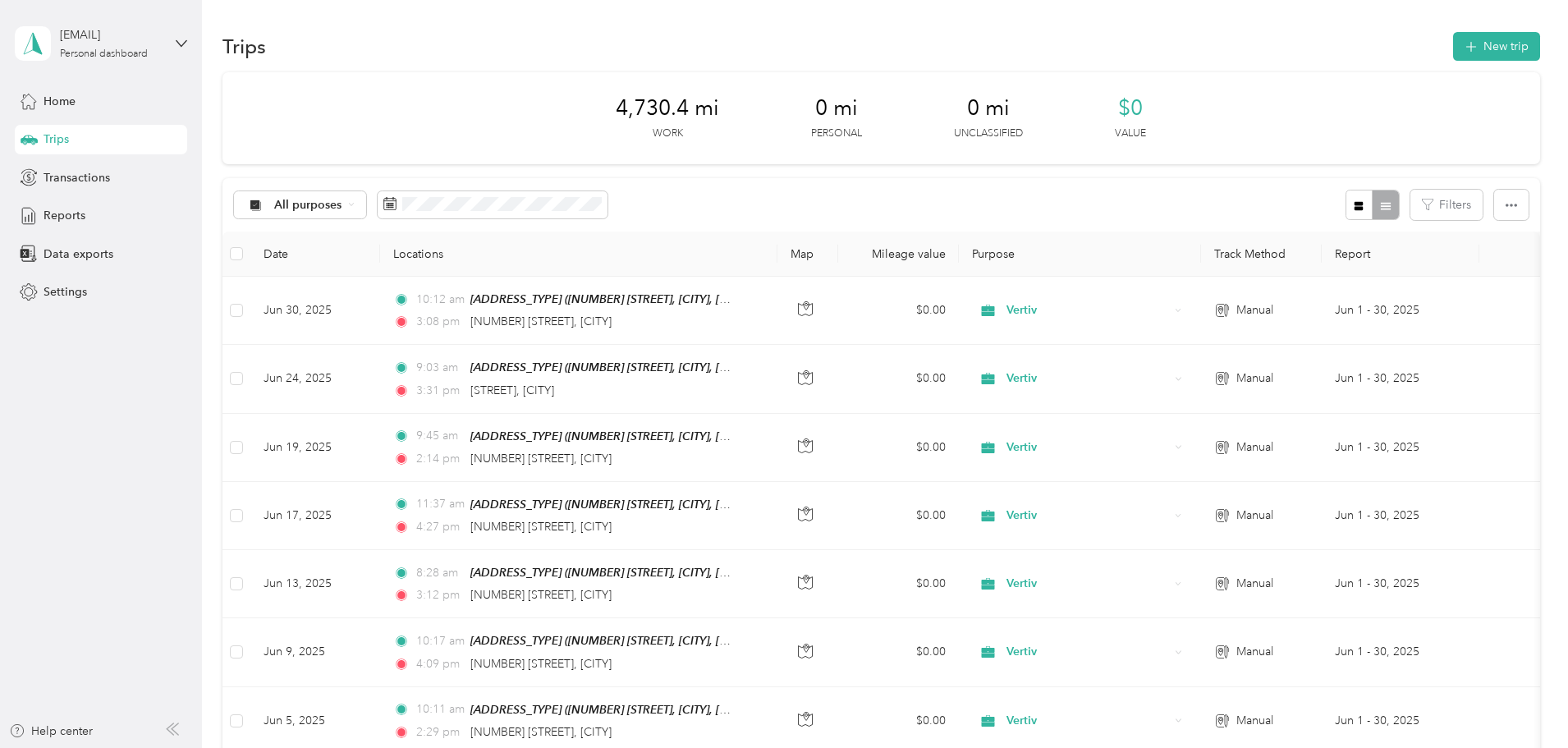 click on "Trips New trip" at bounding box center [881, 46] 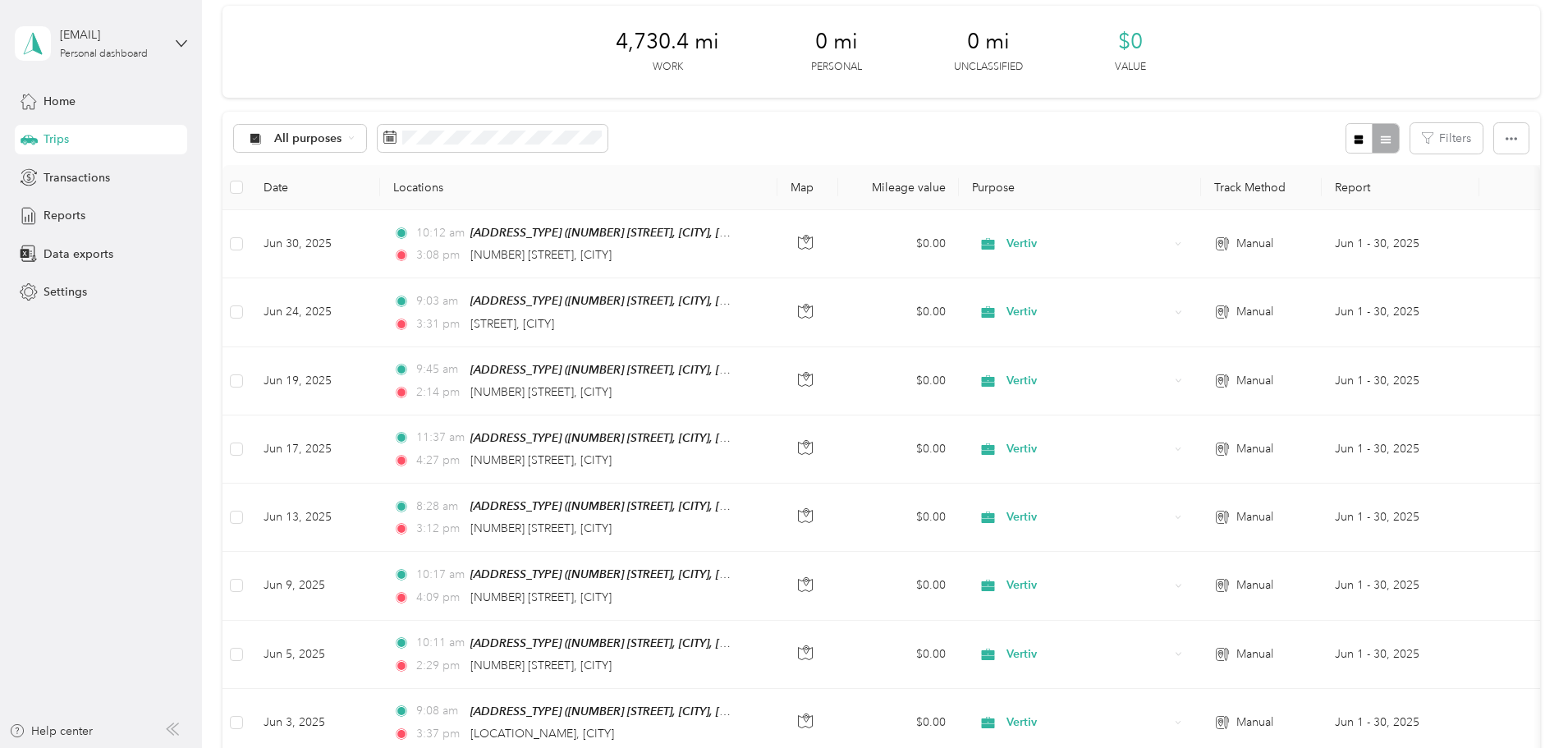 scroll, scrollTop: 0, scrollLeft: 0, axis: both 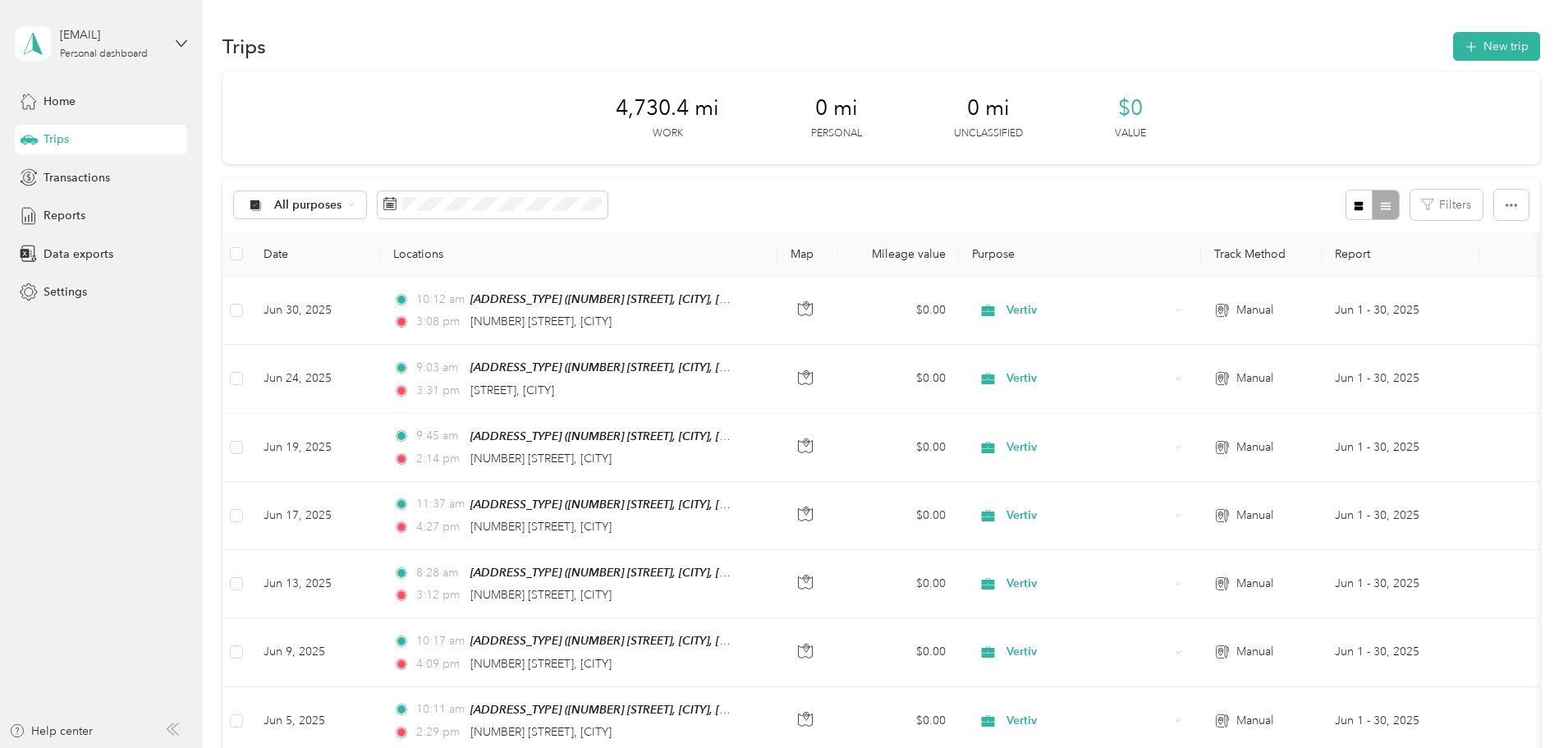 click on "Trips New trip" at bounding box center (881, 46) 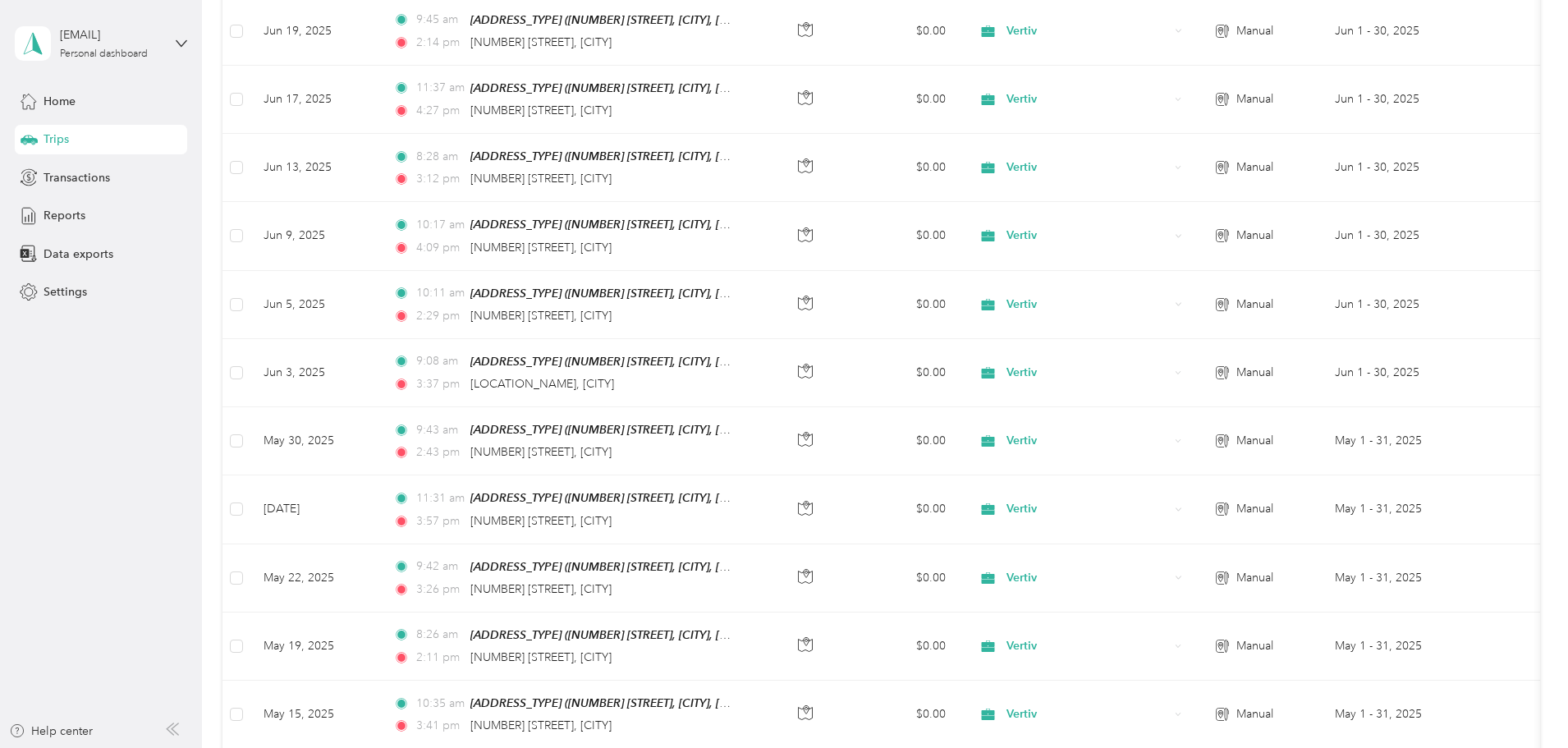 scroll, scrollTop: 0, scrollLeft: 0, axis: both 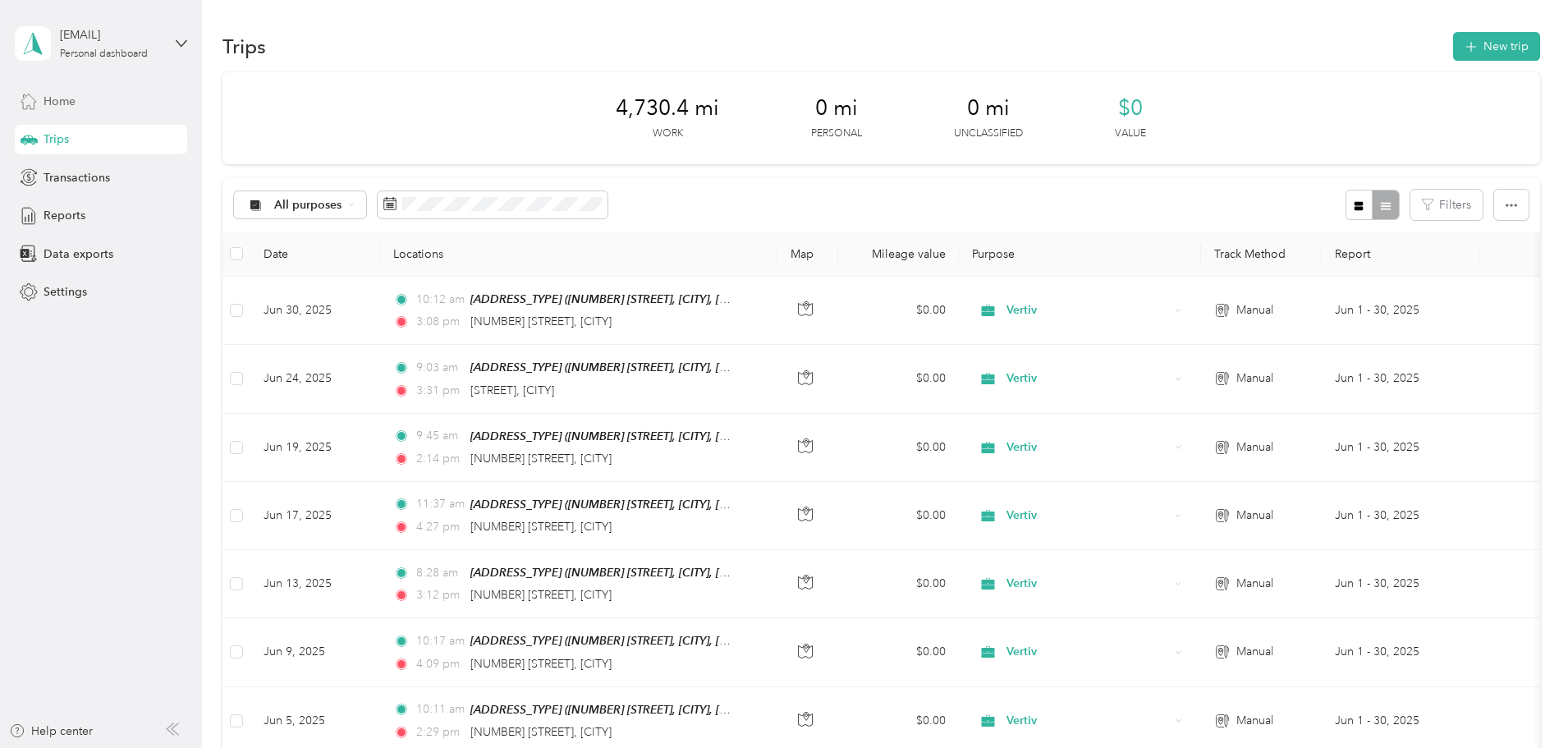 click on "Home" at bounding box center [59, 101] 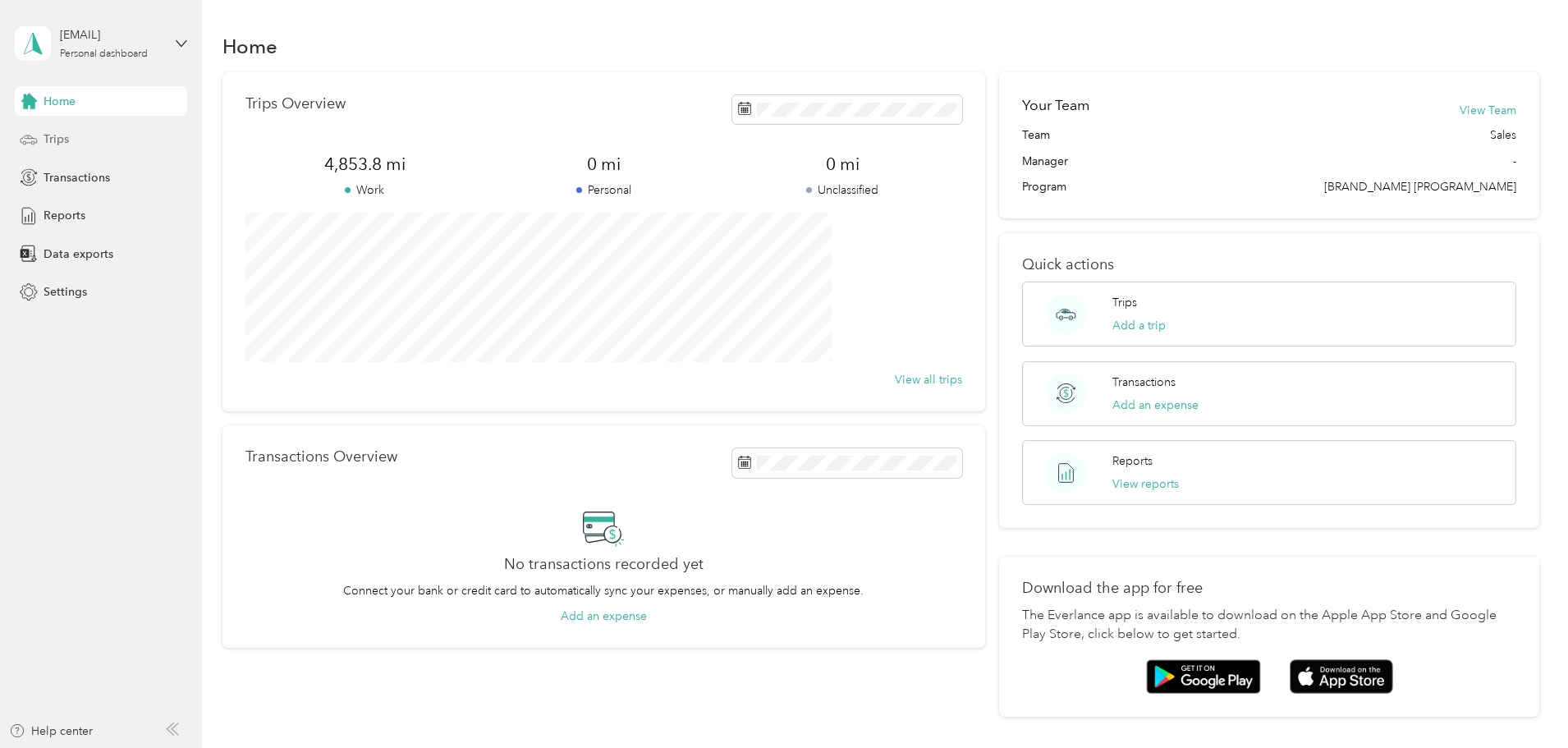 click on "Trips" at bounding box center (56, 139) 